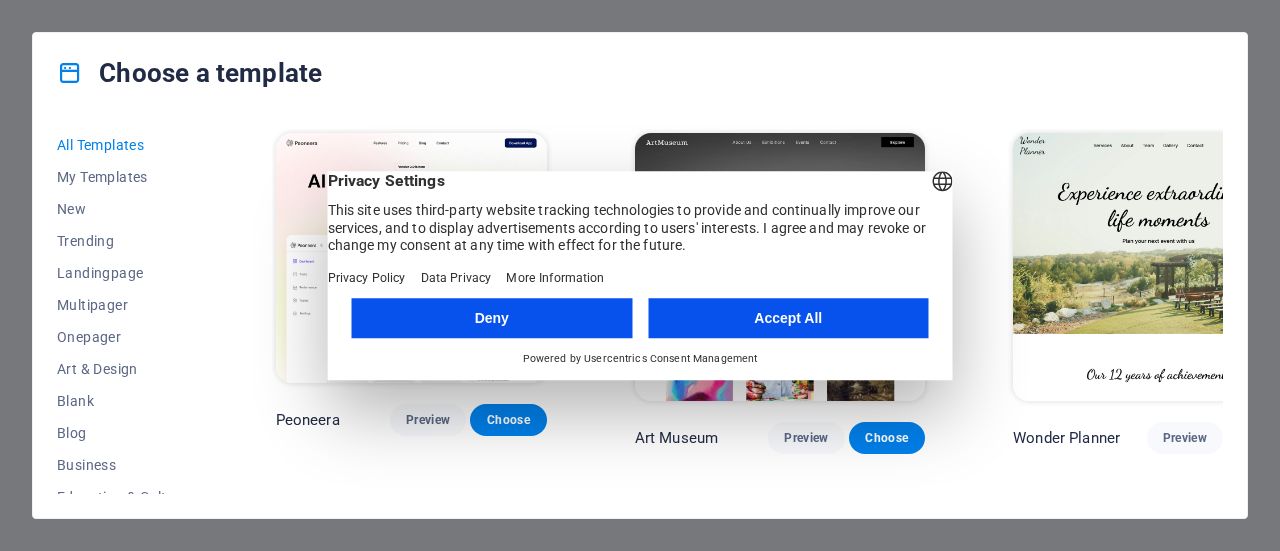 scroll, scrollTop: 0, scrollLeft: 0, axis: both 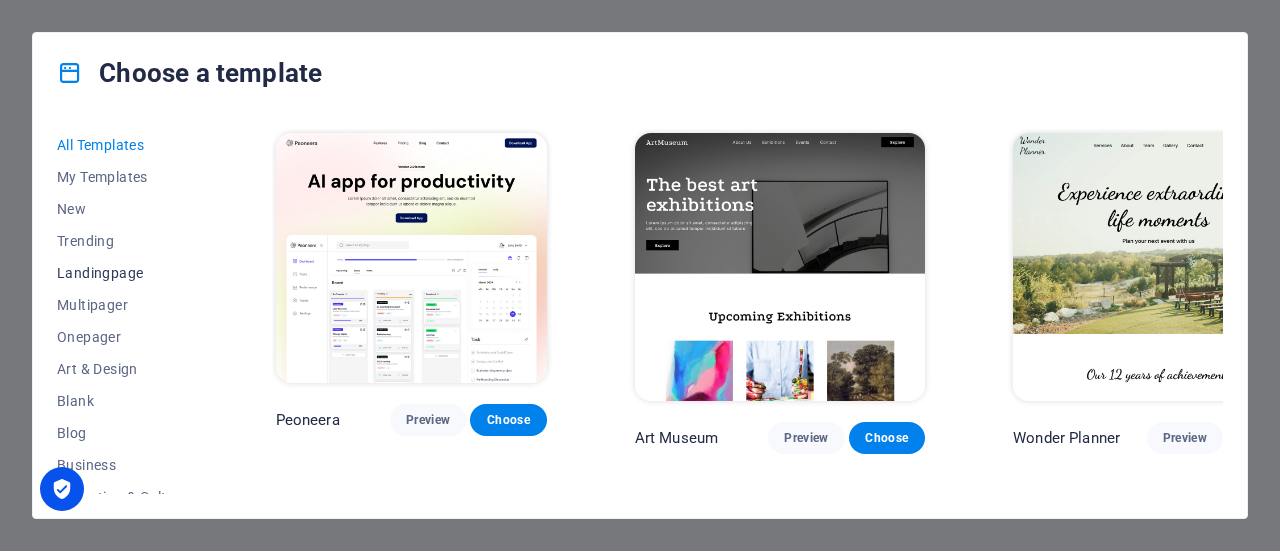 click on "Landingpage" at bounding box center [122, 273] 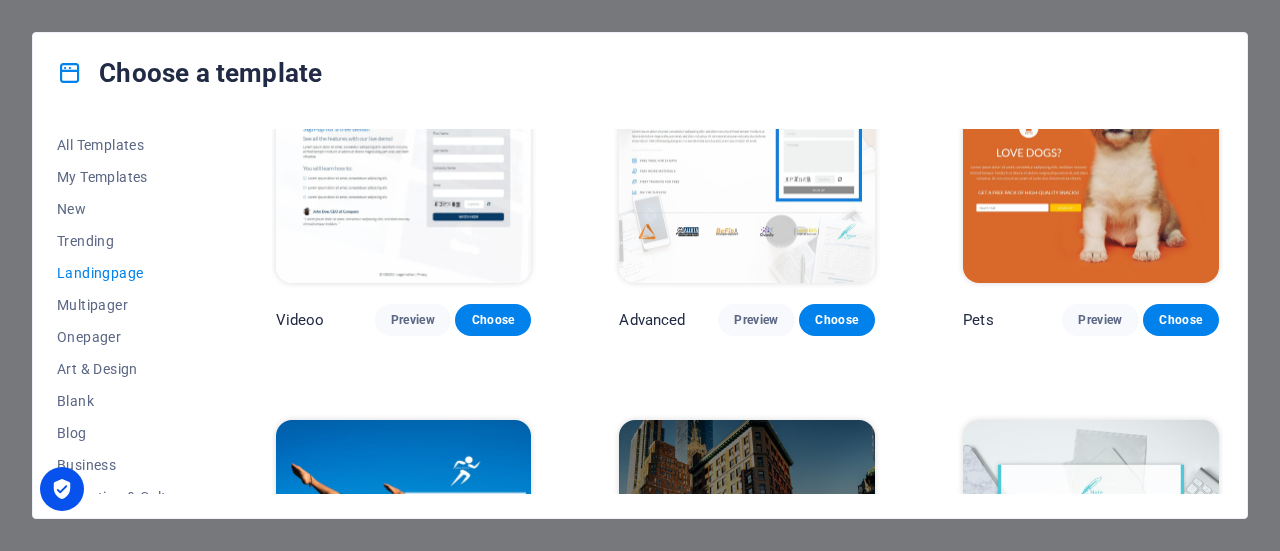 scroll, scrollTop: 932, scrollLeft: 0, axis: vertical 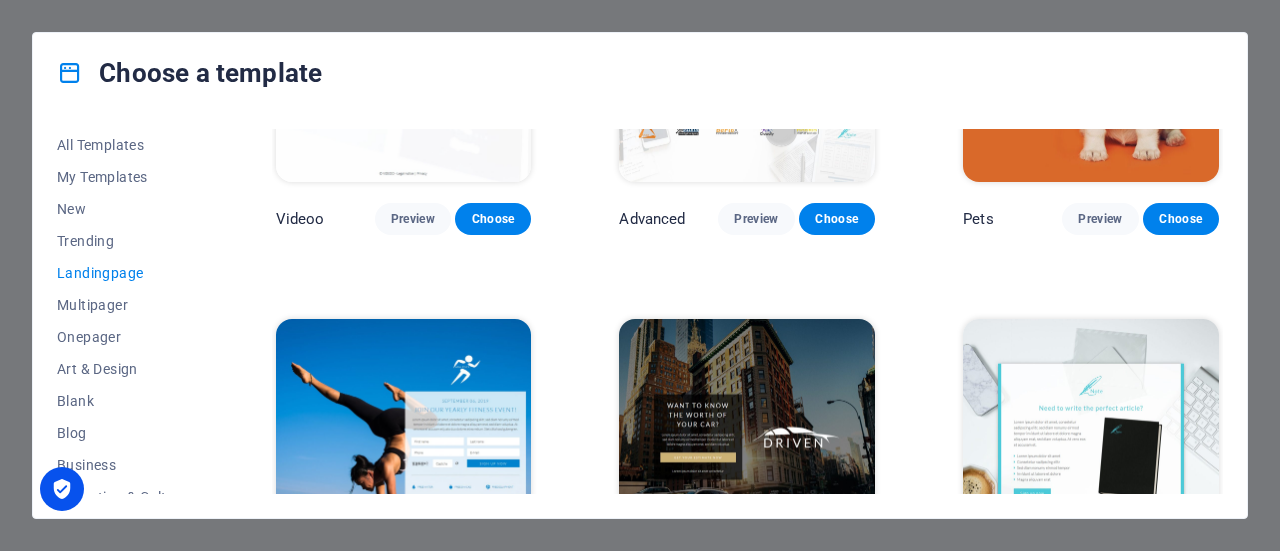 click on "Landingpage" at bounding box center (122, 273) 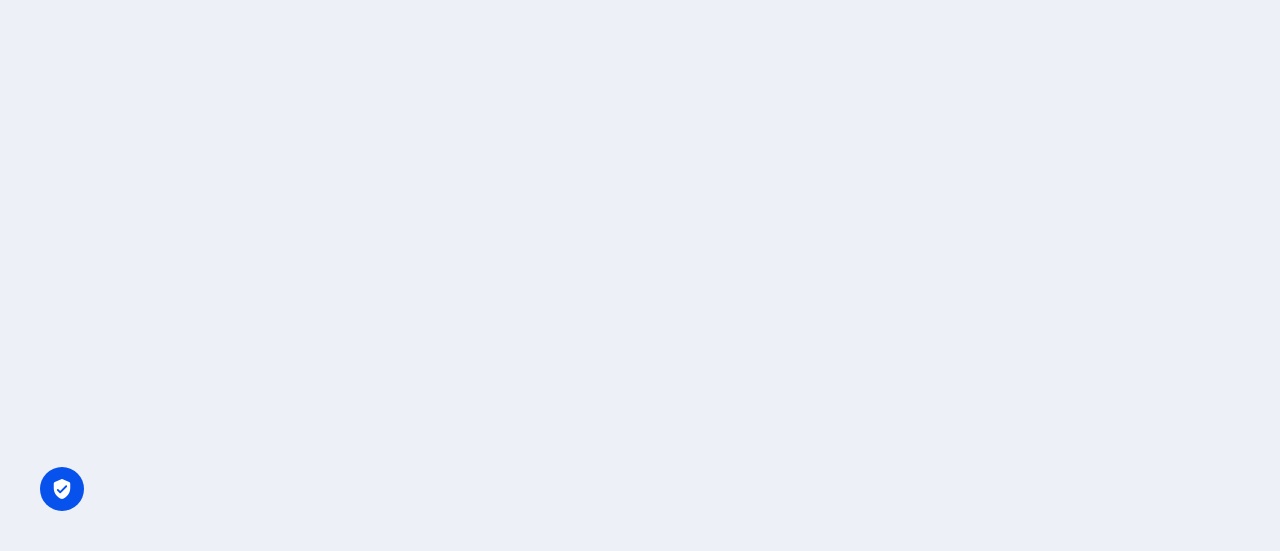 scroll, scrollTop: 0, scrollLeft: 0, axis: both 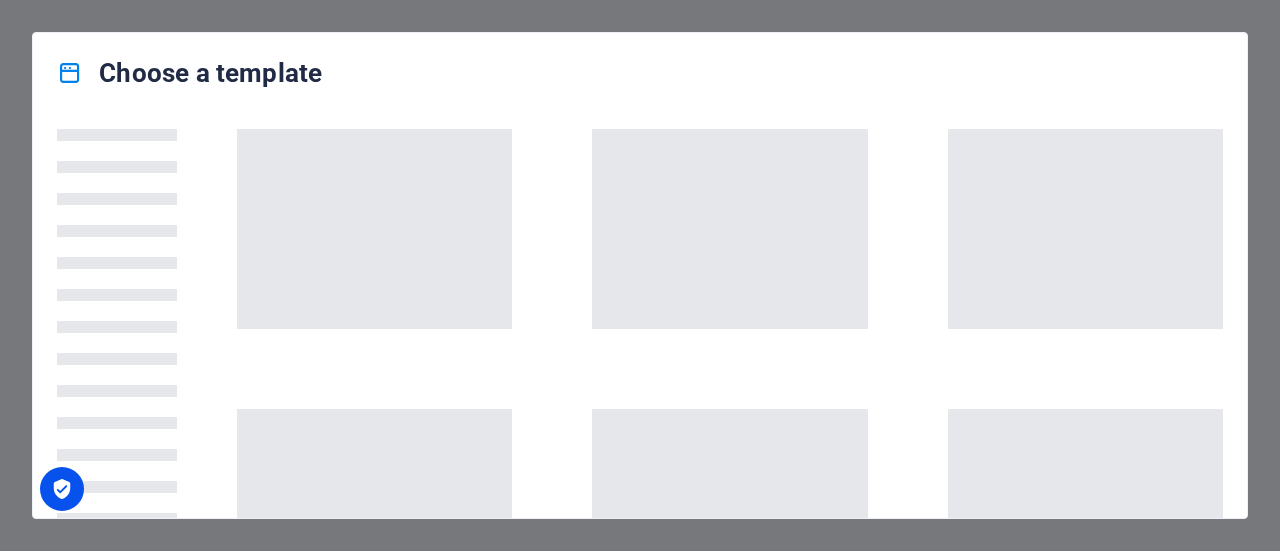 drag, startPoint x: 0, startPoint y: 0, endPoint x: 439, endPoint y: 239, distance: 499.84198 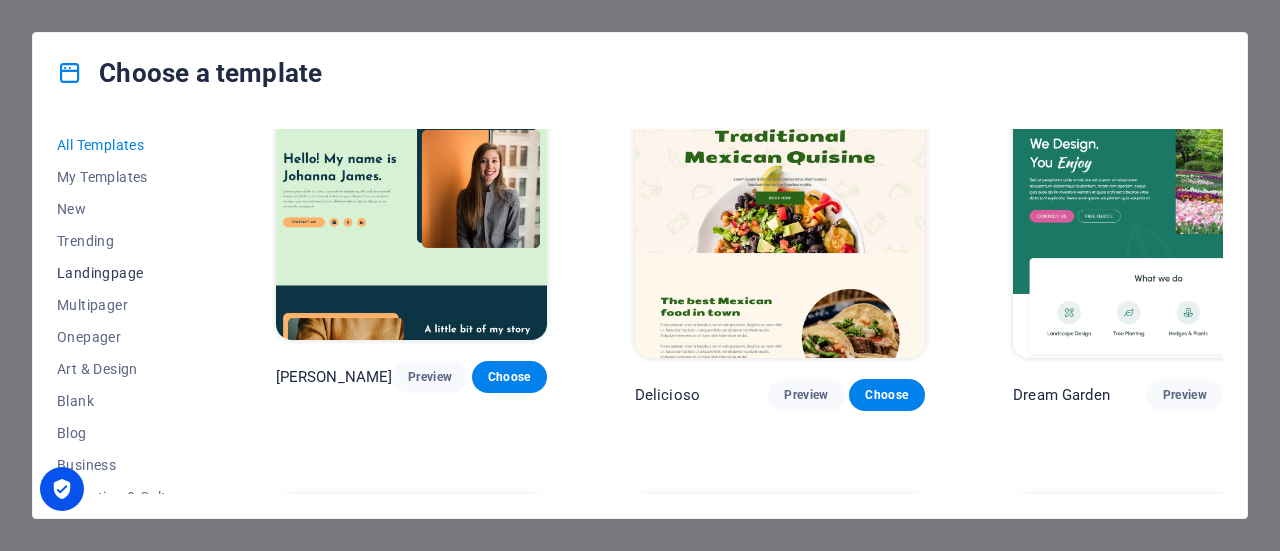 click on "Landingpage" at bounding box center [122, 273] 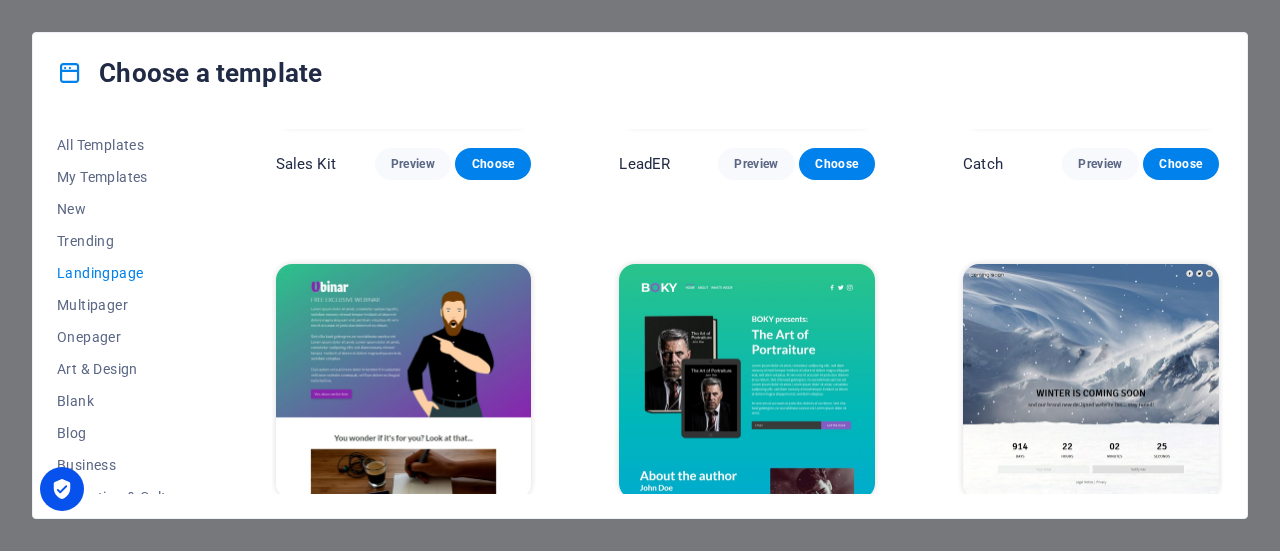 scroll, scrollTop: 932, scrollLeft: 0, axis: vertical 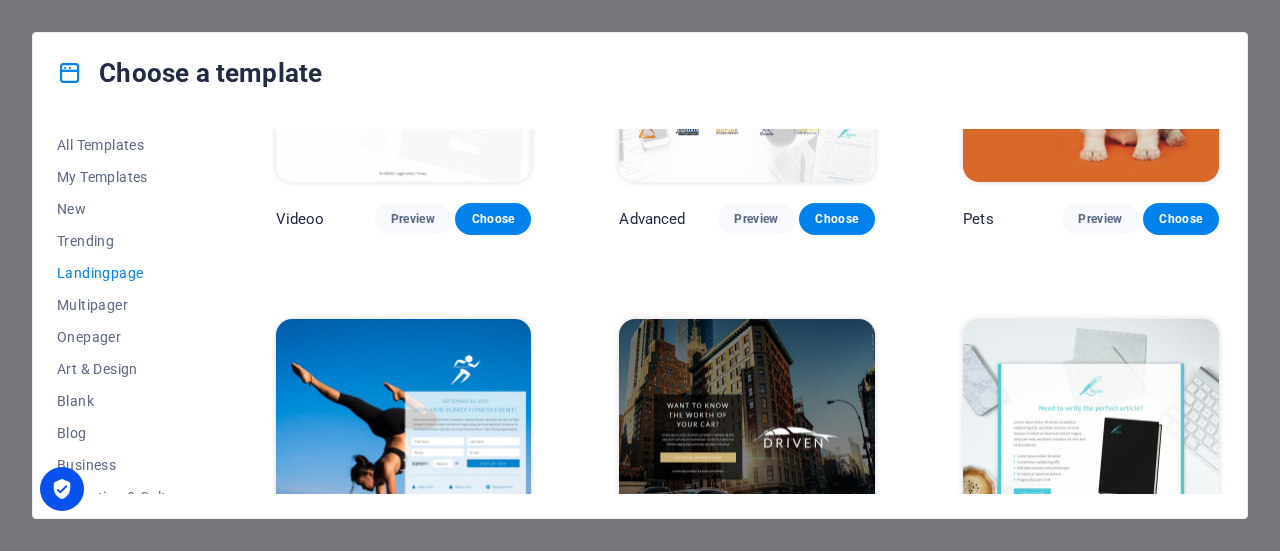 type 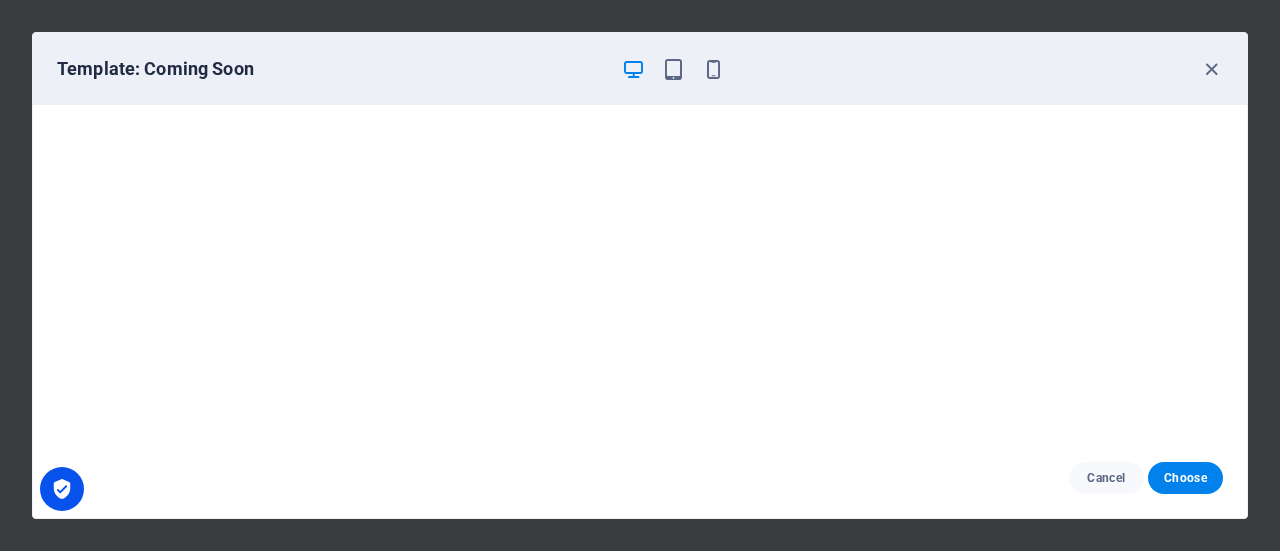 scroll, scrollTop: 4, scrollLeft: 0, axis: vertical 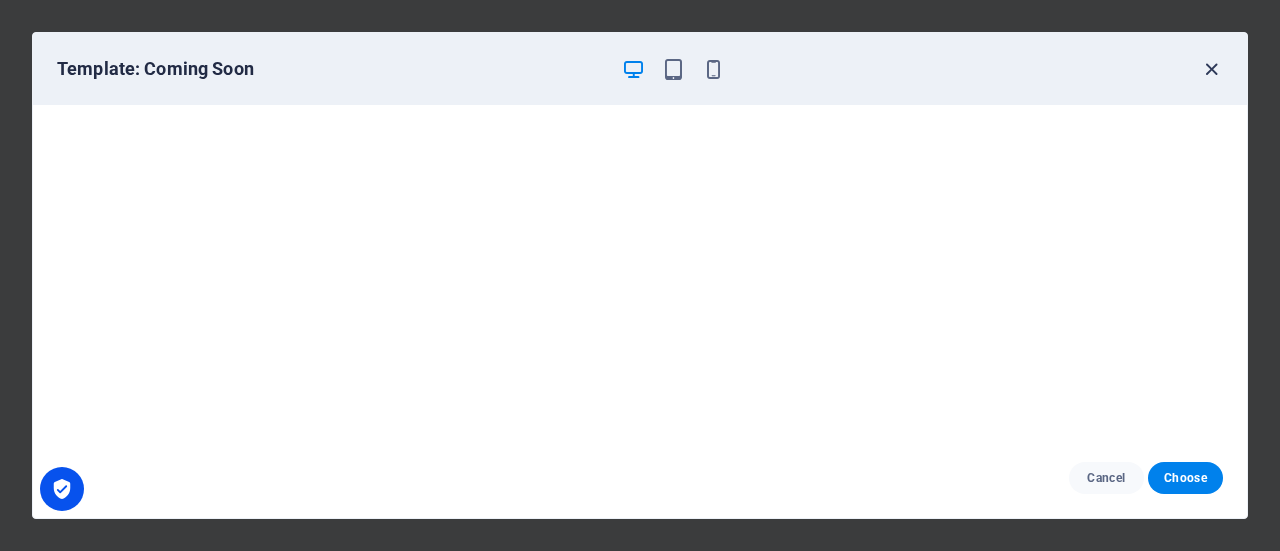 click at bounding box center [1211, 69] 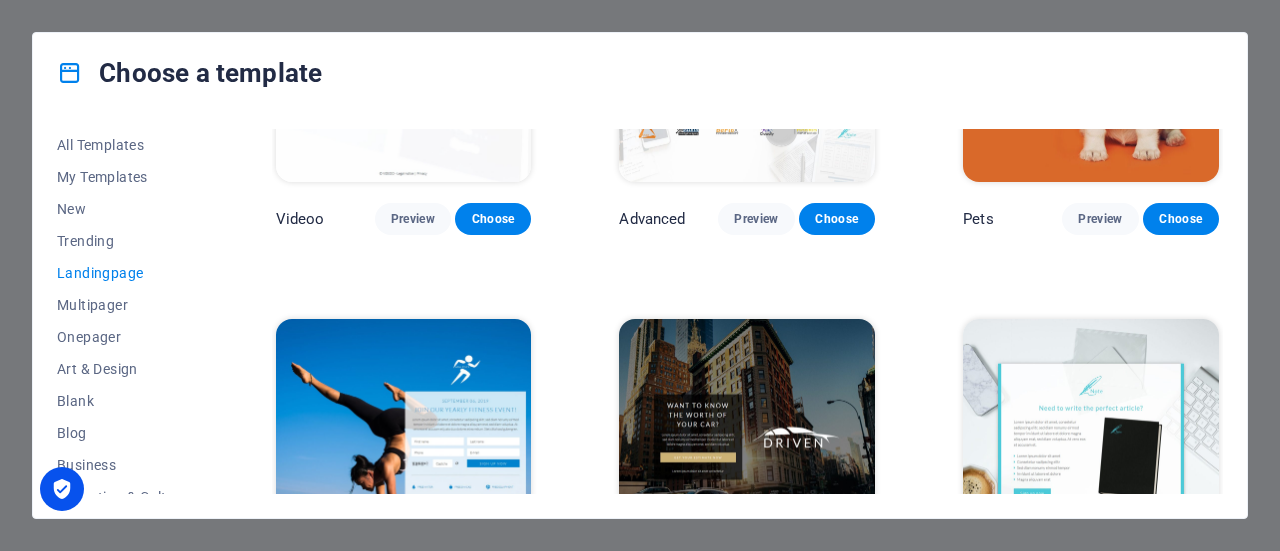 click on "Preview" at bounding box center (759, 2467) 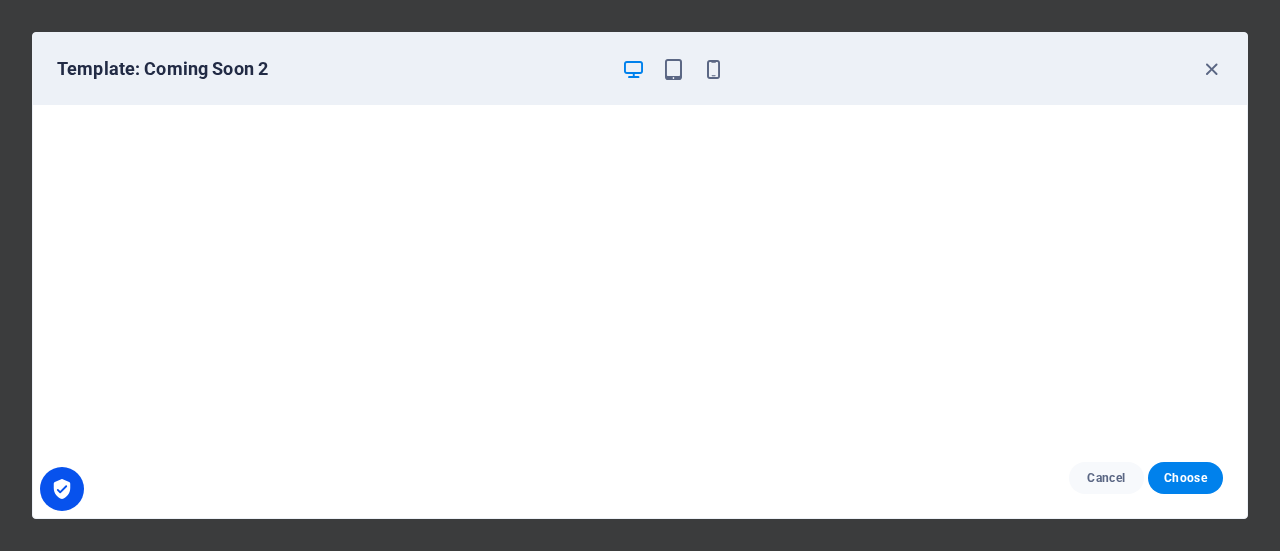 scroll, scrollTop: 4, scrollLeft: 0, axis: vertical 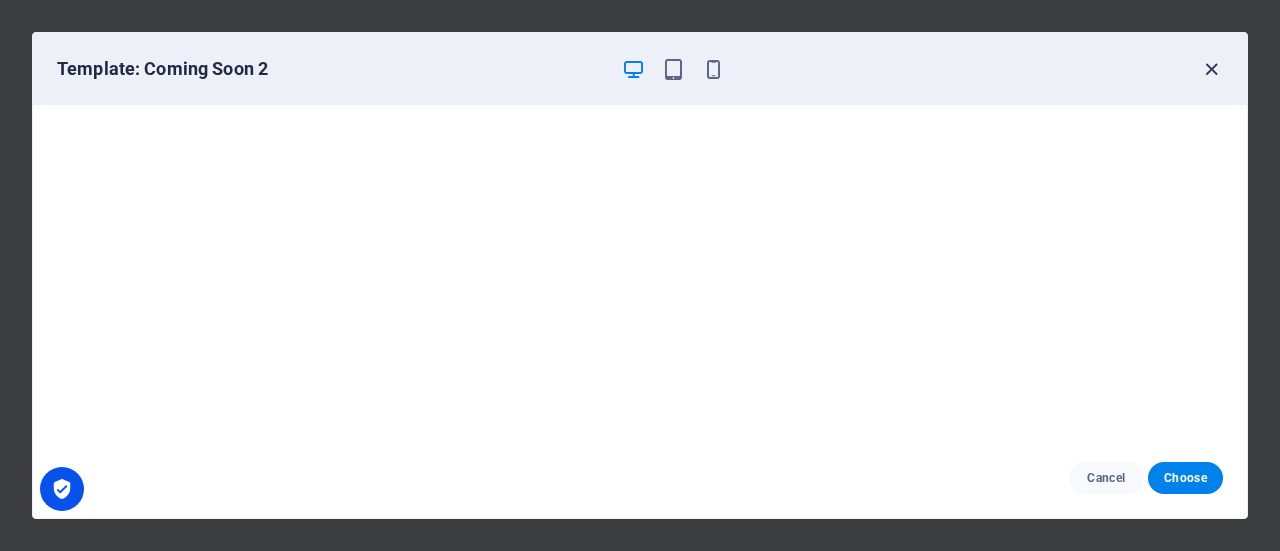 click at bounding box center (1211, 69) 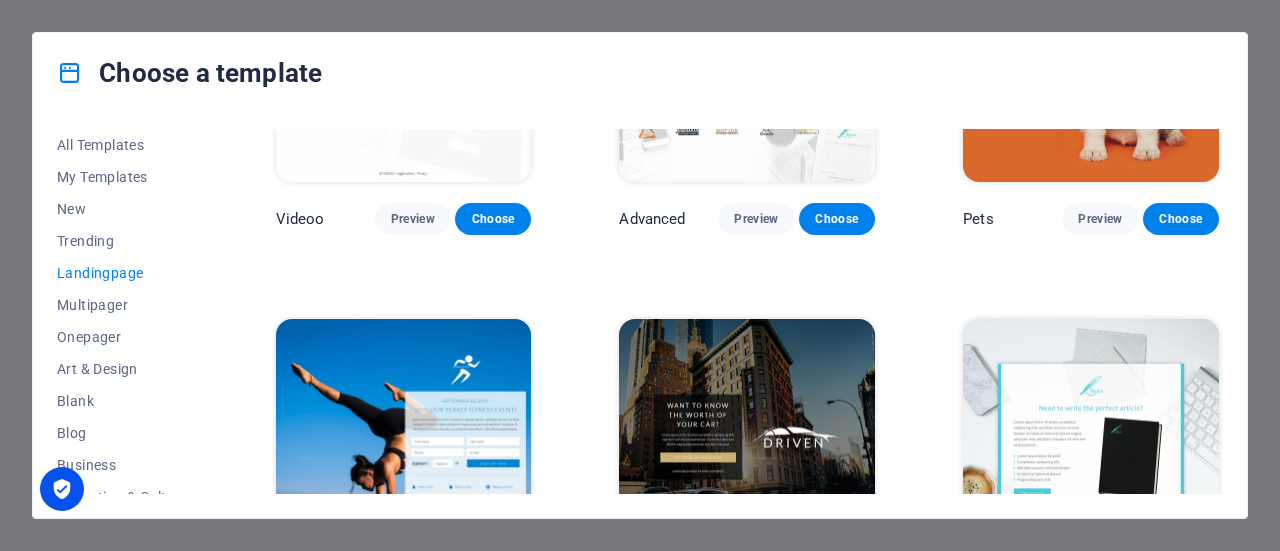 click on "Preview" at bounding box center [415, 2467] 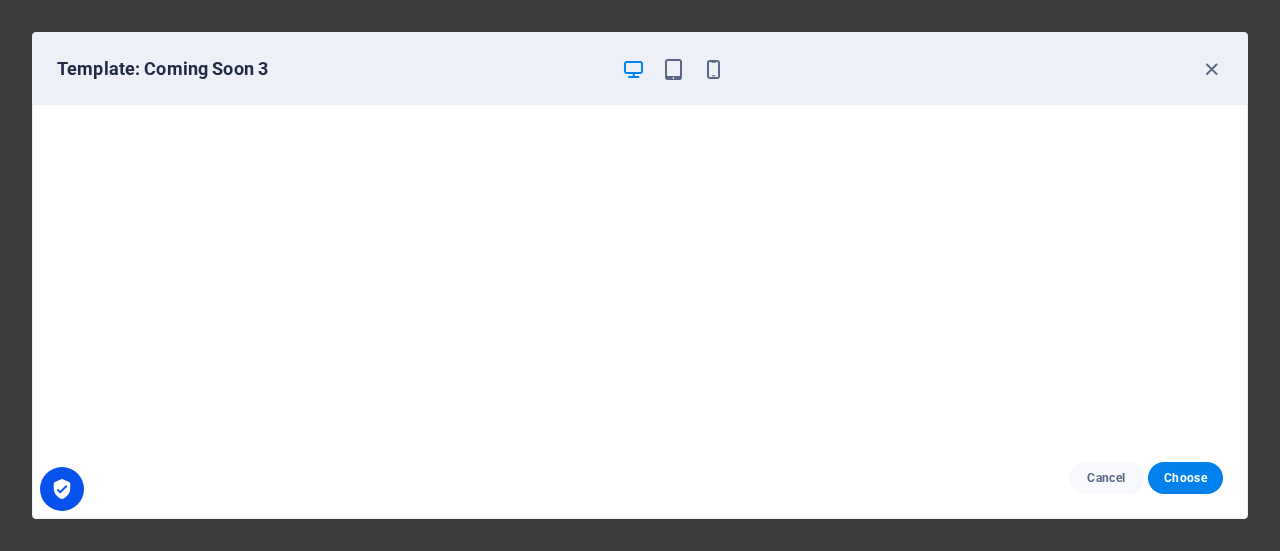 scroll, scrollTop: 4, scrollLeft: 0, axis: vertical 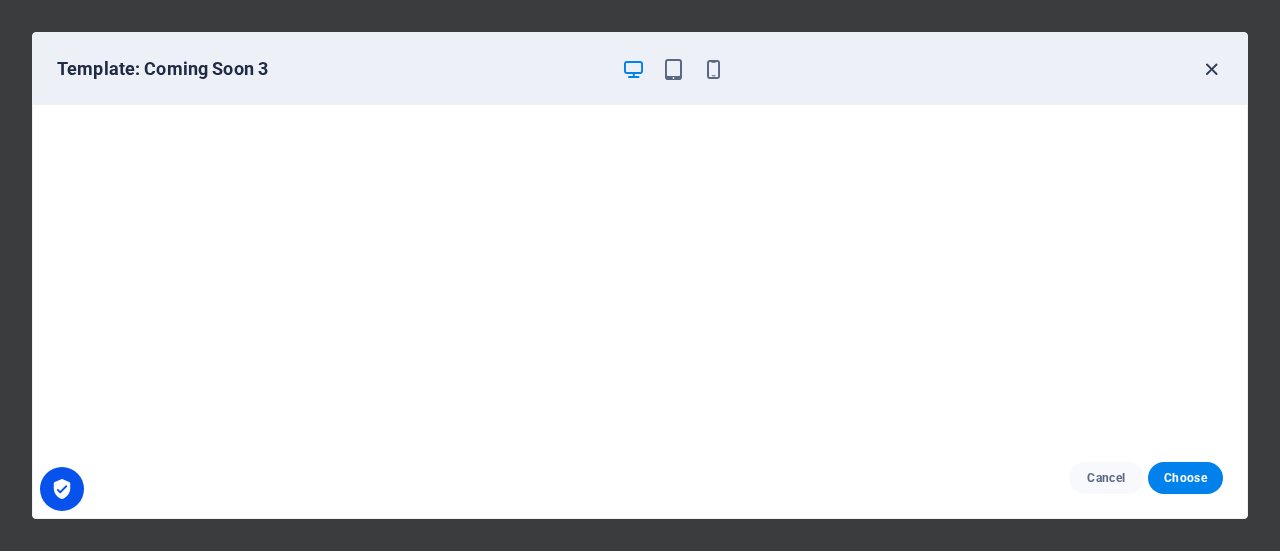 click at bounding box center [1211, 69] 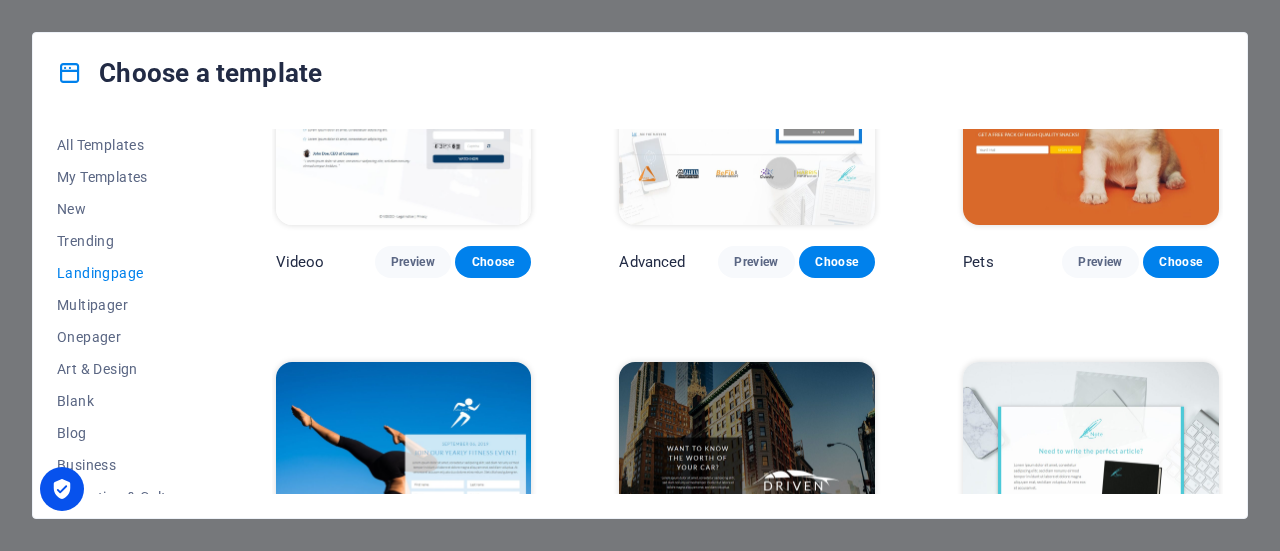 scroll, scrollTop: 932, scrollLeft: 0, axis: vertical 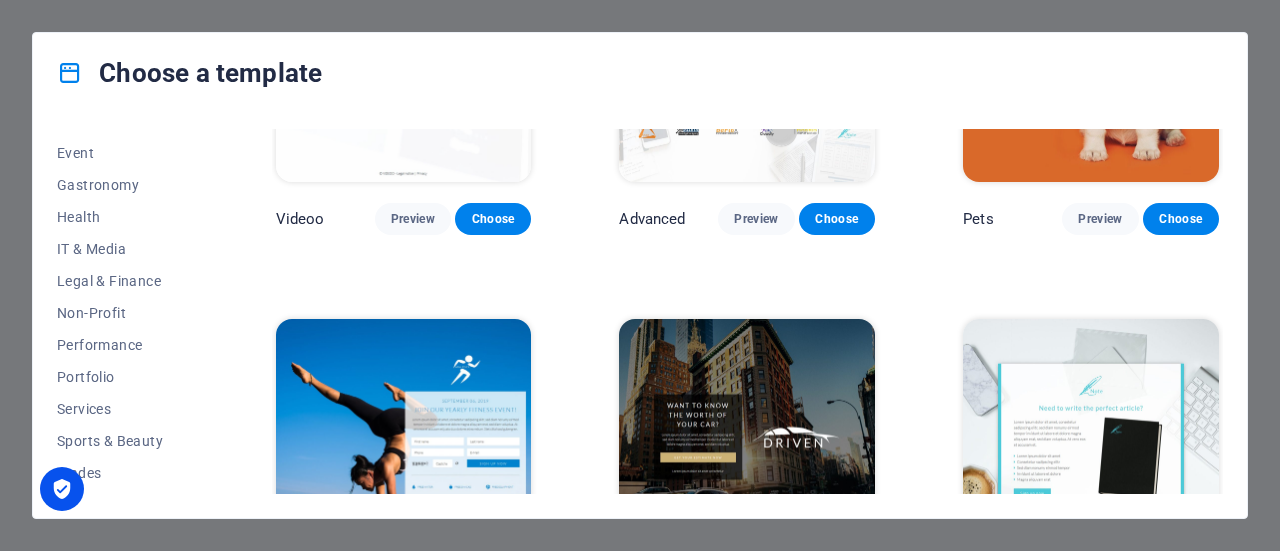 click on "Preview" at bounding box center [1103, 2086] 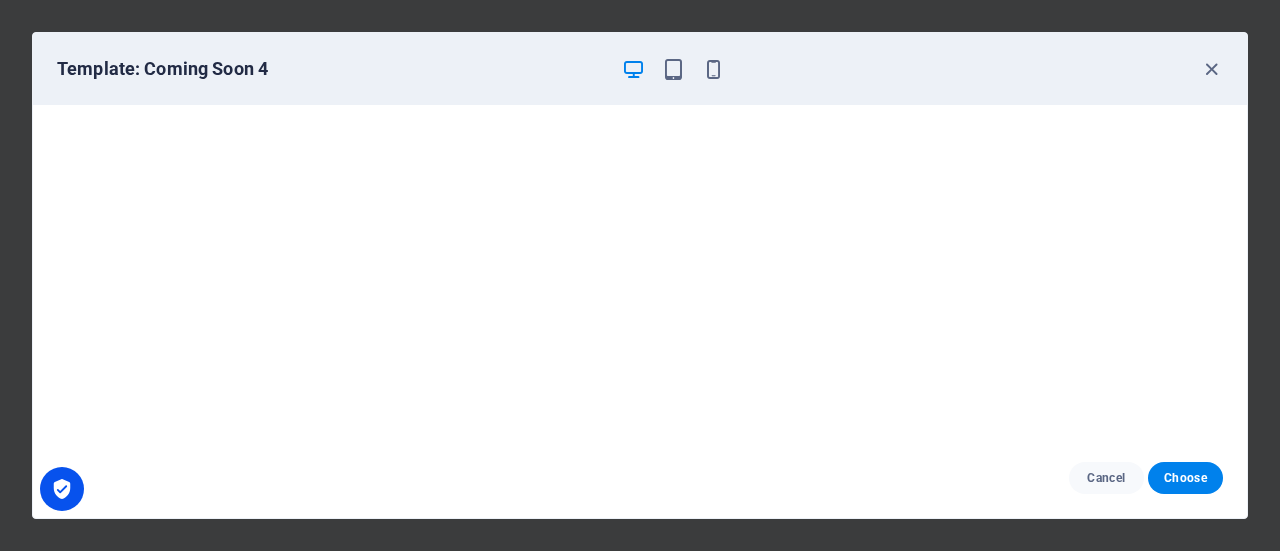 scroll, scrollTop: 4, scrollLeft: 0, axis: vertical 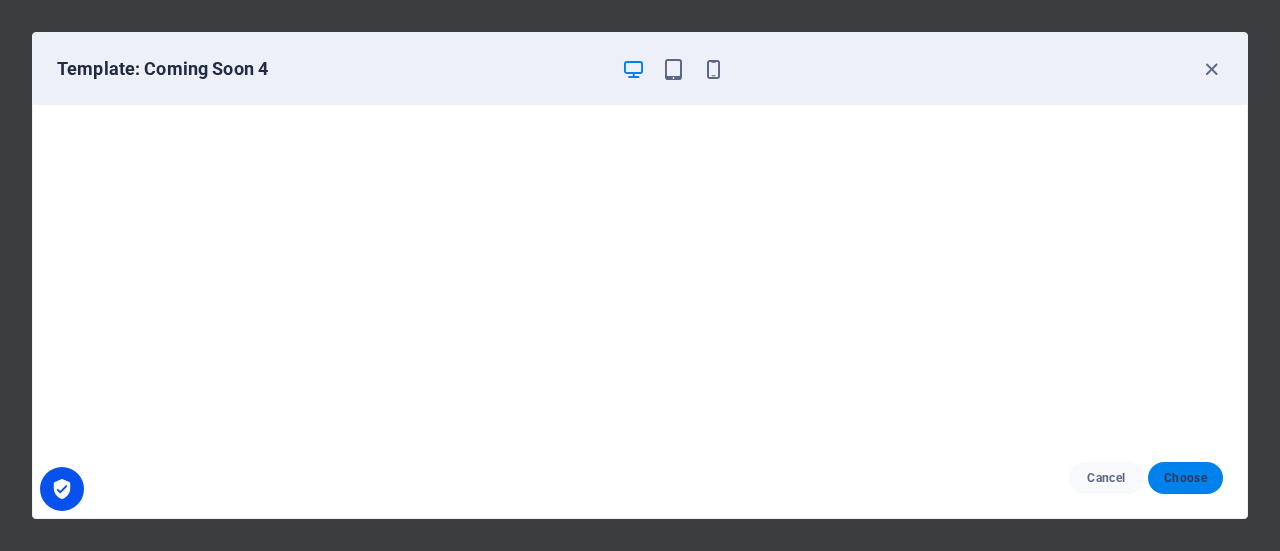 click on "Choose" at bounding box center (1185, 478) 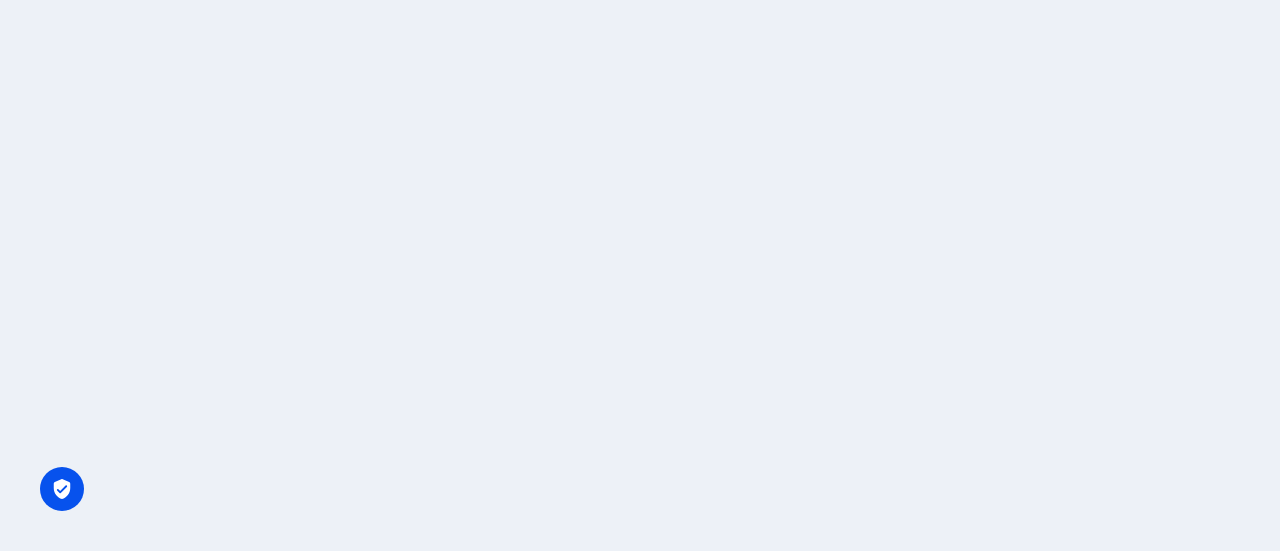 scroll, scrollTop: 0, scrollLeft: 0, axis: both 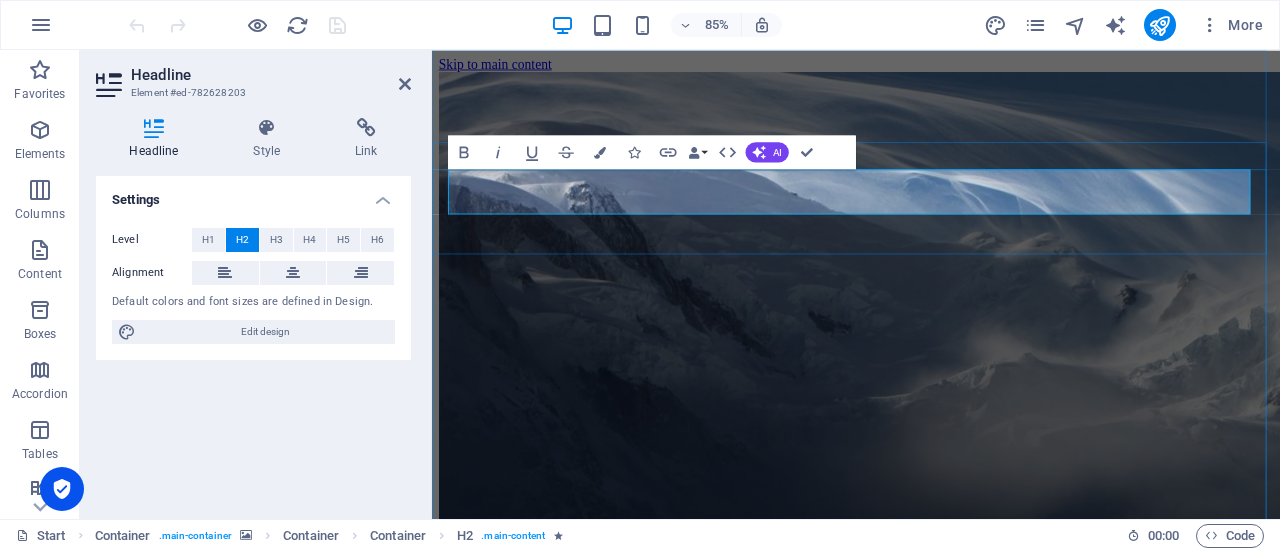 type 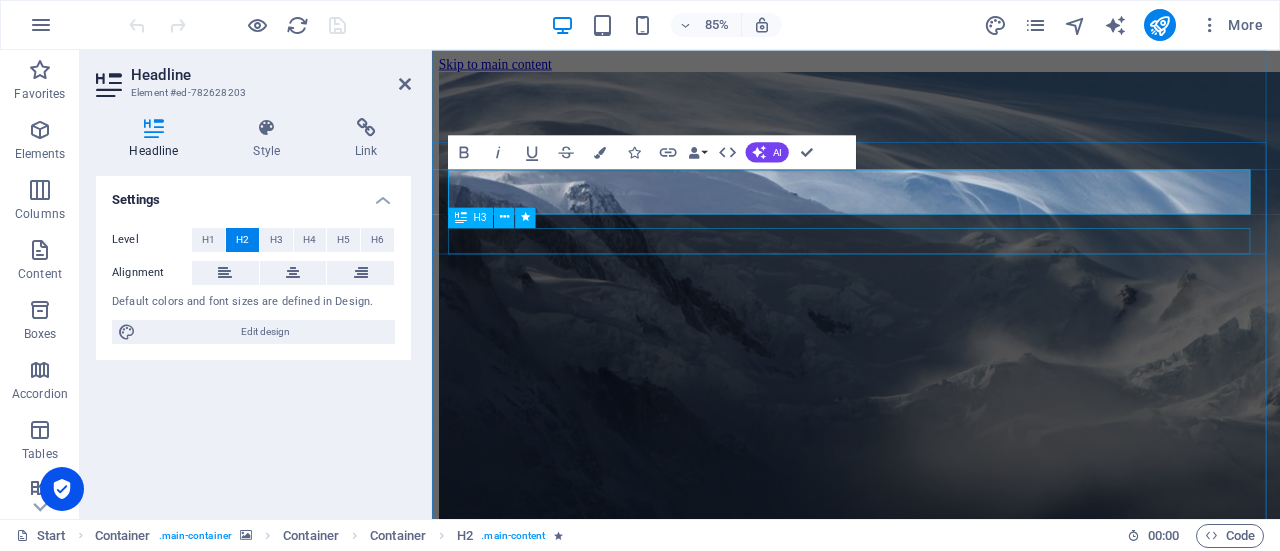 click on "and our brand new designed website too... stay tuned!" at bounding box center [931, 4989] 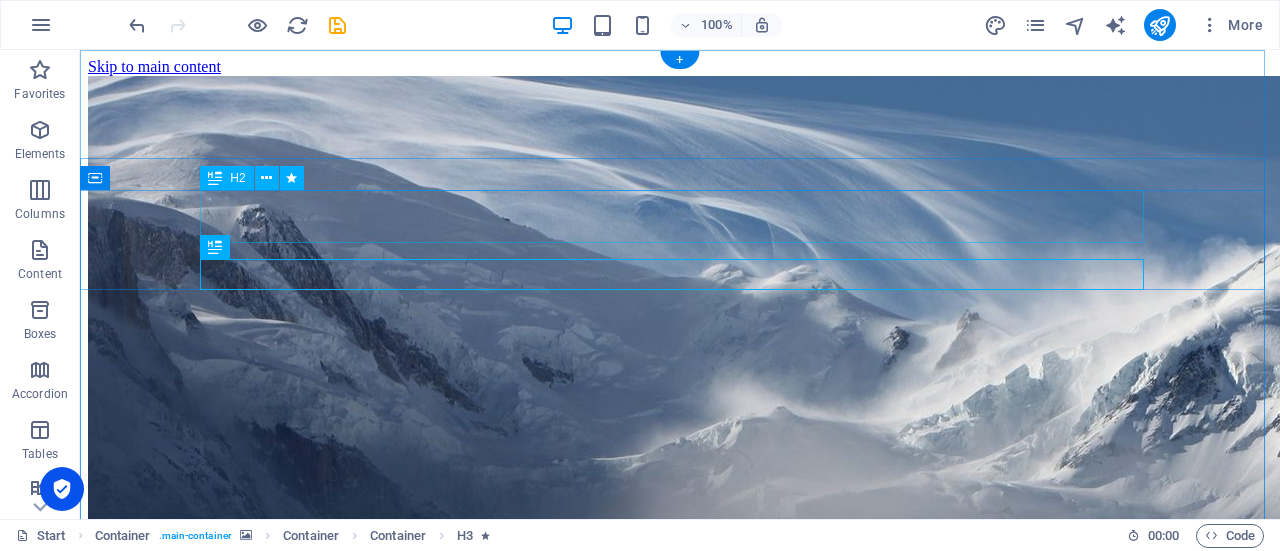 click on "AVEOB NETWORKS is coming soon" at bounding box center [680, 5682] 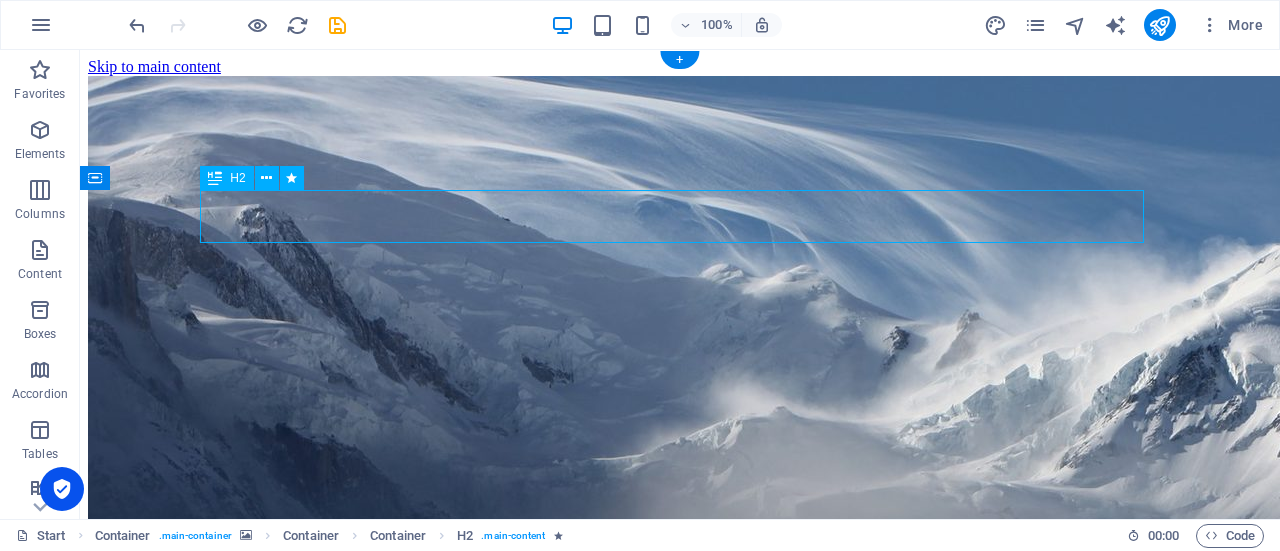 click on "AVEOB NETWORKS is coming soon" at bounding box center (680, 5682) 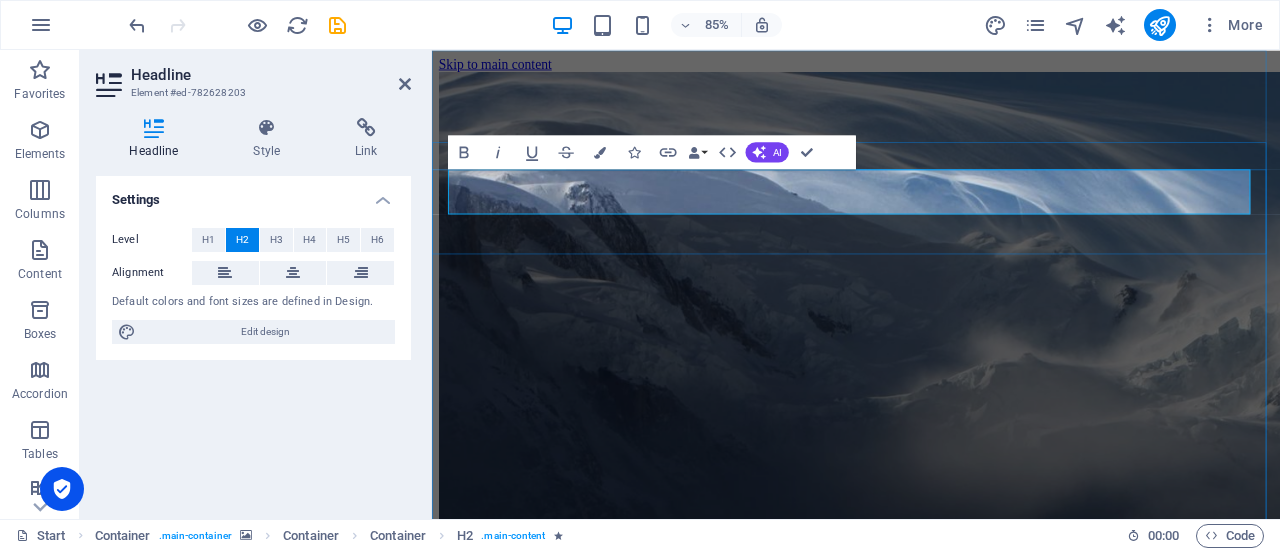 click on "AVEOB NETWORKS is coming soon" at bounding box center (931, 4924) 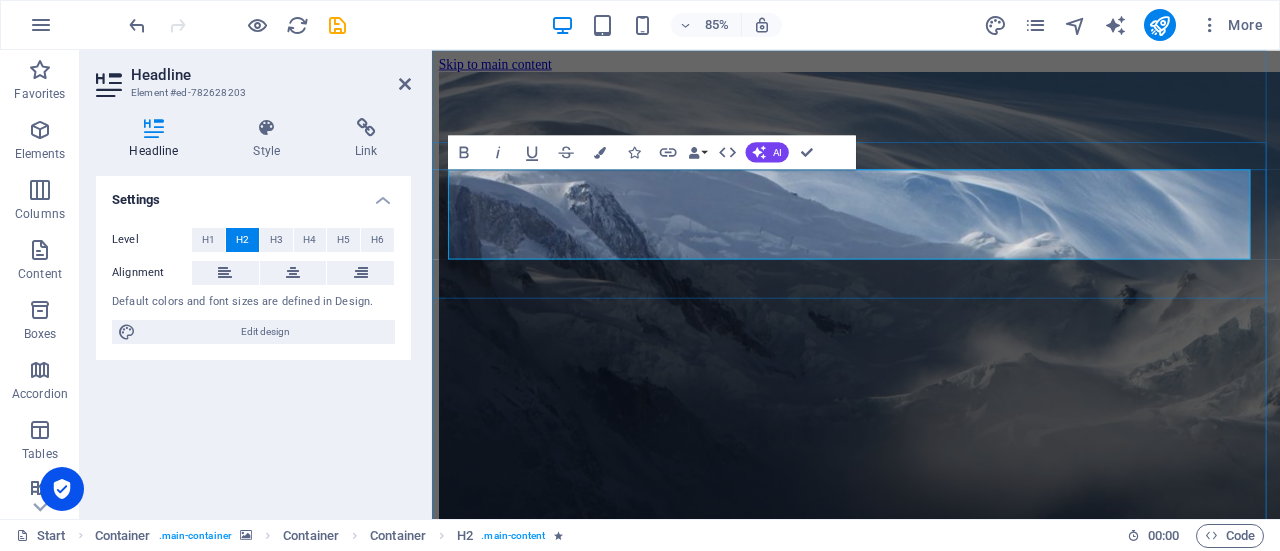 drag, startPoint x: 1101, startPoint y: 215, endPoint x: 1104, endPoint y: 267, distance: 52.086468 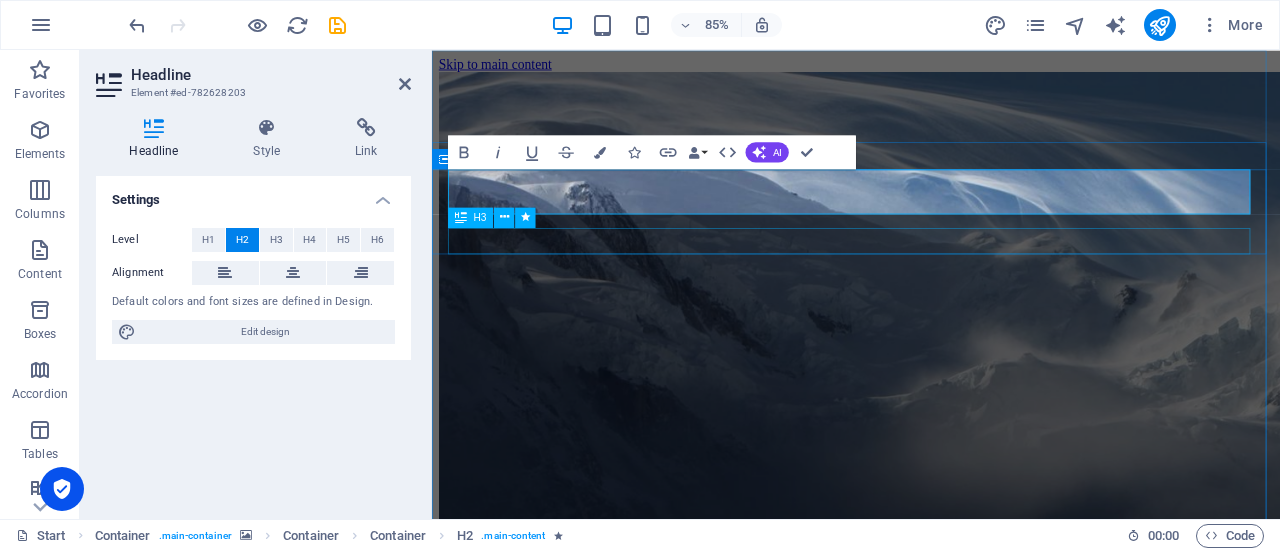 click on "and our brand new designed website too... stay tuned!" at bounding box center (931, 4989) 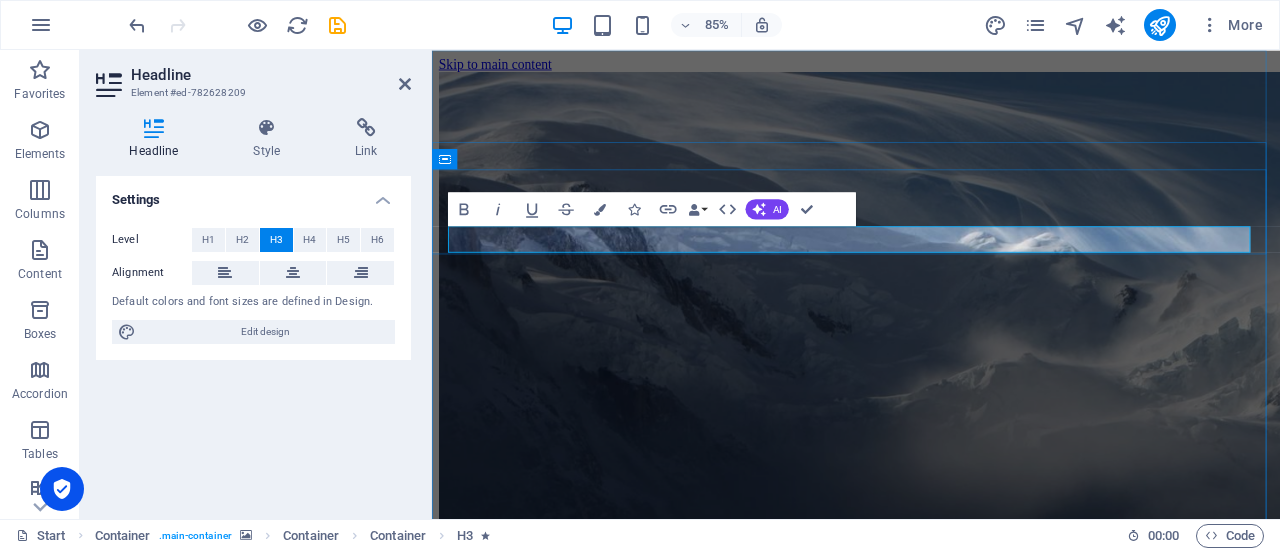 scroll, scrollTop: 1, scrollLeft: 0, axis: vertical 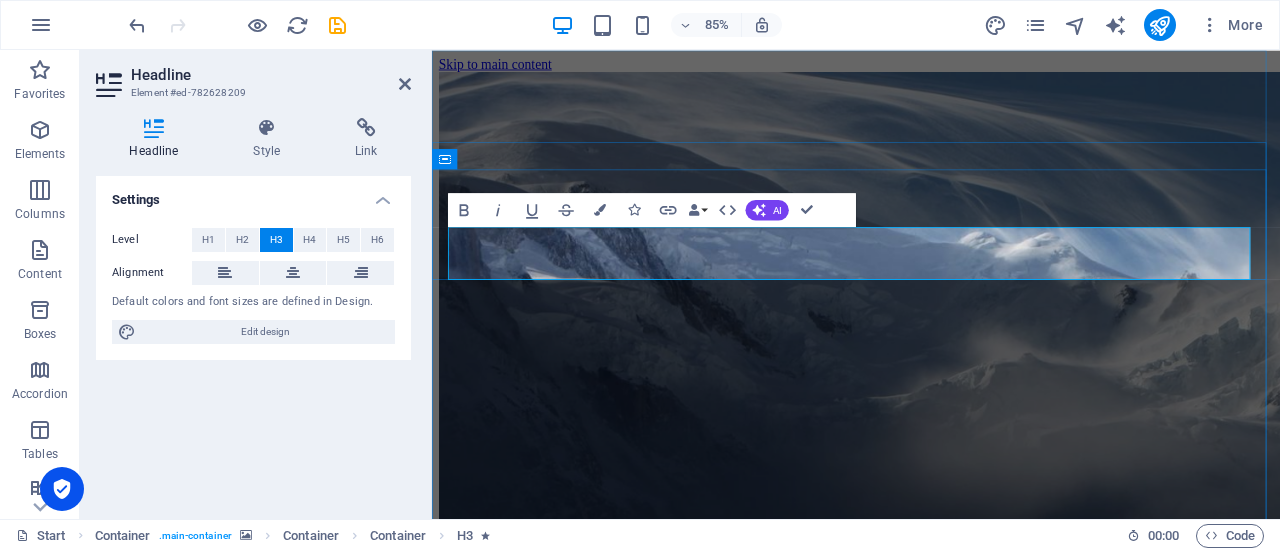 click on "OPPURTUNITY IS EVERYWHERE ‌THE KEY IS TO DEVELOP THE VISION IS TO SEE IT" at bounding box center [931, 5031] 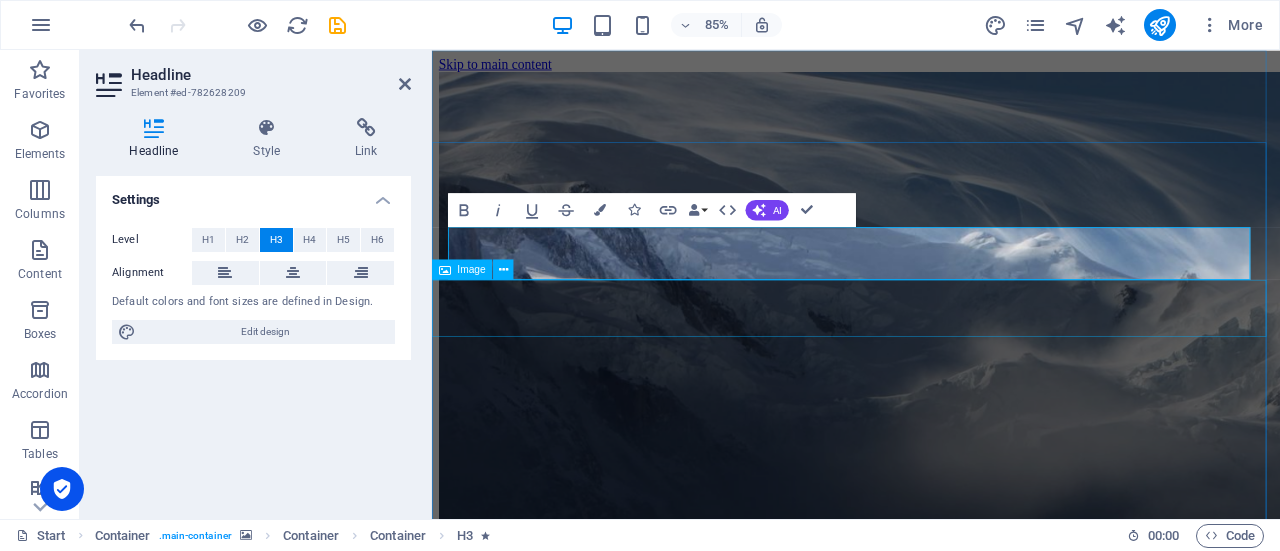 click at bounding box center (931, 5107) 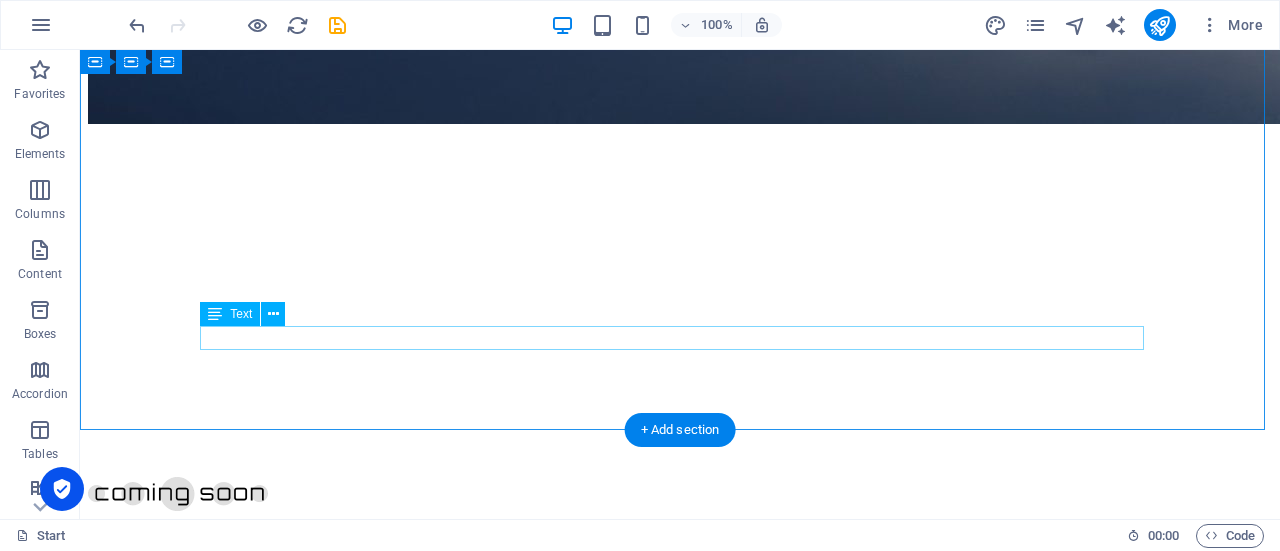 scroll, scrollTop: 650, scrollLeft: 0, axis: vertical 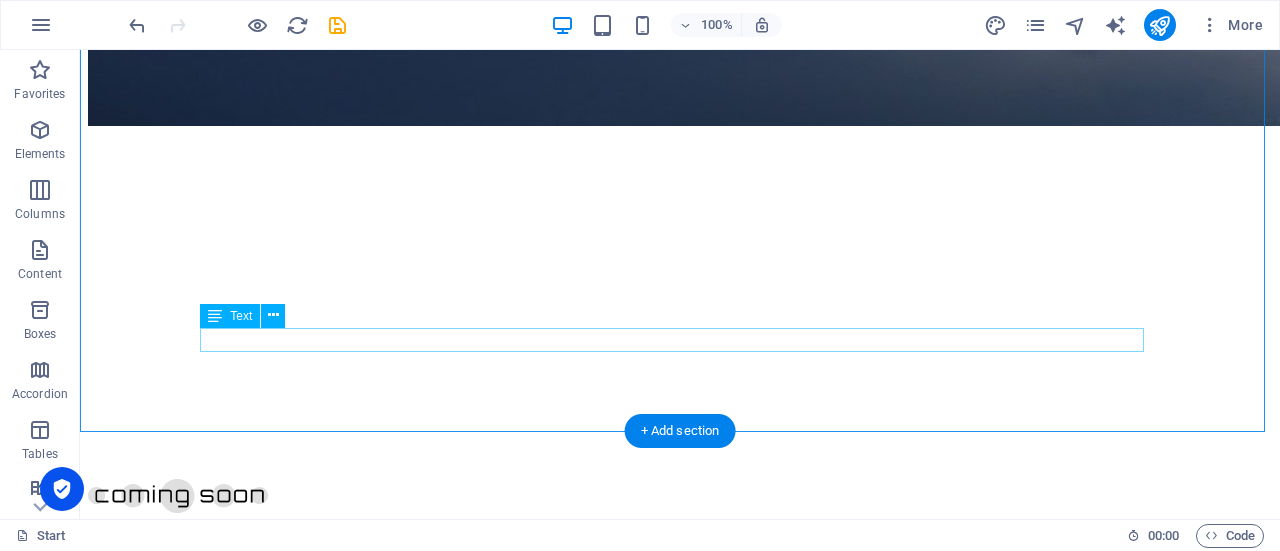 click on "Legal Notice  |  Privacy" at bounding box center (680, 6633) 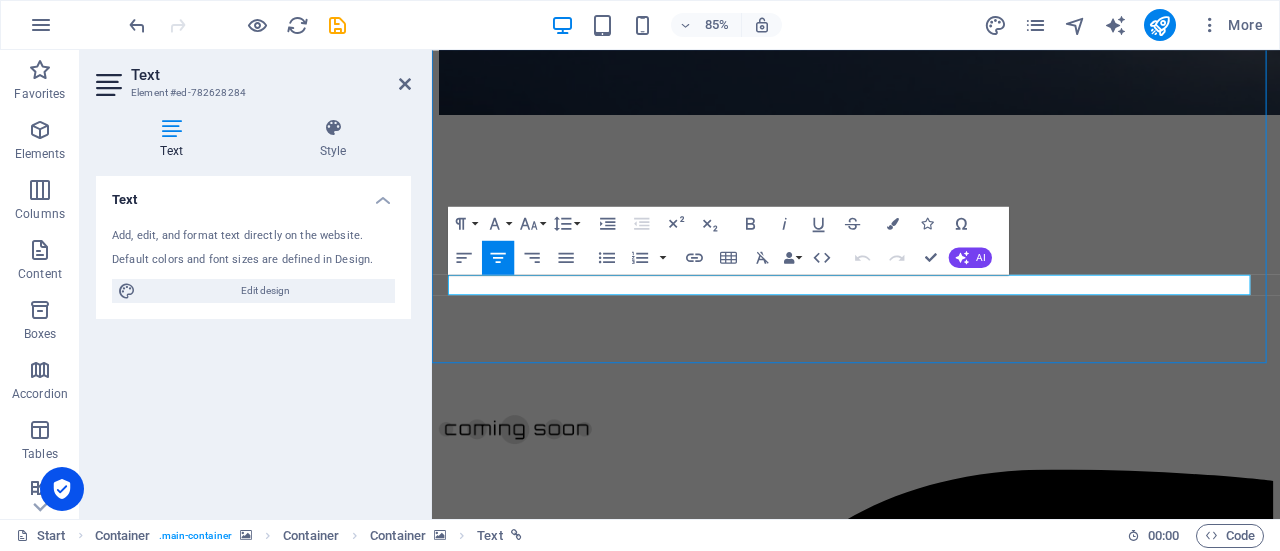 click on "Privacy" at bounding box center [974, 5860] 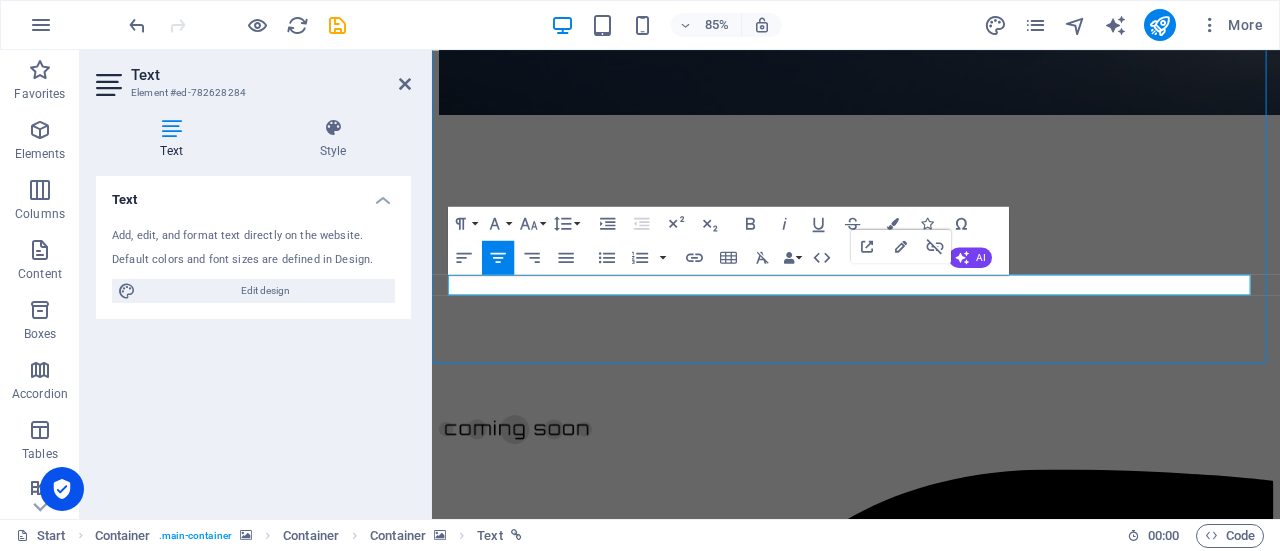 click on "Privacy" at bounding box center (974, 5860) 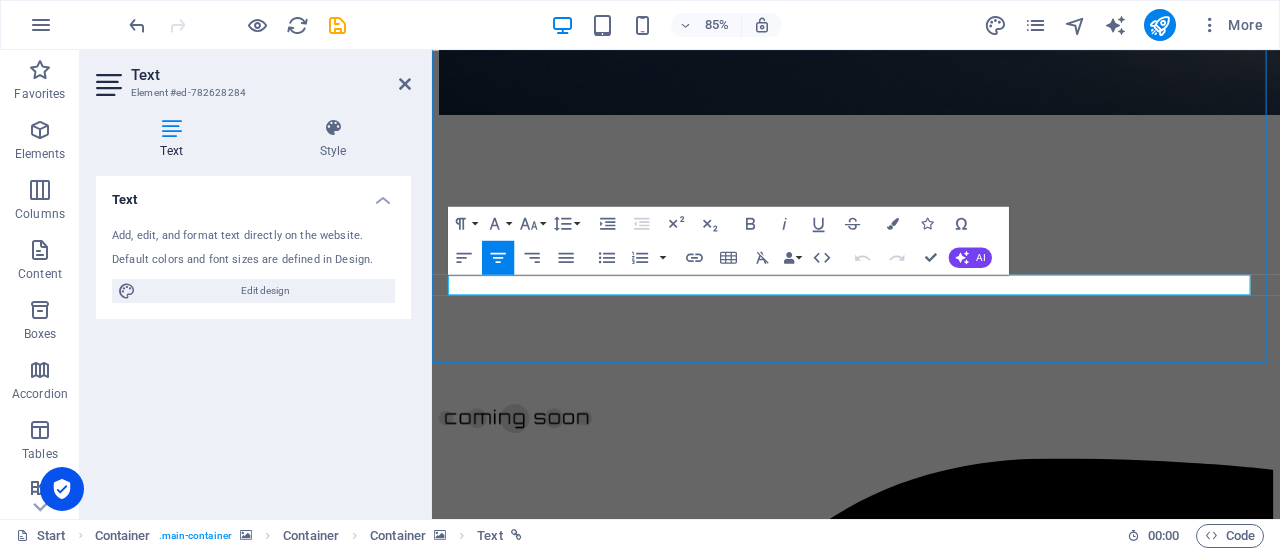 type 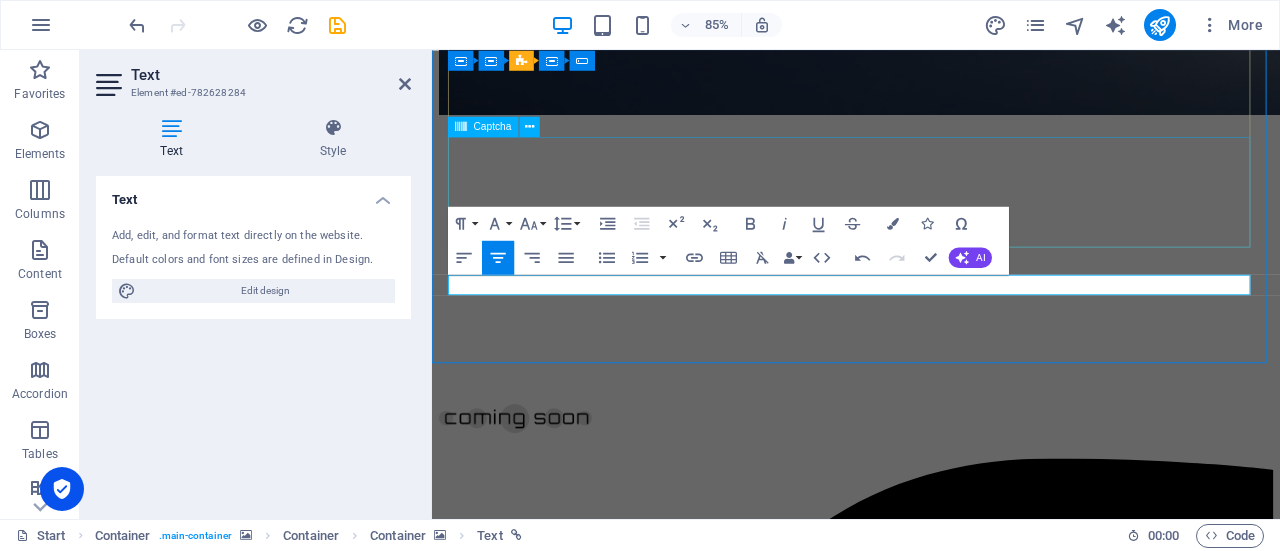 click on "Nicht lesbar? Neu generieren" at bounding box center [931, 5749] 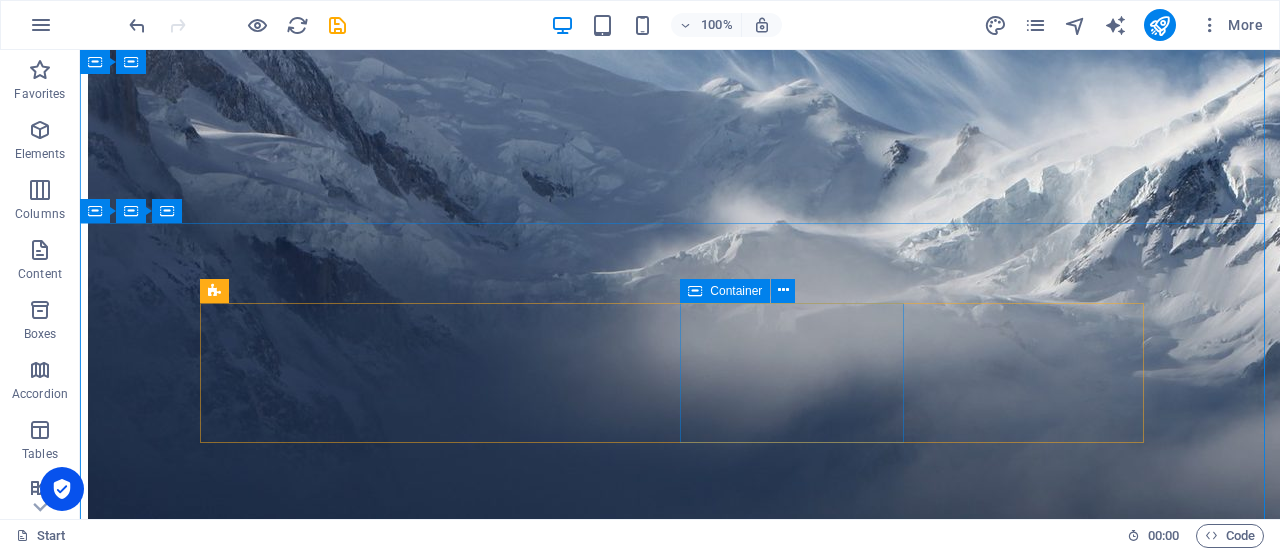 scroll, scrollTop: 178, scrollLeft: 0, axis: vertical 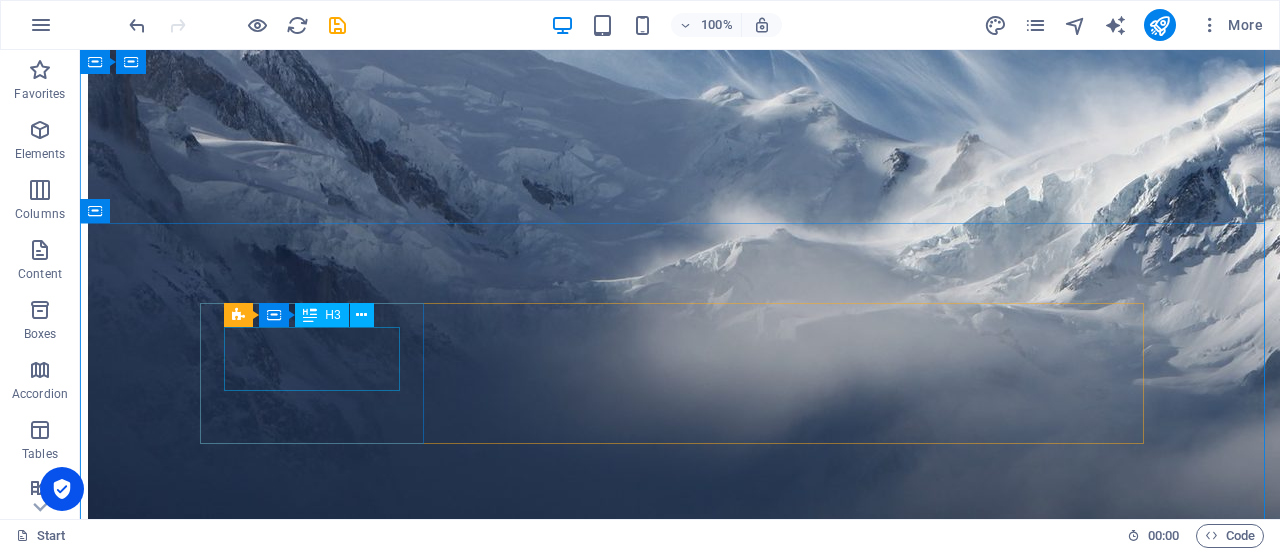 click on "0" at bounding box center (680, 6461) 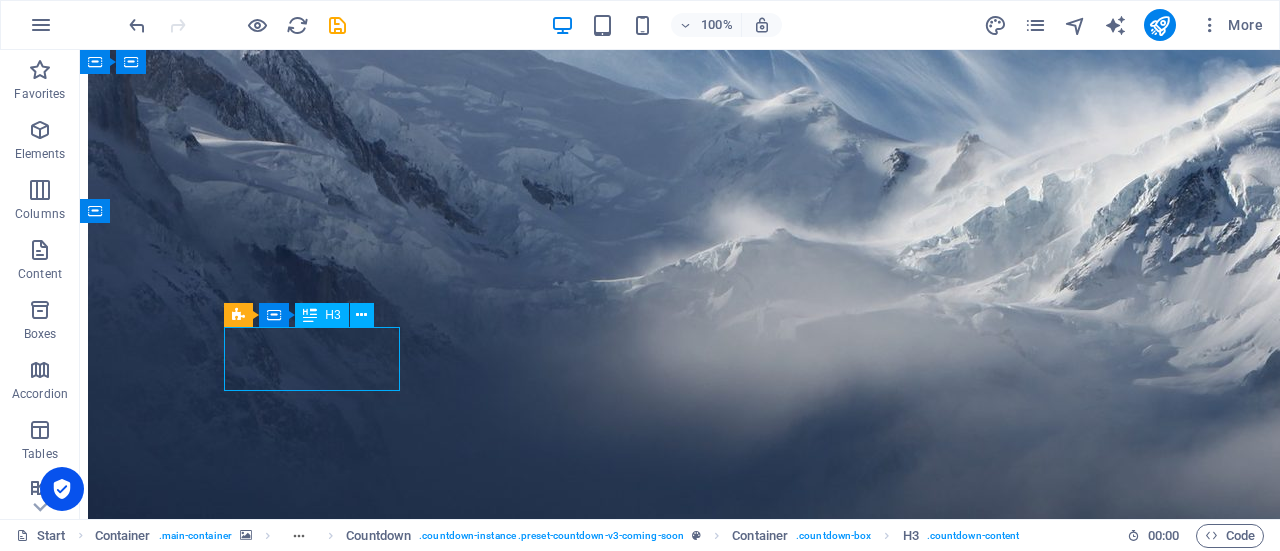 click on "0" at bounding box center [680, 6461] 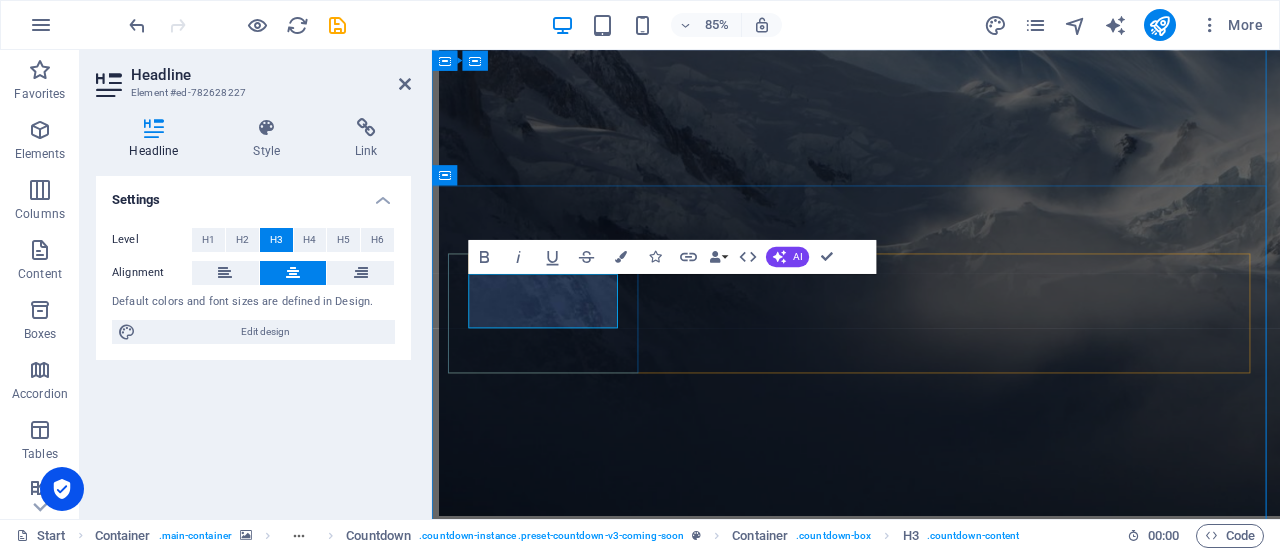 click on "0" at bounding box center [931, 5689] 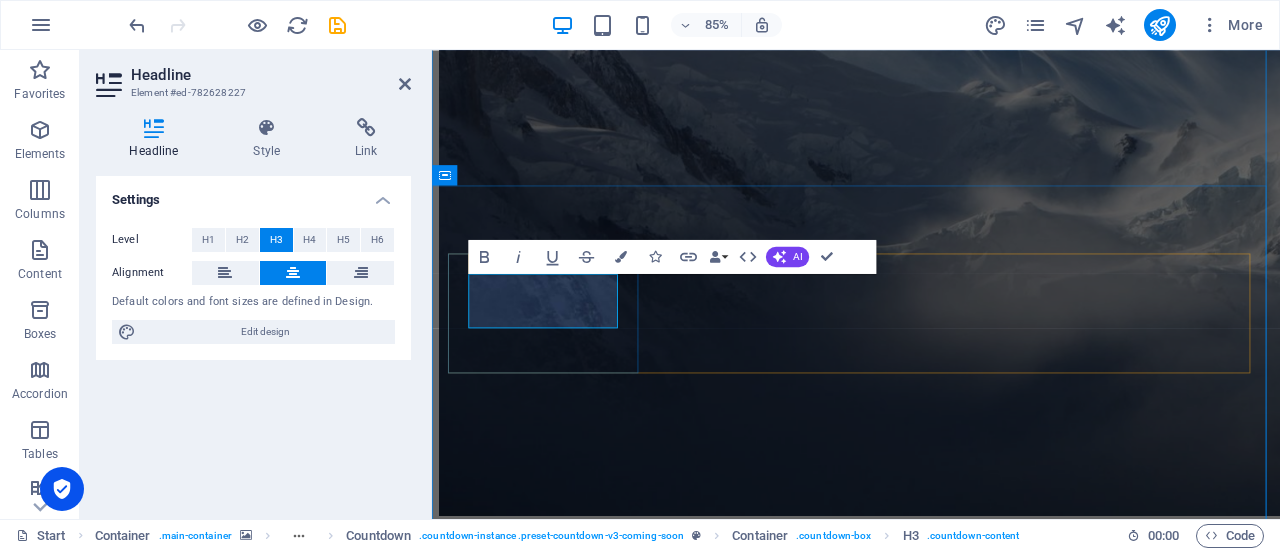 type 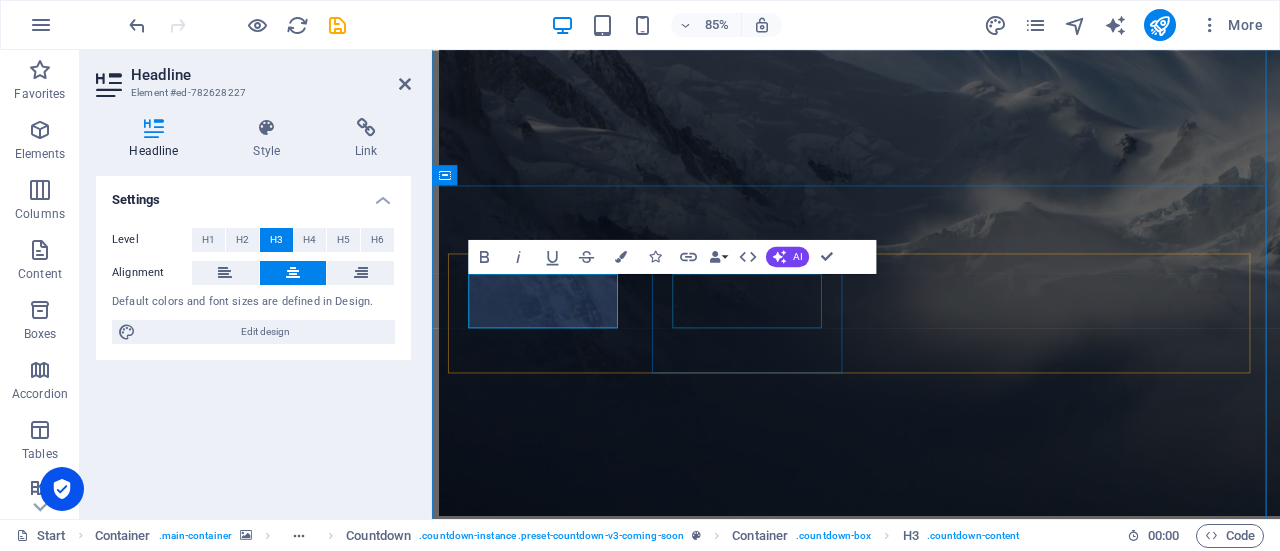 click on "0" at bounding box center [931, 5769] 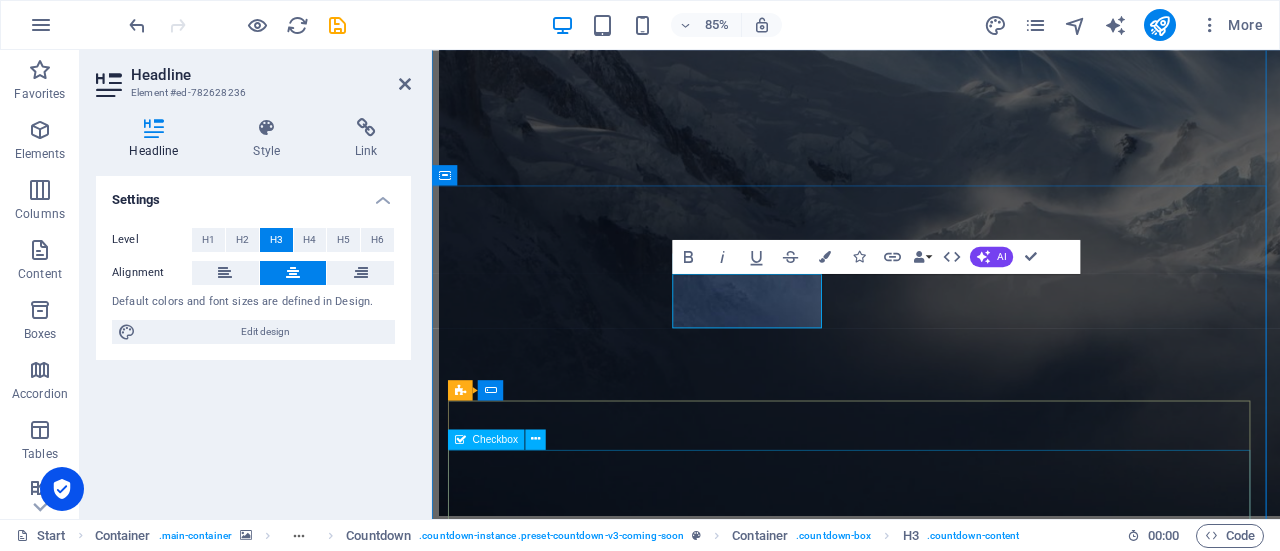 click on "I have read and understand the privacy policy." at bounding box center (931, 6150) 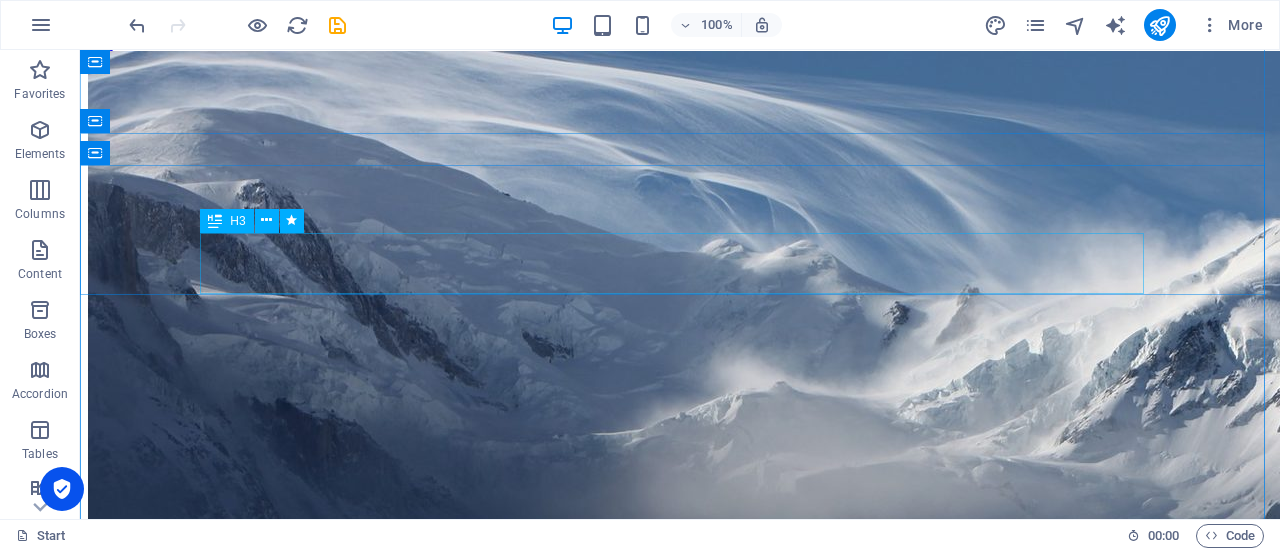 scroll, scrollTop: 0, scrollLeft: 0, axis: both 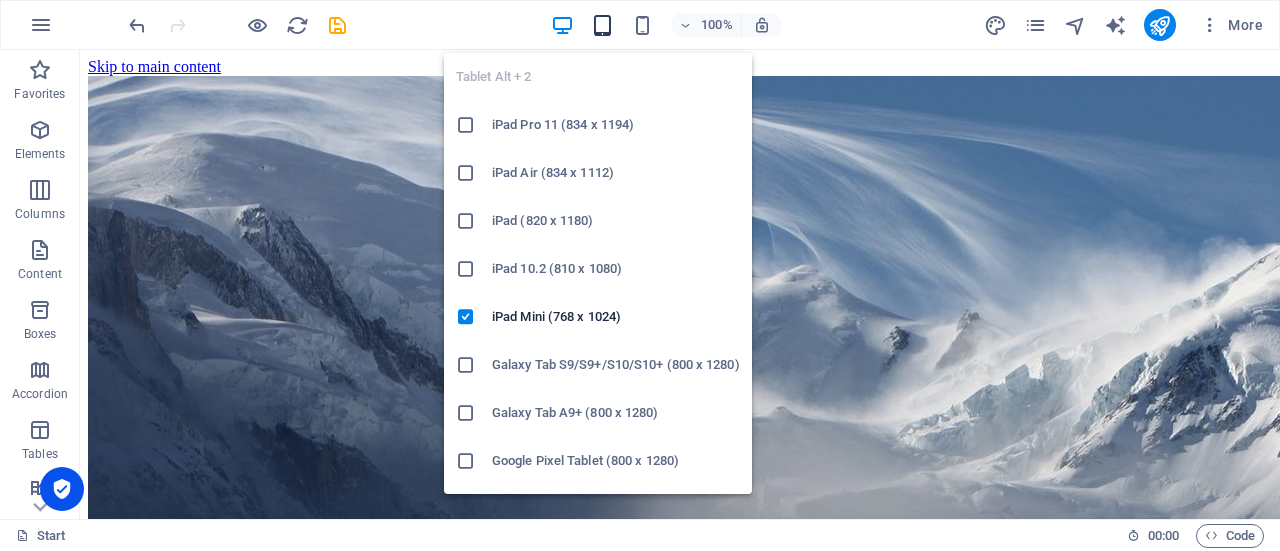 click at bounding box center (602, 25) 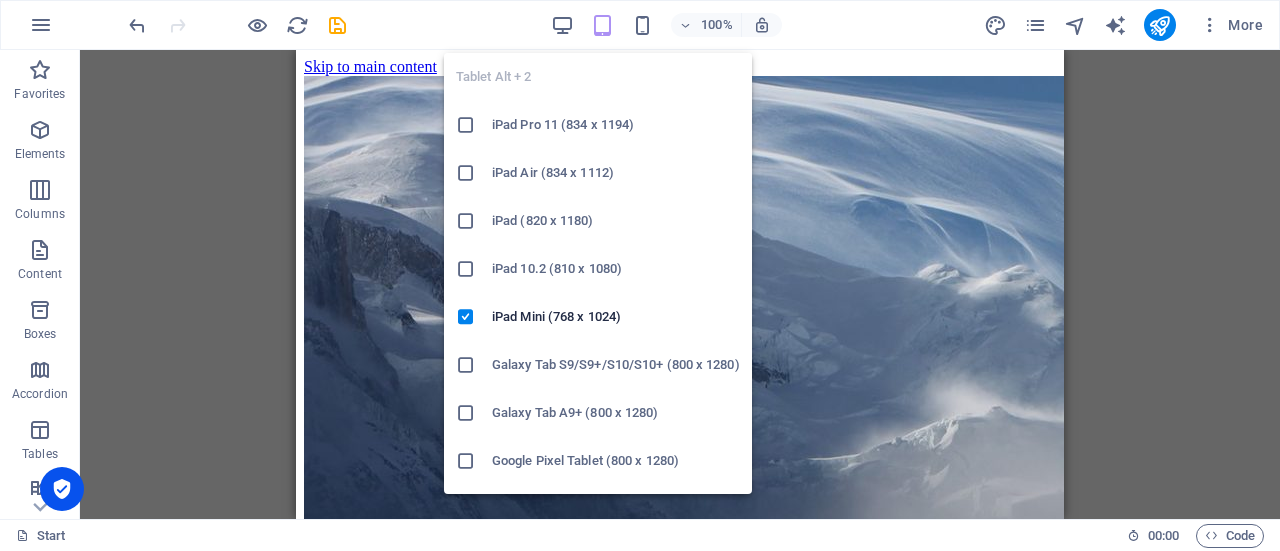 scroll, scrollTop: 1, scrollLeft: 0, axis: vertical 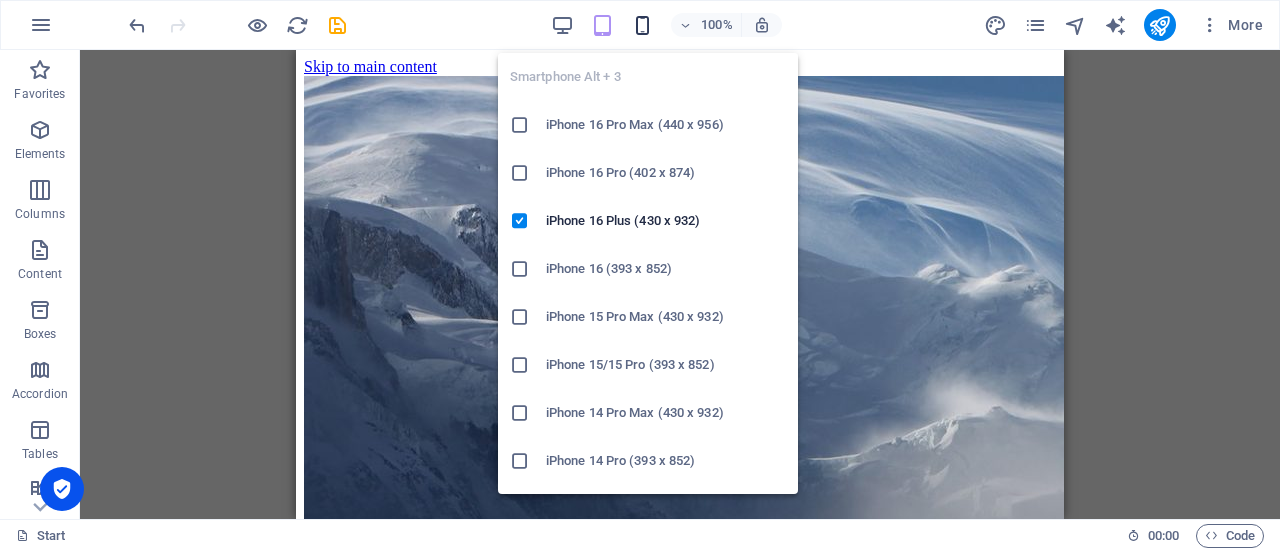 click at bounding box center (642, 25) 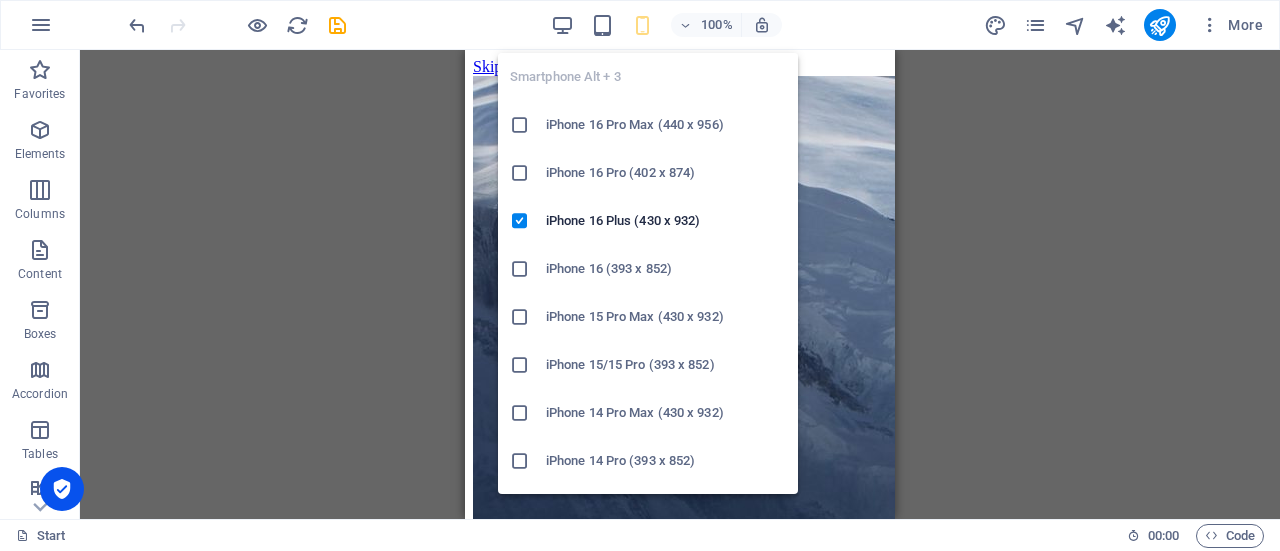 scroll, scrollTop: 0, scrollLeft: 0, axis: both 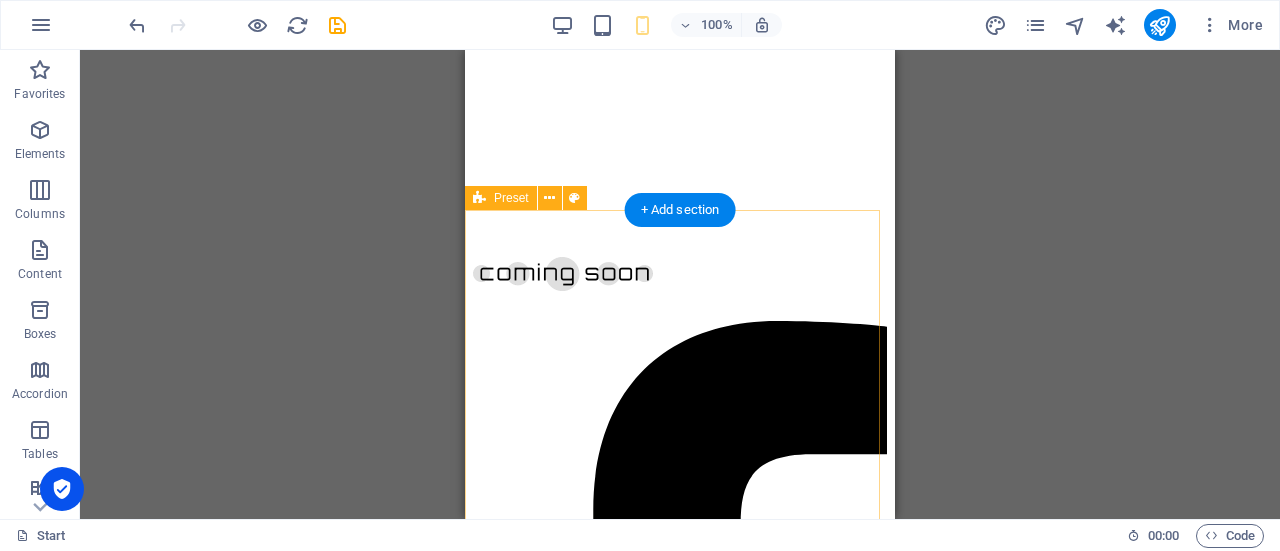 click at bounding box center (680, 3730) 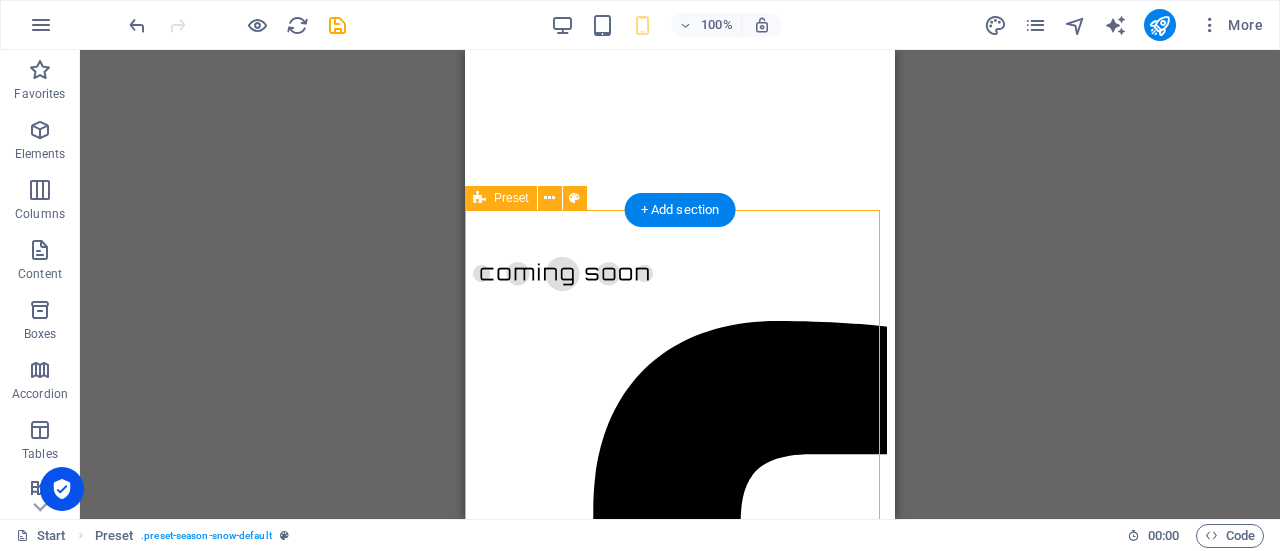 click at bounding box center (680, 3730) 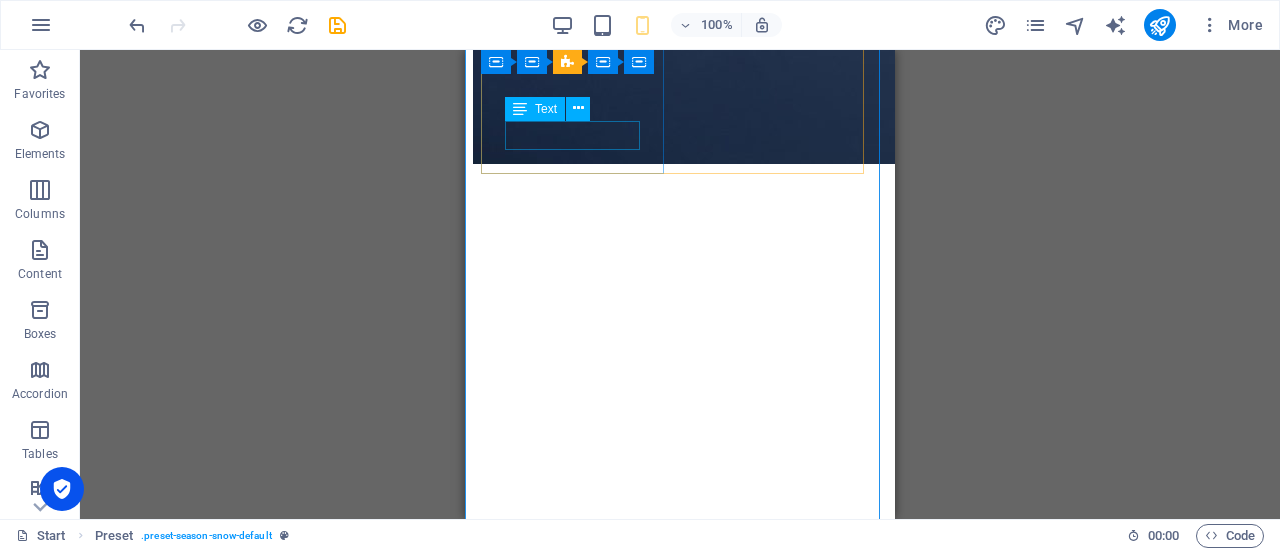 scroll, scrollTop: 611, scrollLeft: 0, axis: vertical 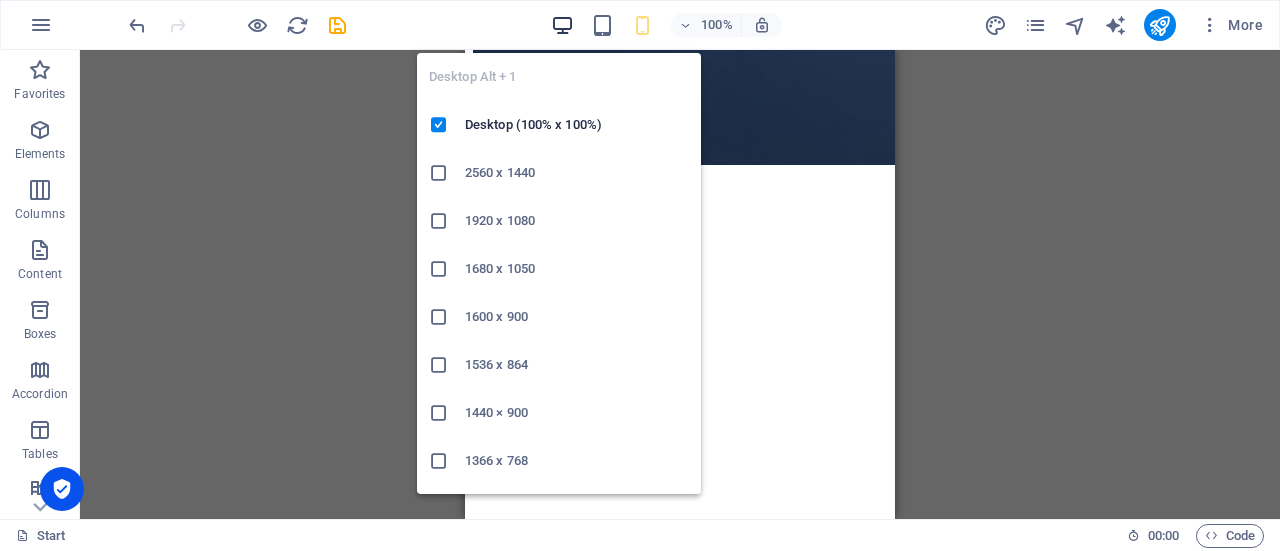 click at bounding box center (562, 25) 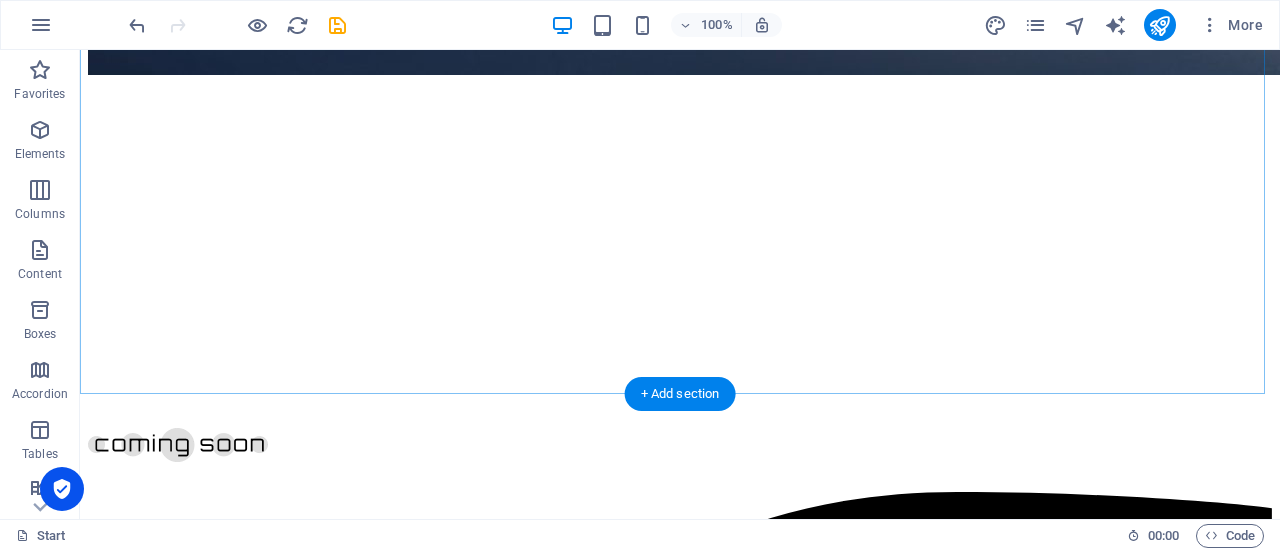 scroll, scrollTop: 703, scrollLeft: 0, axis: vertical 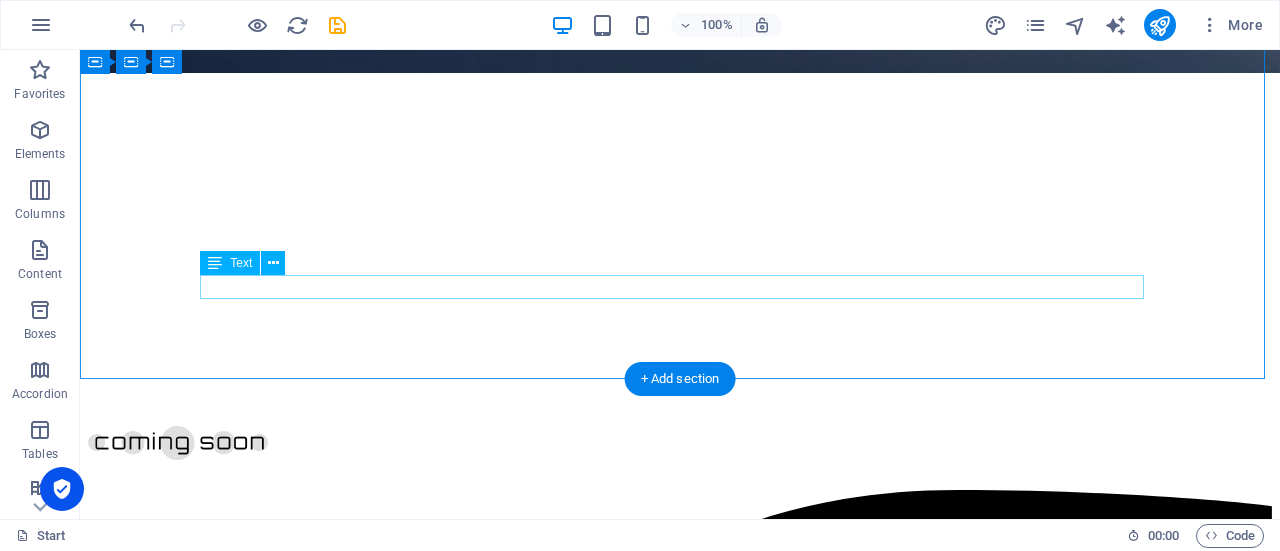 click on "Legal Notice  |  Privacy  | Godavari Wave Technologies" at bounding box center [680, 6580] 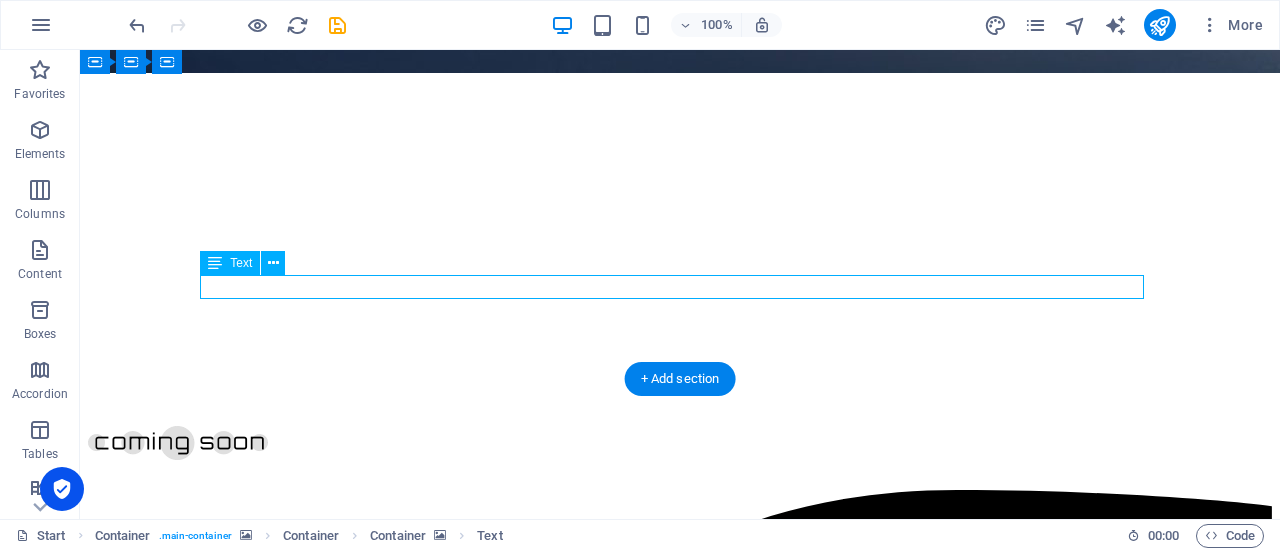 click on "Legal Notice  |  Privacy  | Godavari Wave Technologies" at bounding box center [680, 6580] 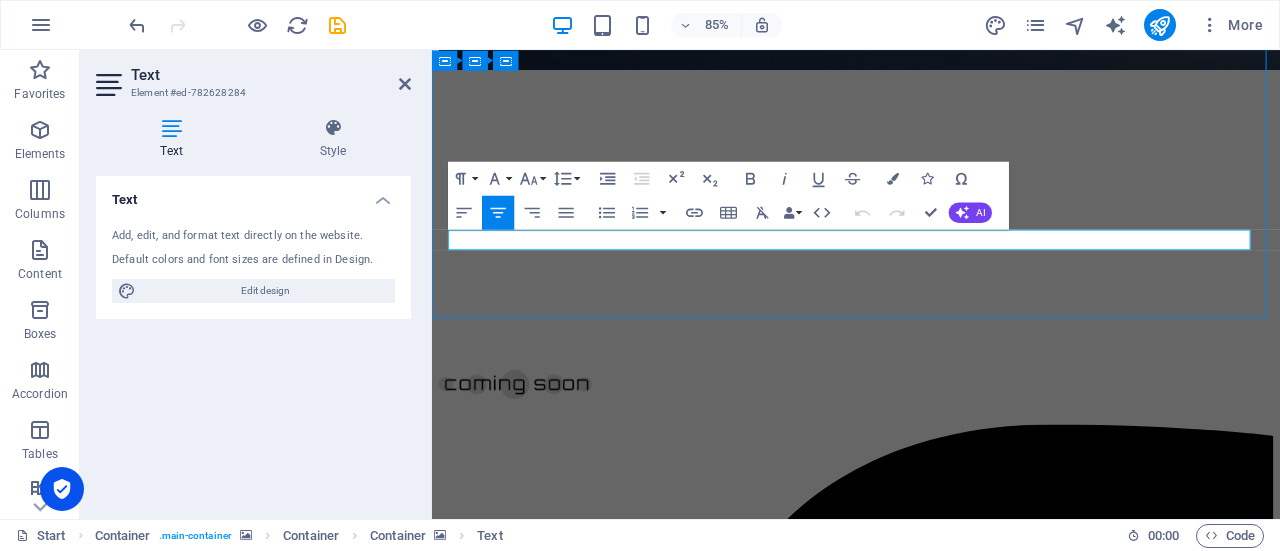 click on "Legal Notice  |  Privacy  | Godavari Wave Technologies" at bounding box center [931, 5808] 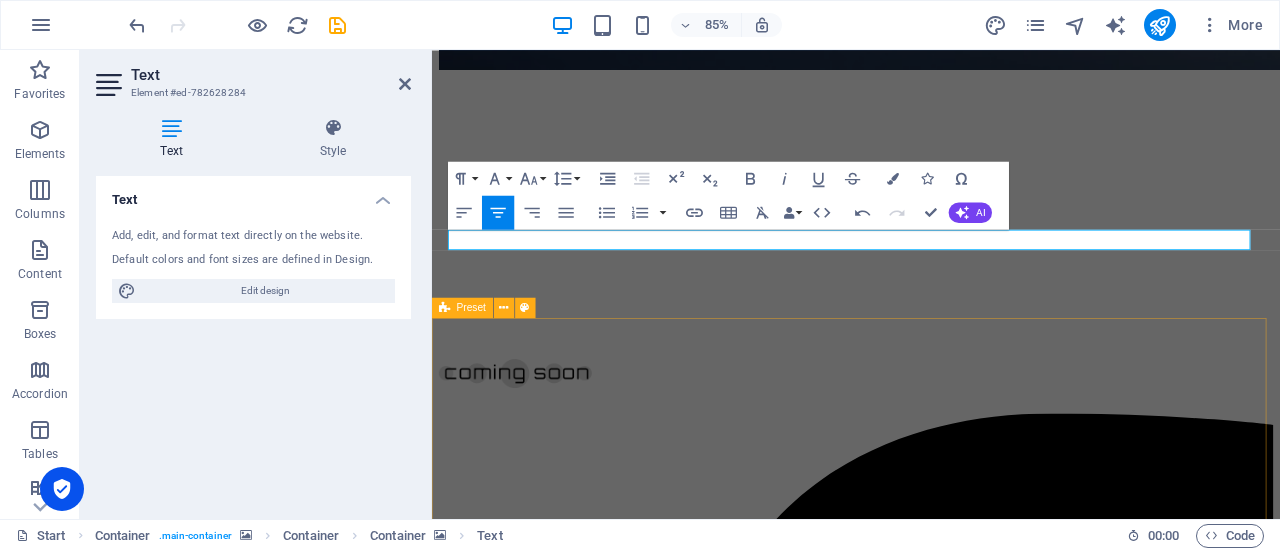 click at bounding box center [931, 5829] 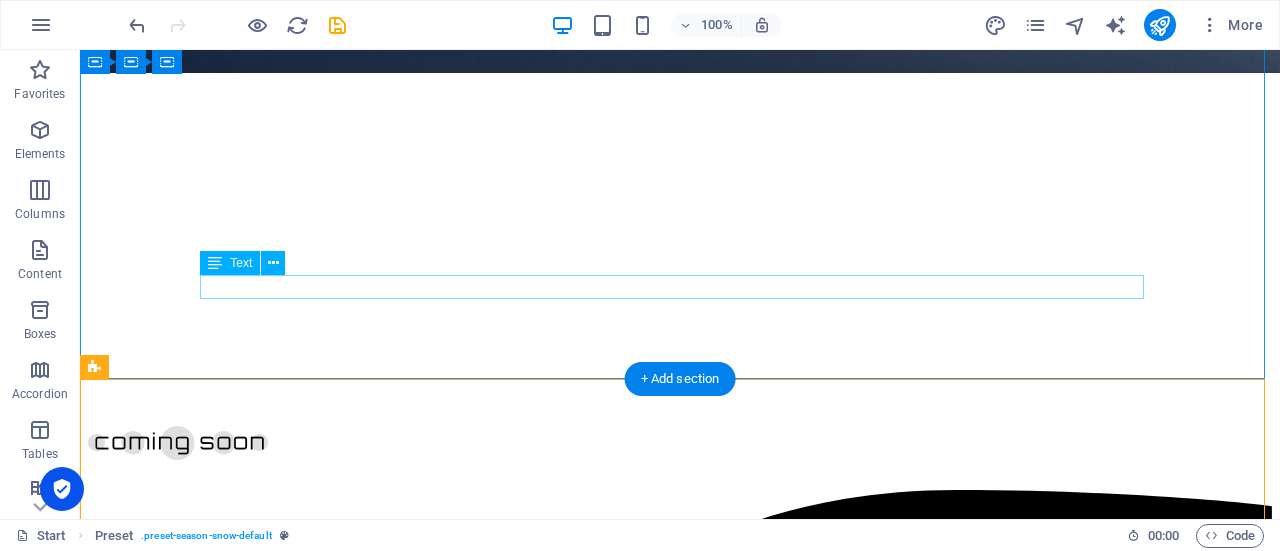 click on "Legal Notice  |  Privacy  | Godavari Wave Technologies |  aveobusinessnetworksllp@gmail.com" at bounding box center [680, 6580] 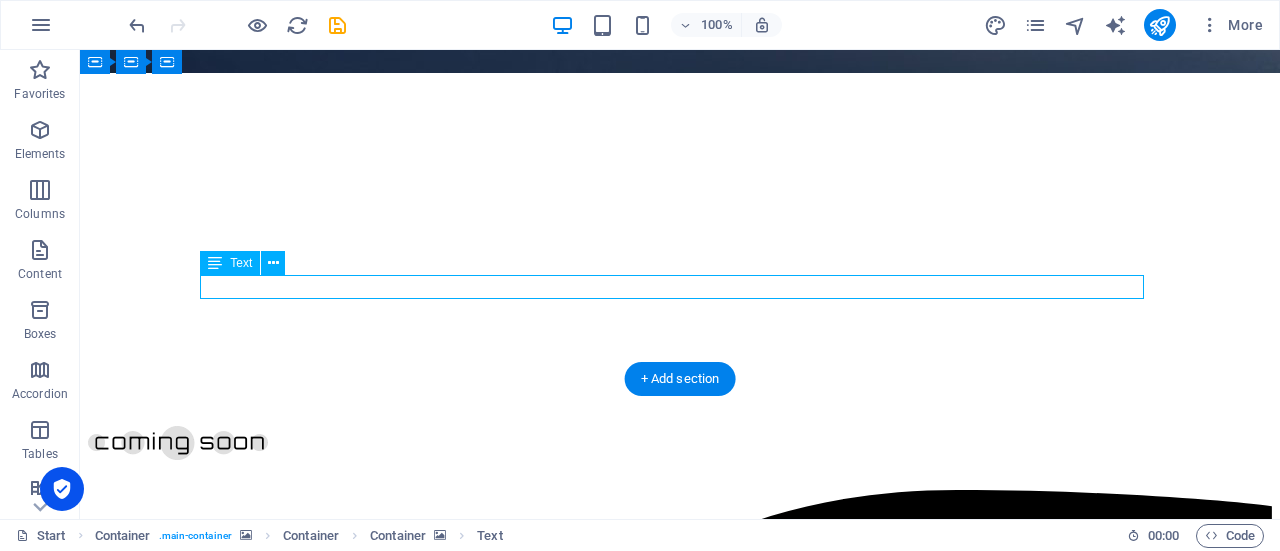 click on "Legal Notice  |  Privacy  | Godavari Wave Technologies |  aveobusinessnetworksllp@gmail.com" at bounding box center (680, 6580) 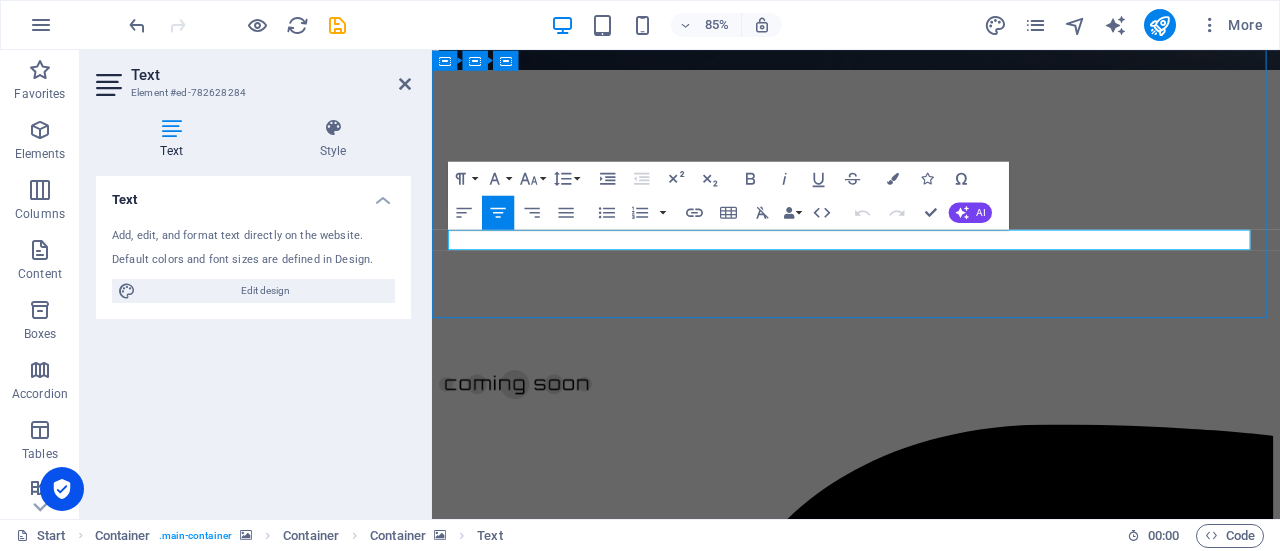 click on "aveobusinessnetworksllp@gmail.com" at bounding box center (1100, 5807) 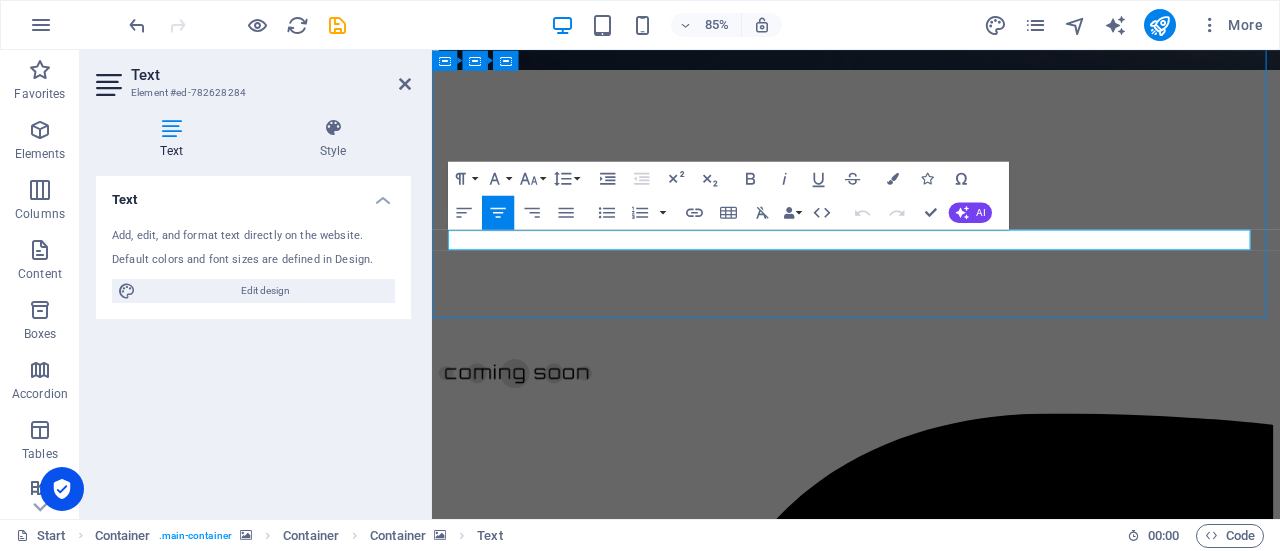 click on "aveobusinessnetworksllp@gmail.com" at bounding box center (1100, 5794) 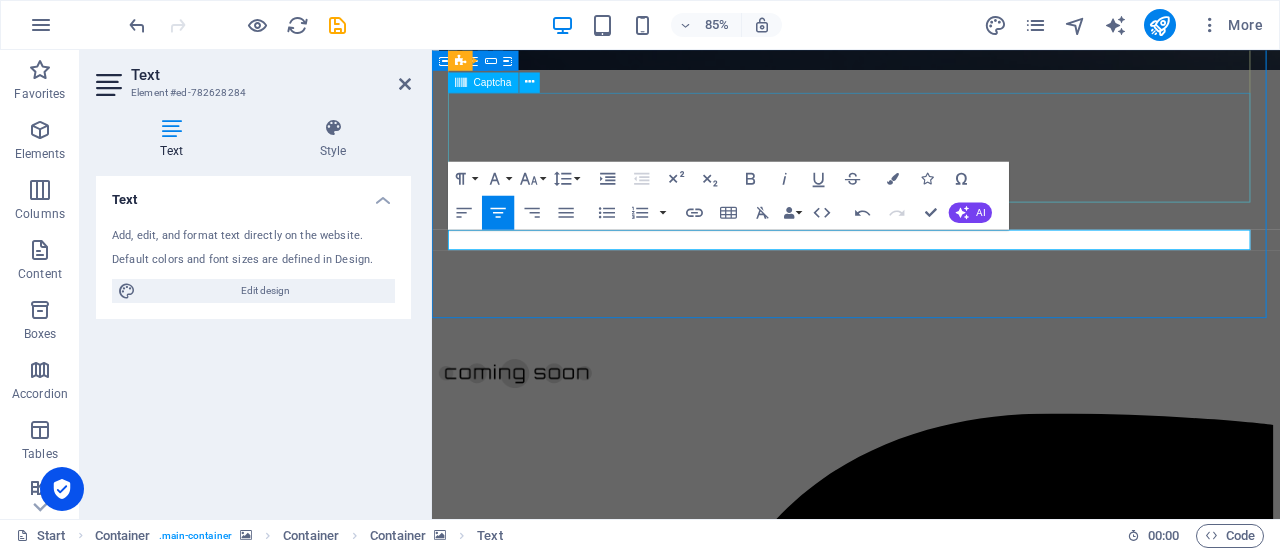 click on "Nicht lesbar? Neu generieren" at bounding box center [931, 5696] 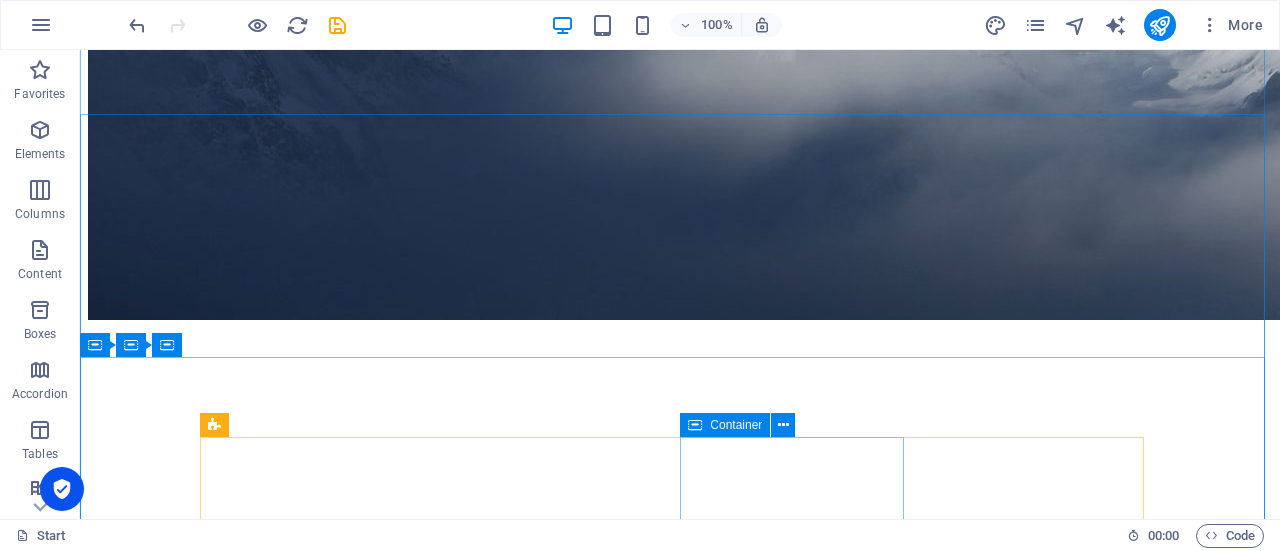 scroll, scrollTop: 0, scrollLeft: 0, axis: both 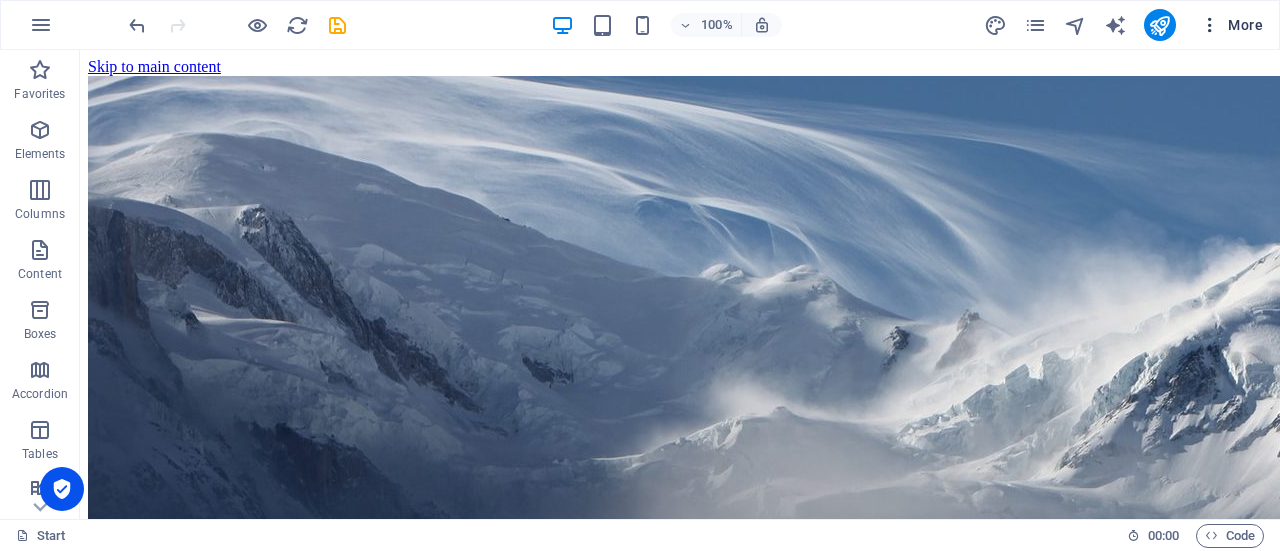 click at bounding box center [1210, 25] 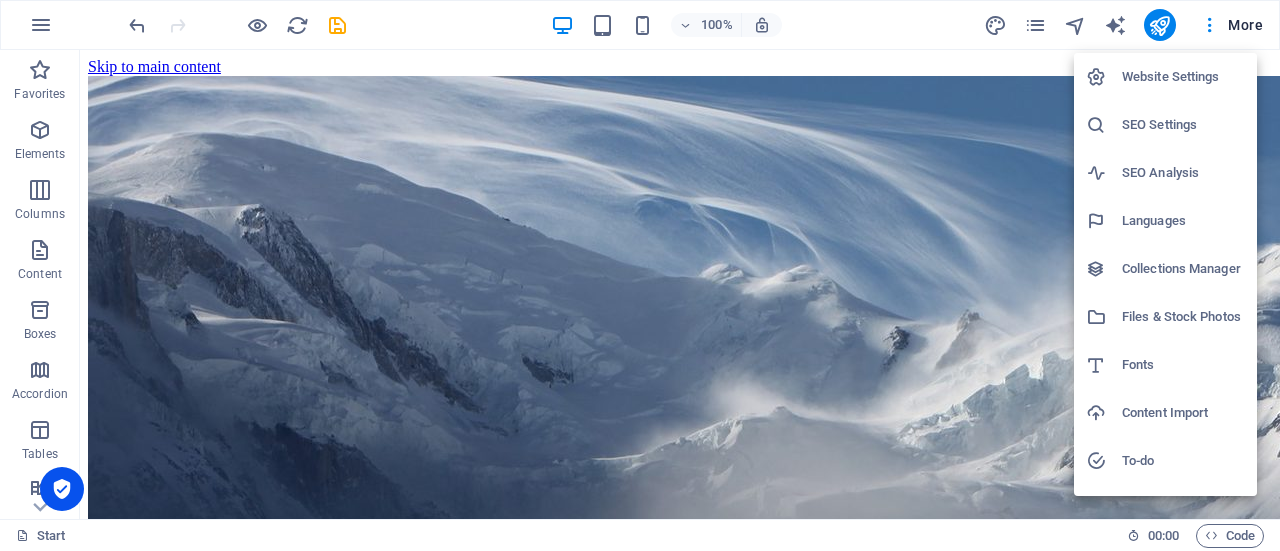 click at bounding box center [640, 275] 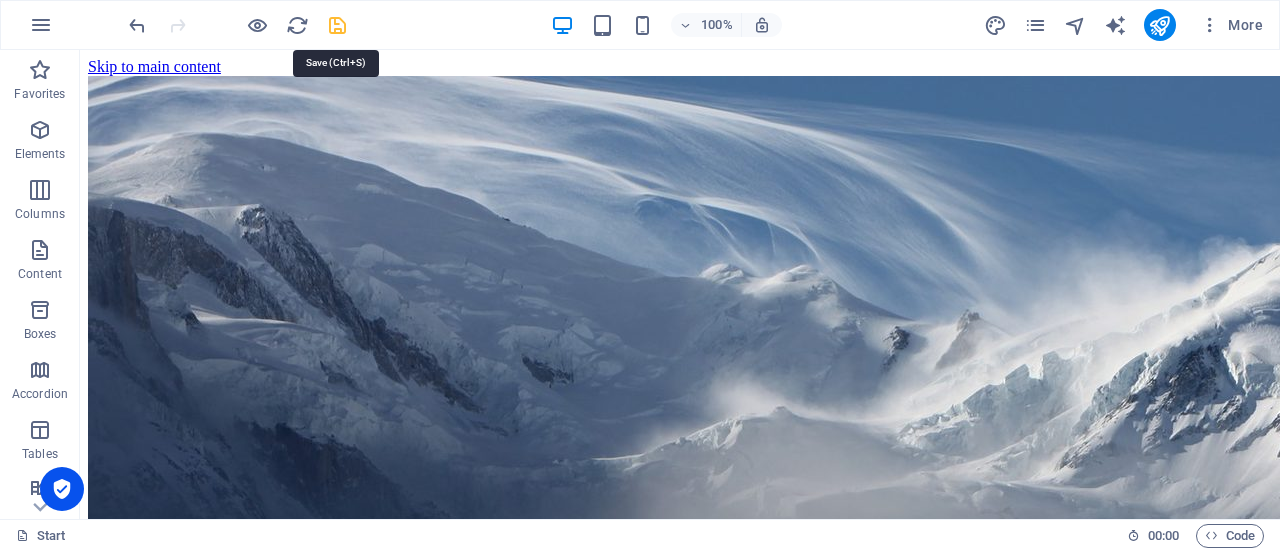 click at bounding box center (337, 25) 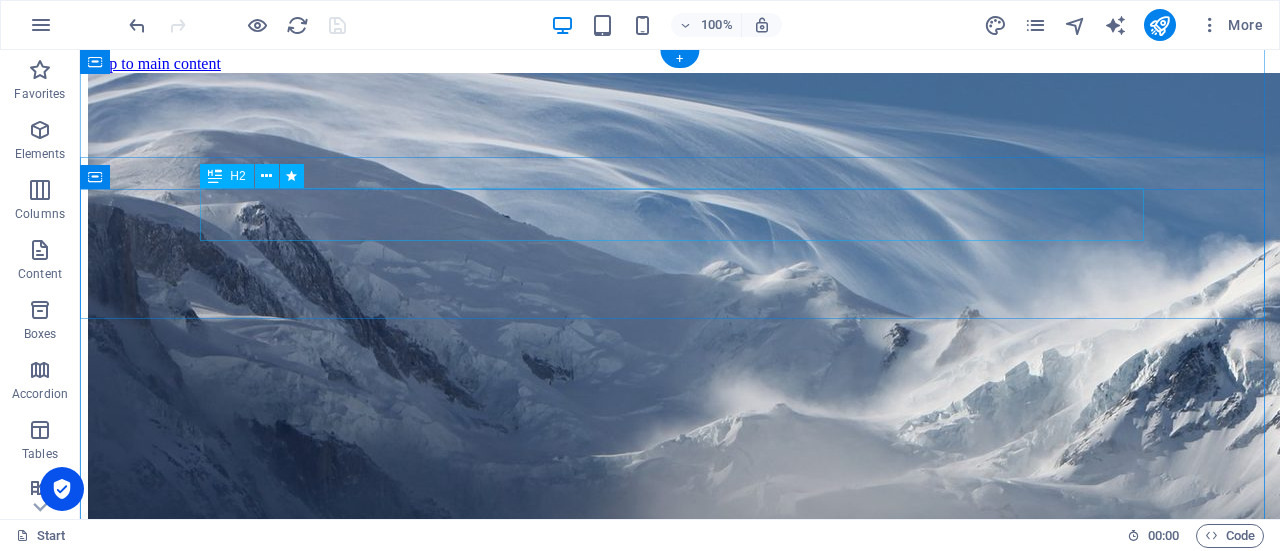 scroll, scrollTop: 0, scrollLeft: 0, axis: both 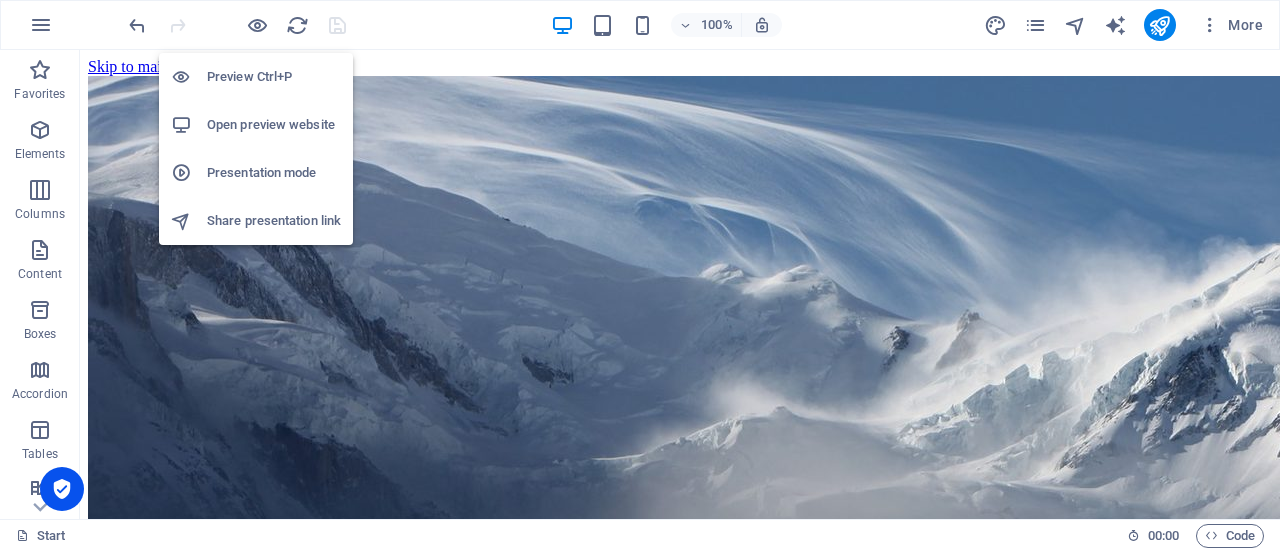 click on "Open preview website" at bounding box center (274, 125) 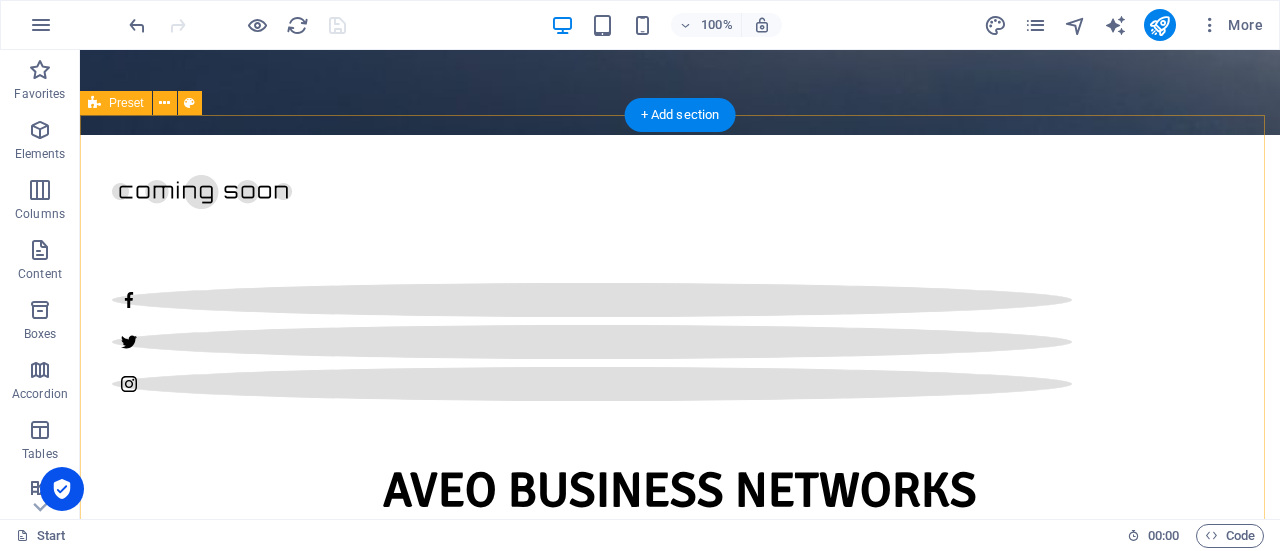 scroll, scrollTop: 967, scrollLeft: 0, axis: vertical 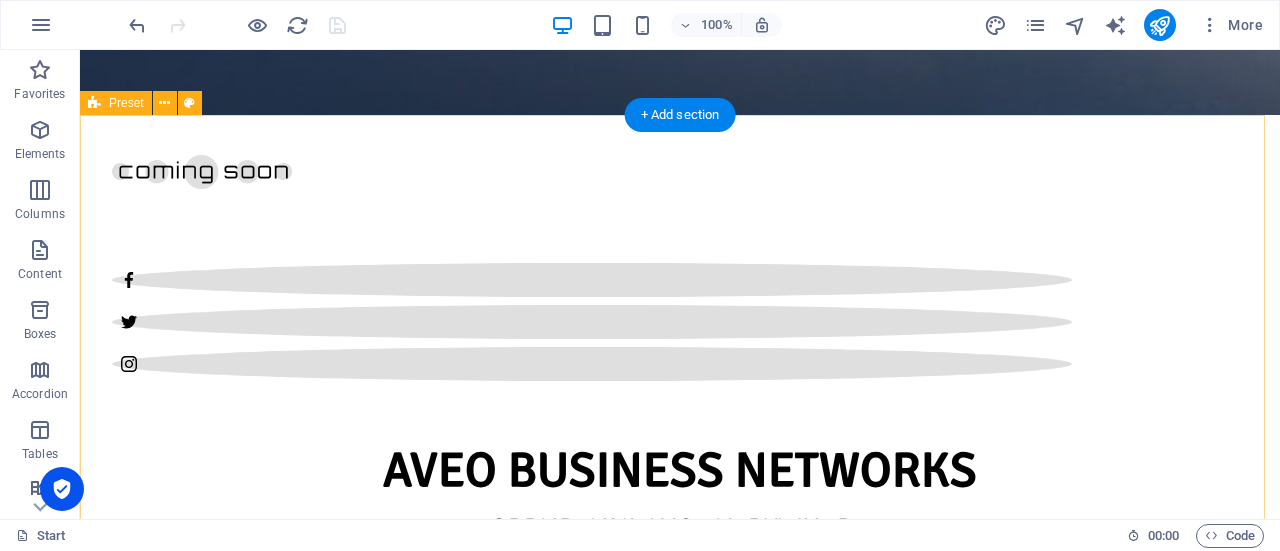 click at bounding box center (680, 2744) 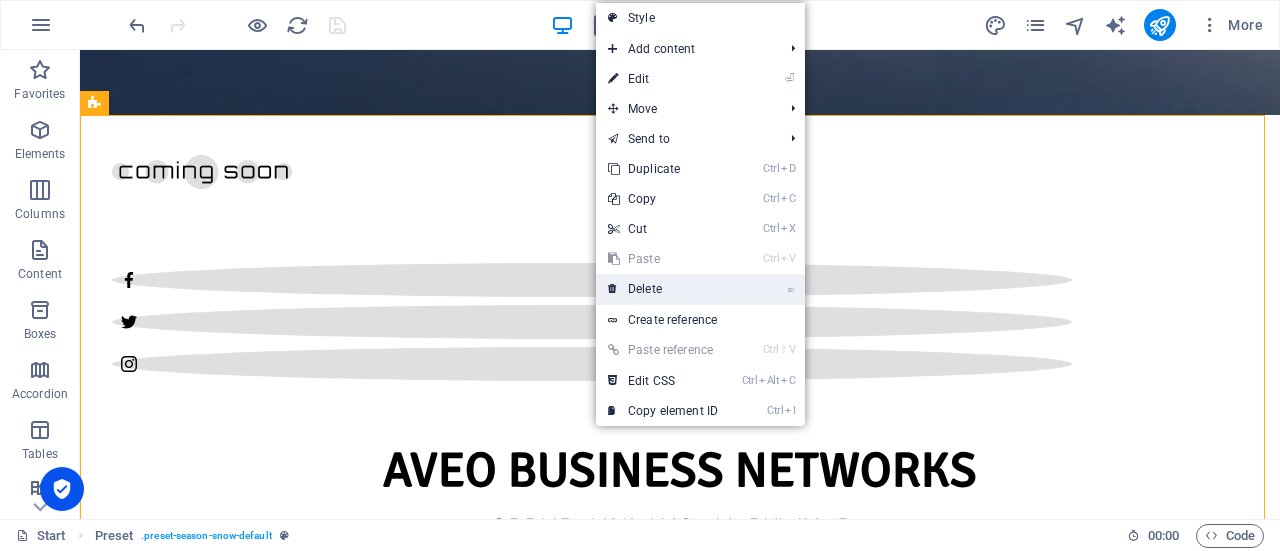 click on "⌦  Delete" at bounding box center [663, 289] 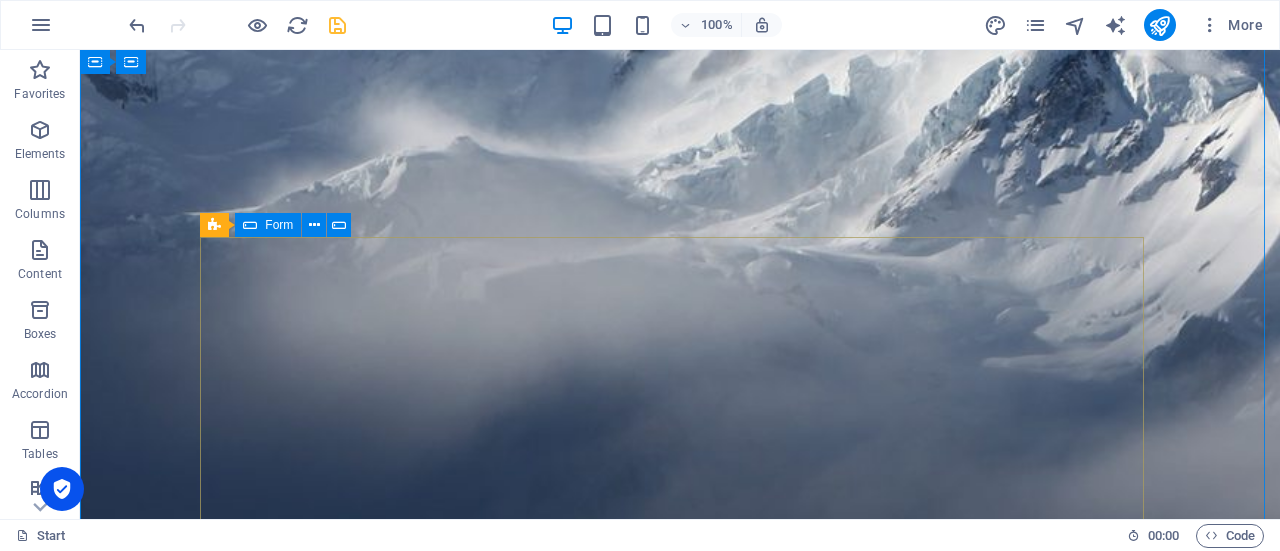 scroll, scrollTop: 427, scrollLeft: 0, axis: vertical 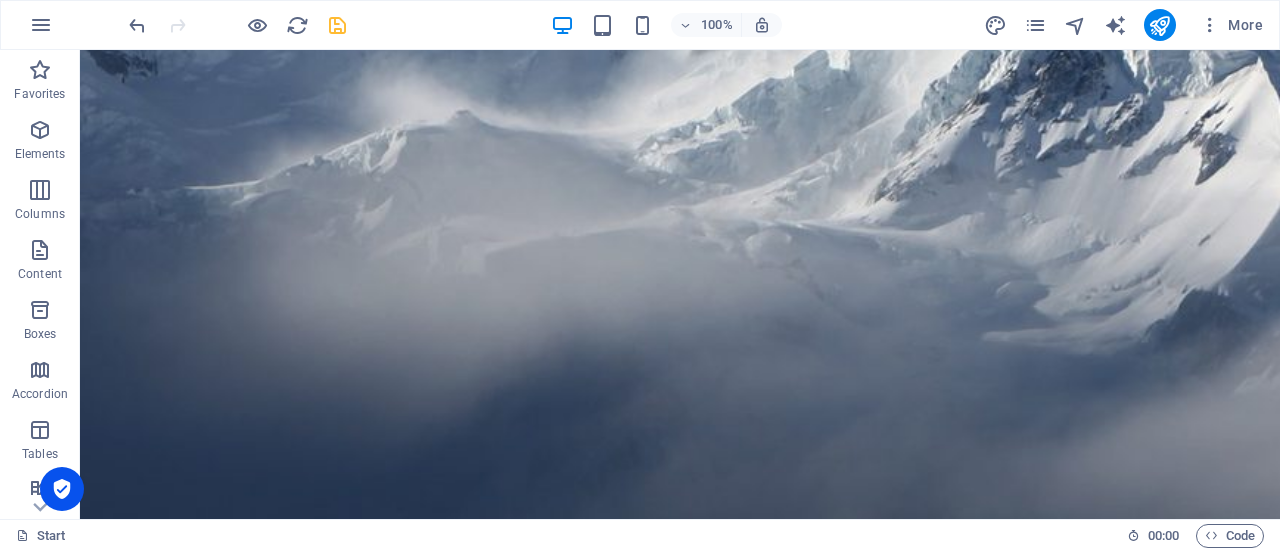 click at bounding box center [62, 489] 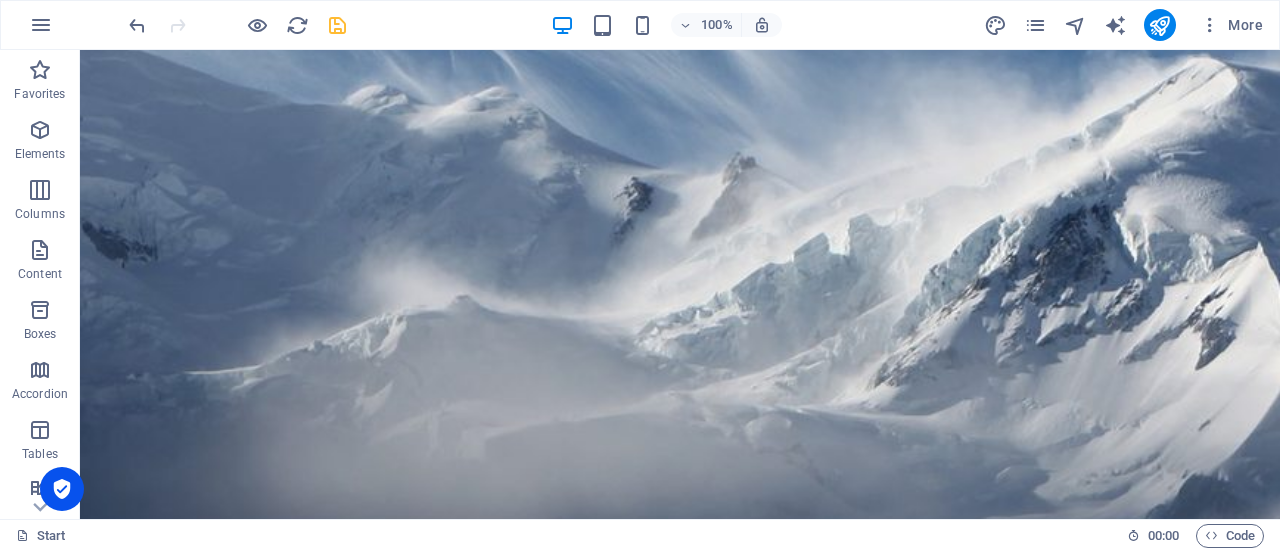 scroll, scrollTop: 0, scrollLeft: 0, axis: both 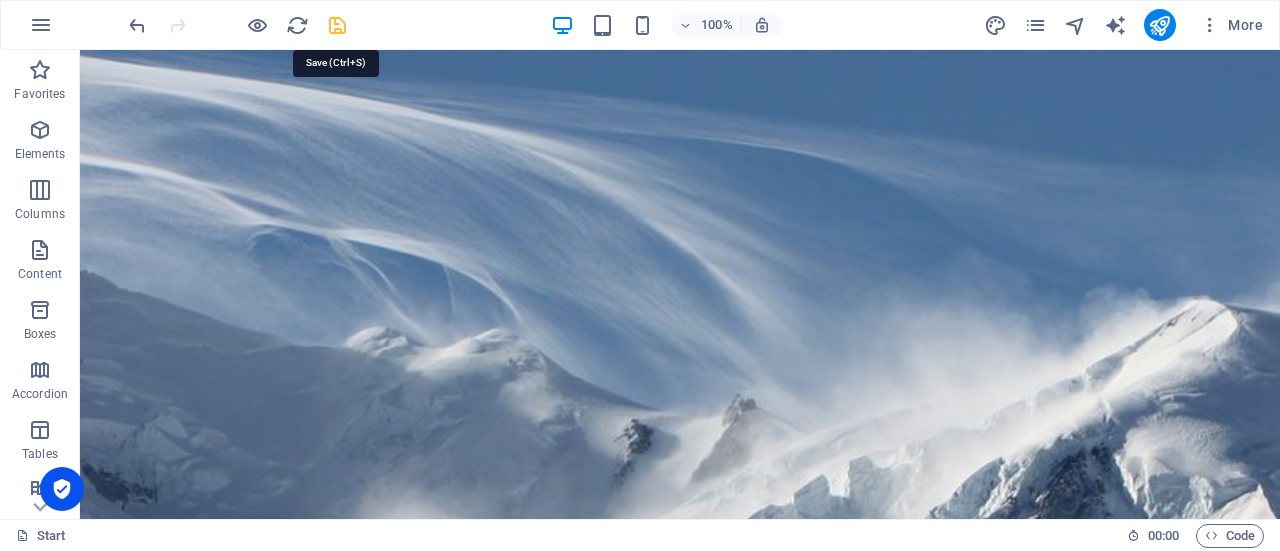 click at bounding box center (337, 25) 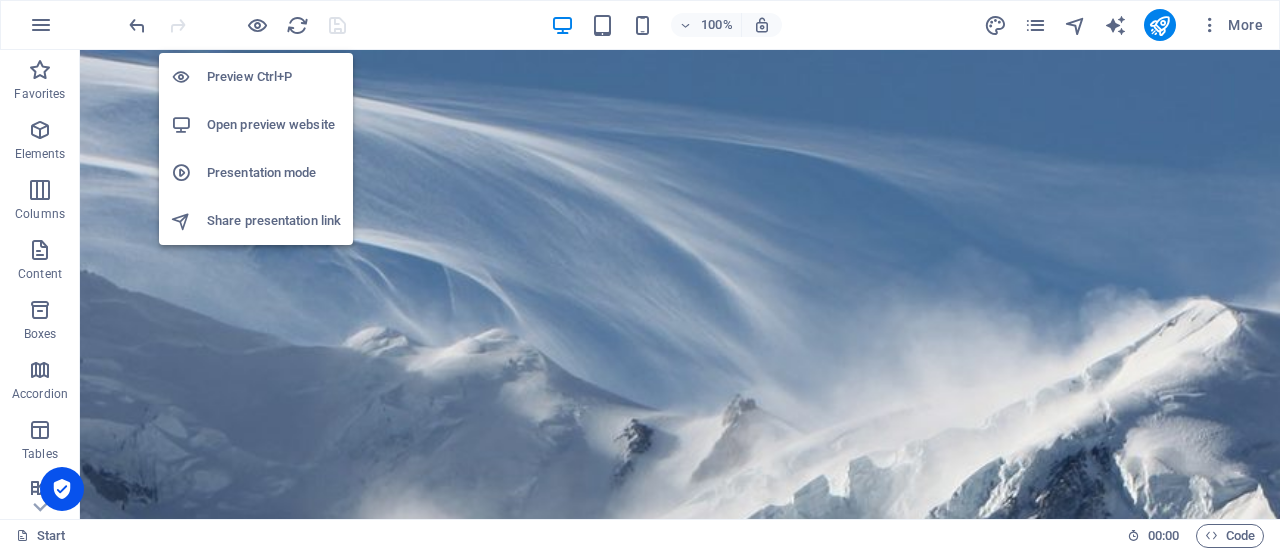click on "Preview Ctrl+P" at bounding box center (274, 77) 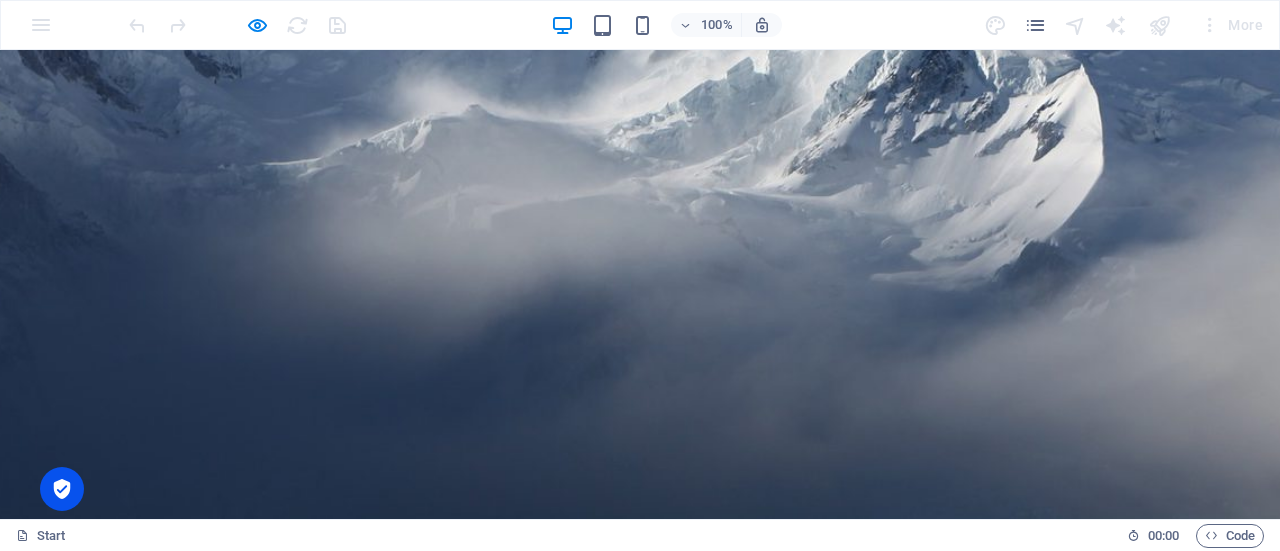 scroll, scrollTop: 0, scrollLeft: 0, axis: both 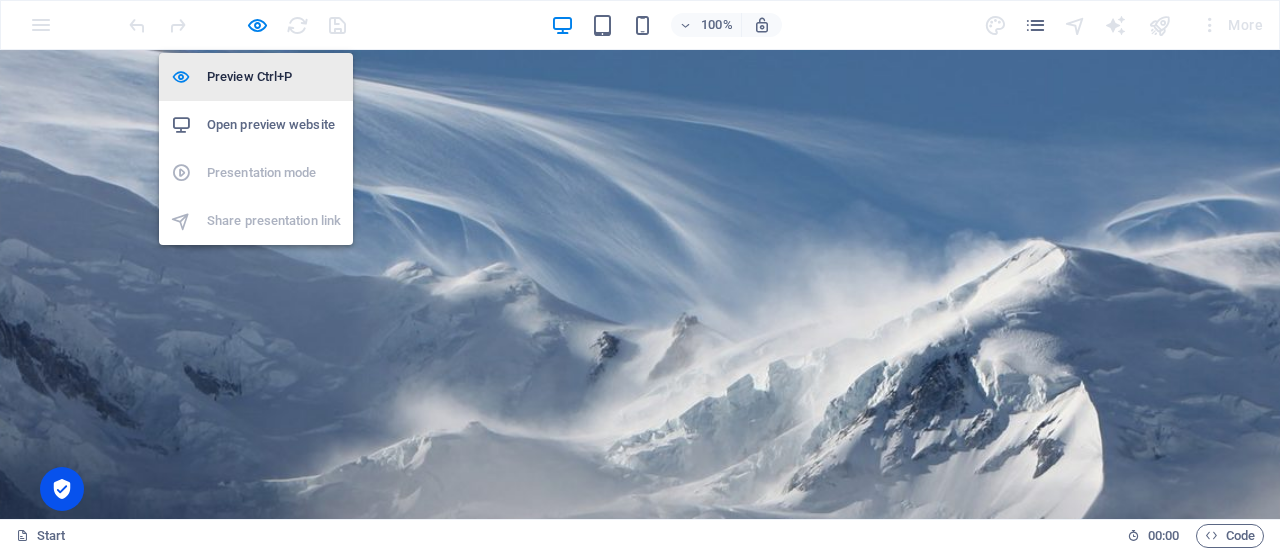 click on "Preview Ctrl+P" at bounding box center (274, 77) 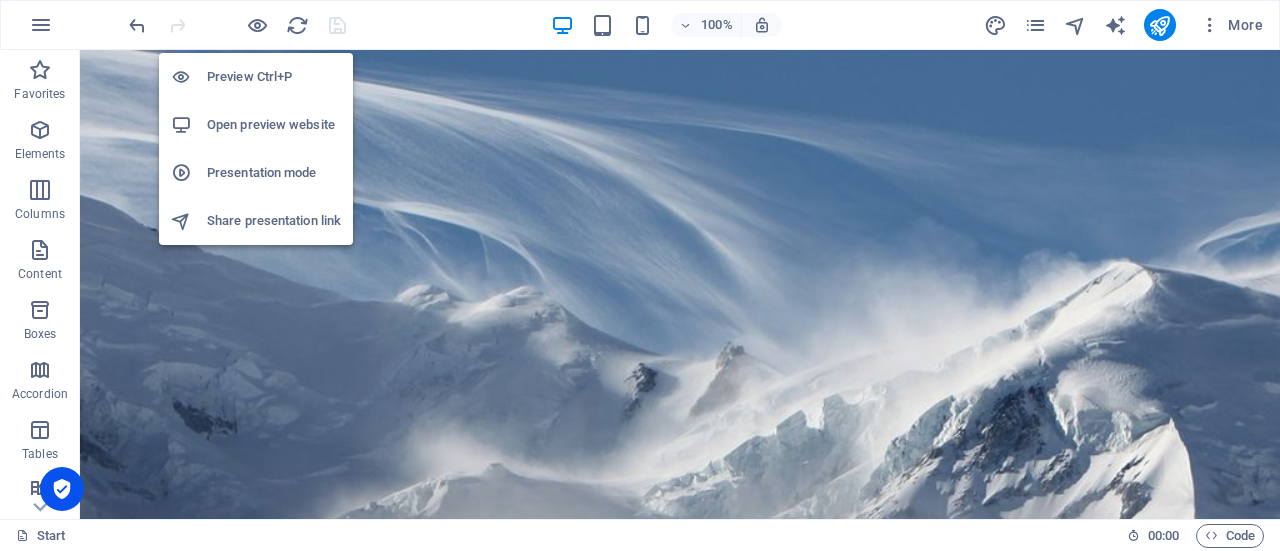 click on "Open preview website" at bounding box center [274, 125] 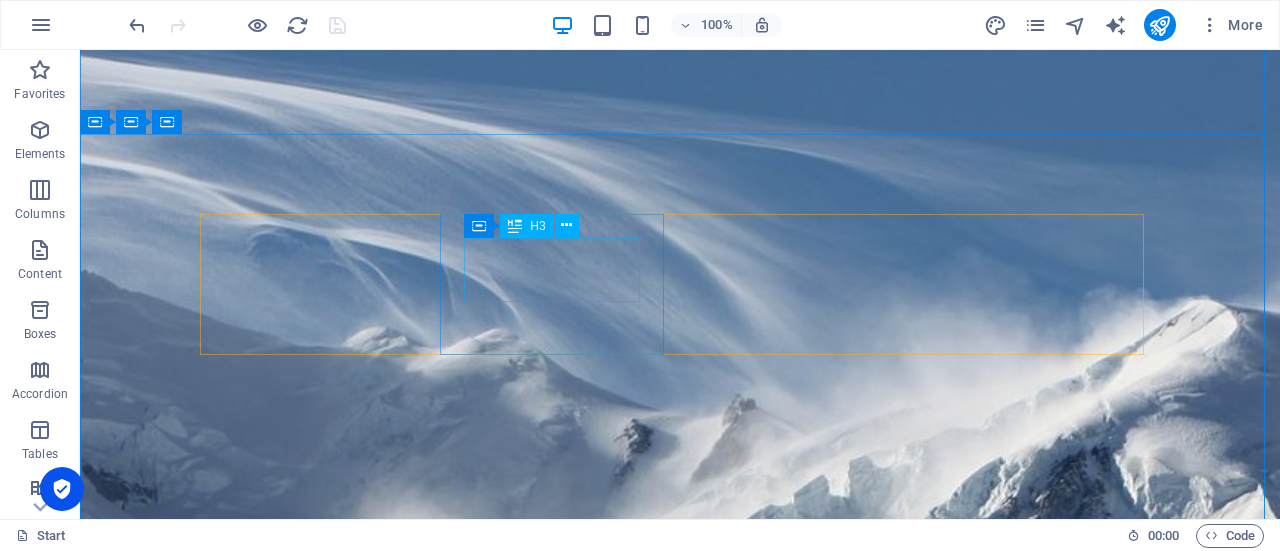 scroll, scrollTop: 563, scrollLeft: 0, axis: vertical 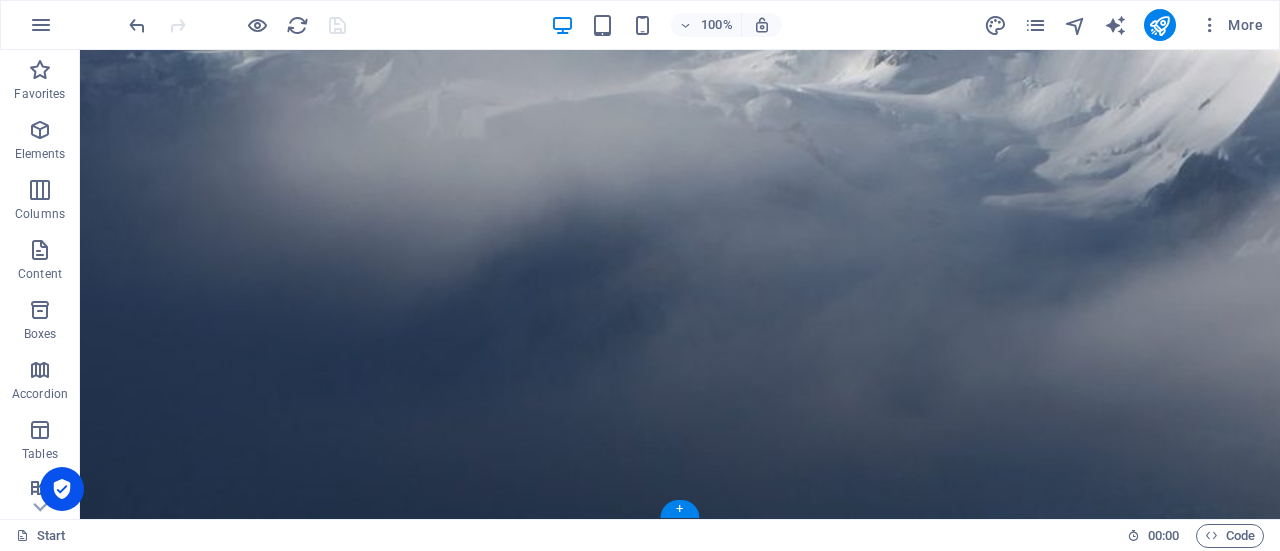 click at bounding box center (680, 1401) 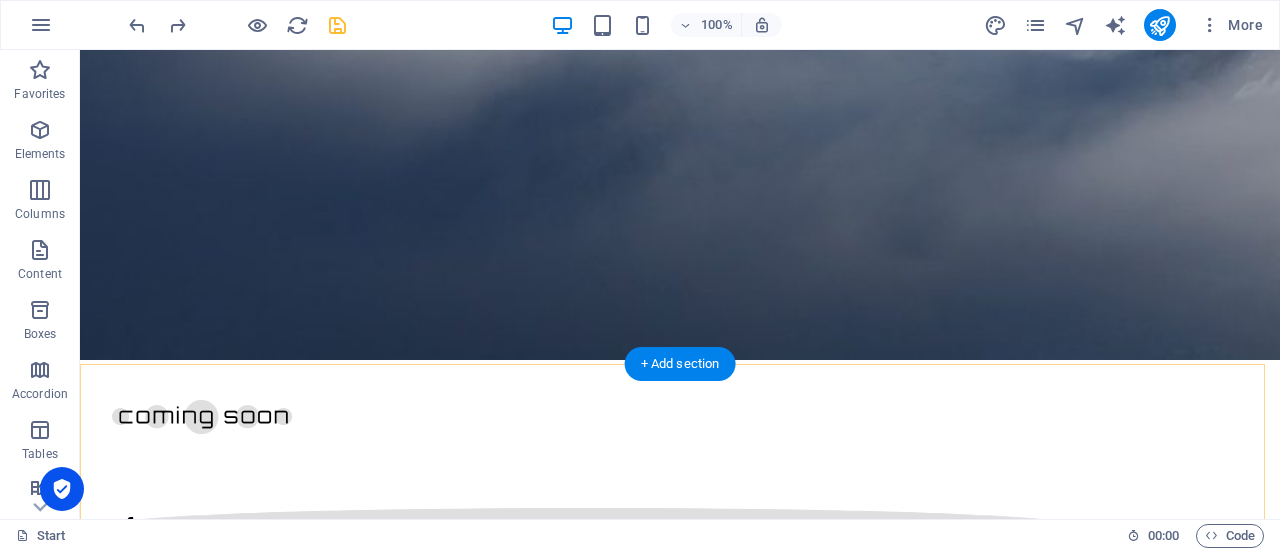 scroll, scrollTop: 714, scrollLeft: 0, axis: vertical 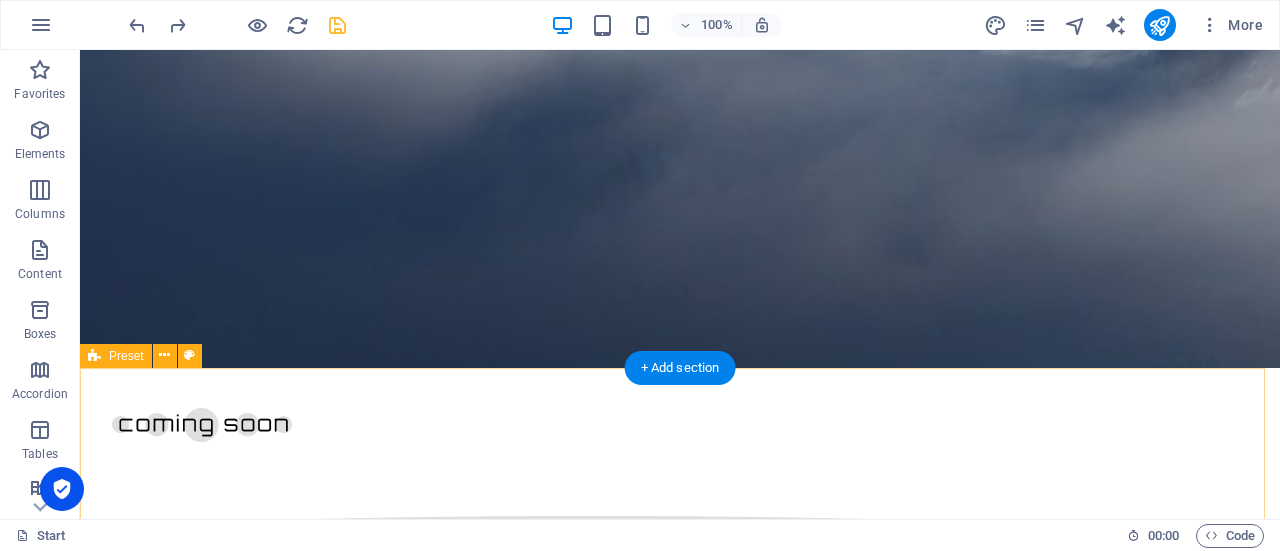 click at bounding box center [680, 2997] 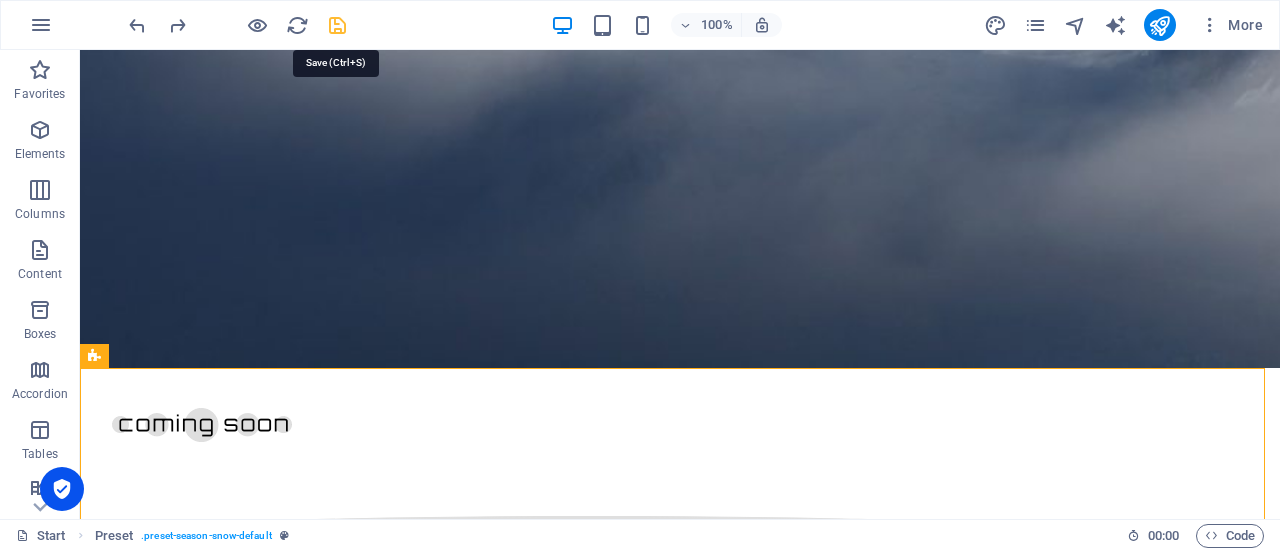 click at bounding box center [337, 25] 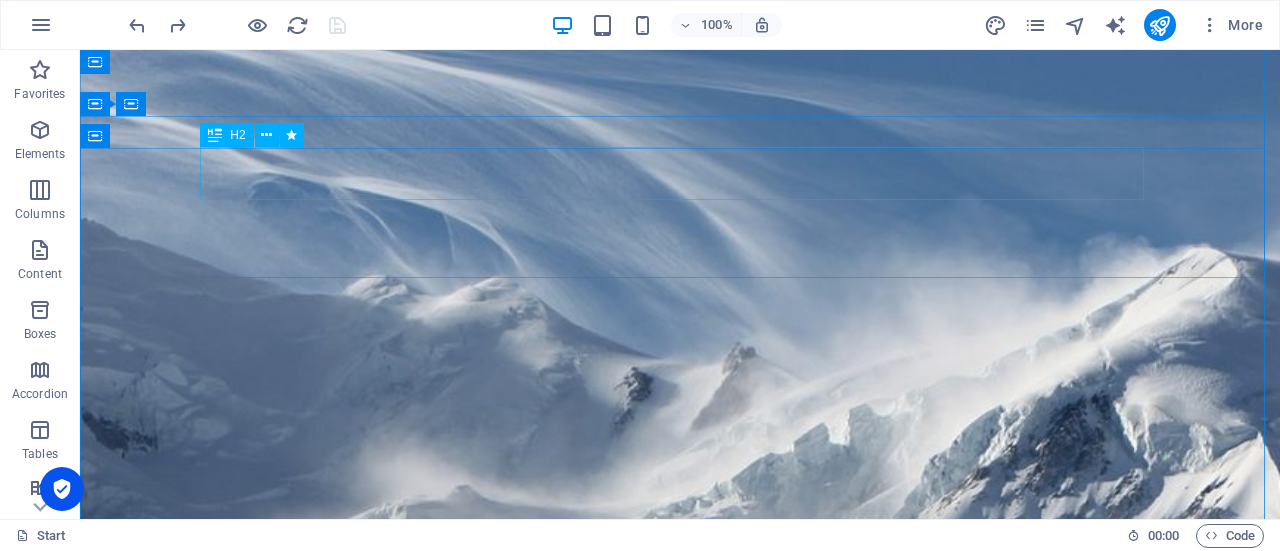scroll, scrollTop: 0, scrollLeft: 0, axis: both 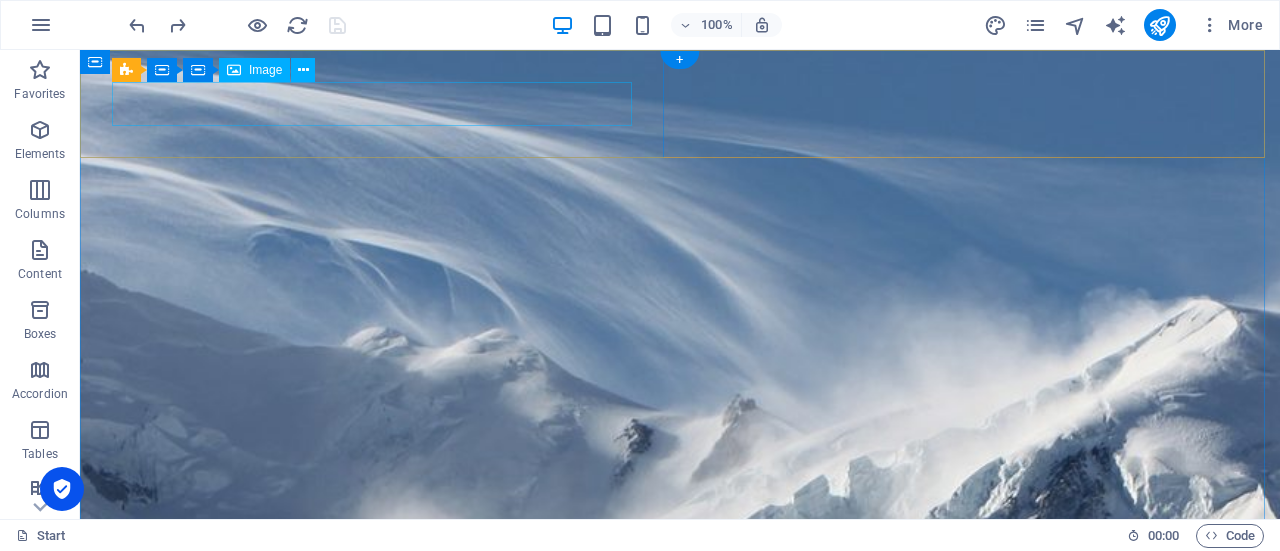 click at bounding box center (680, 1136) 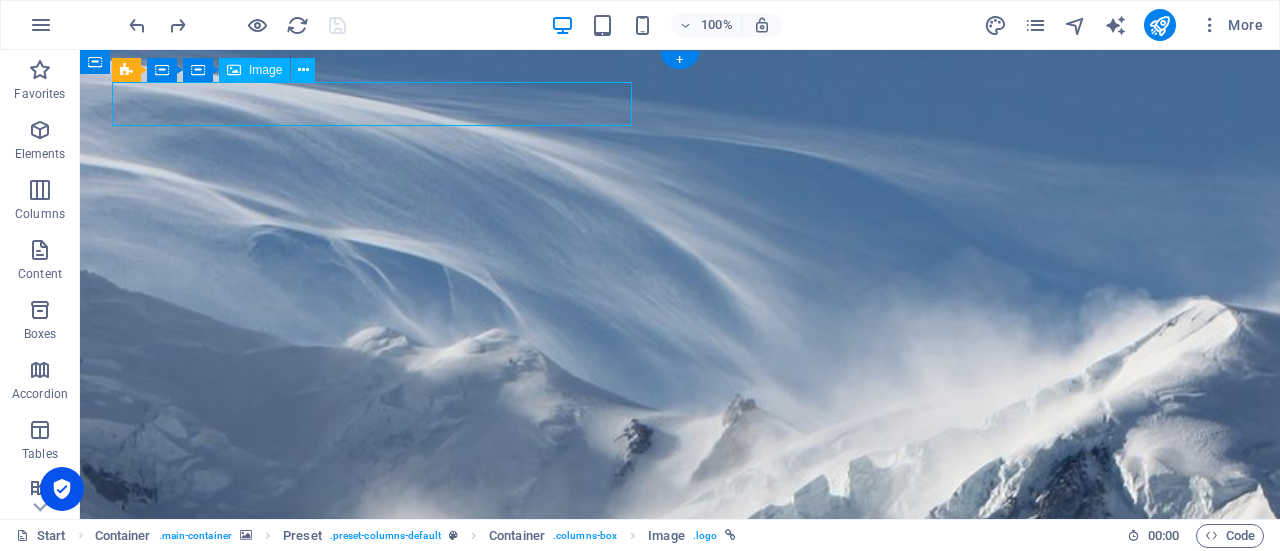 click at bounding box center [680, 1136] 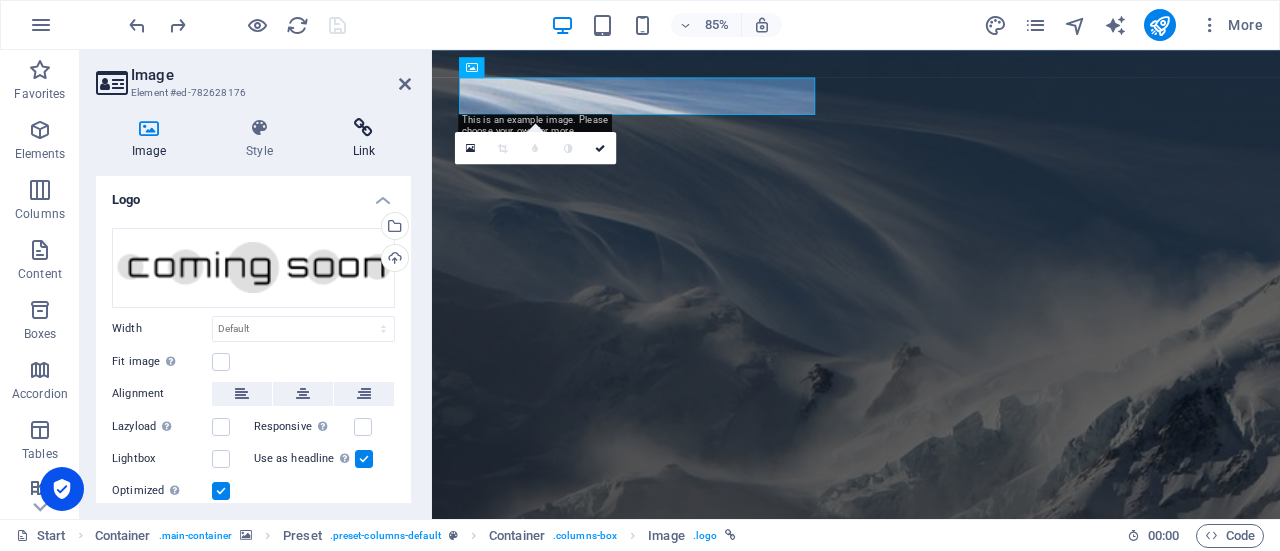 click on "Link" at bounding box center [364, 139] 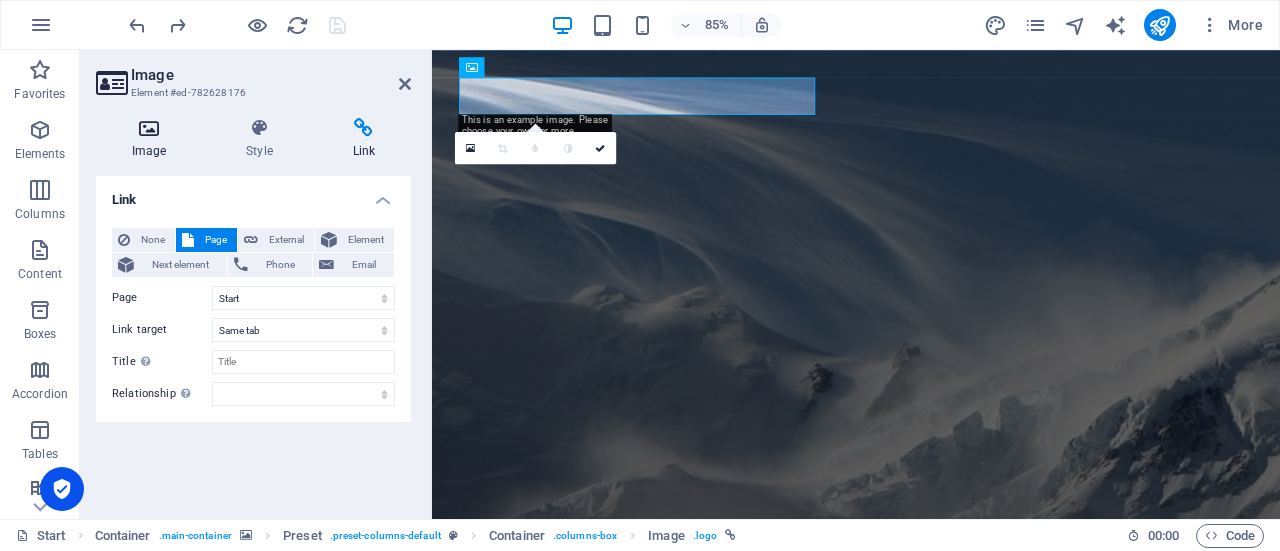 click on "Image" at bounding box center [153, 139] 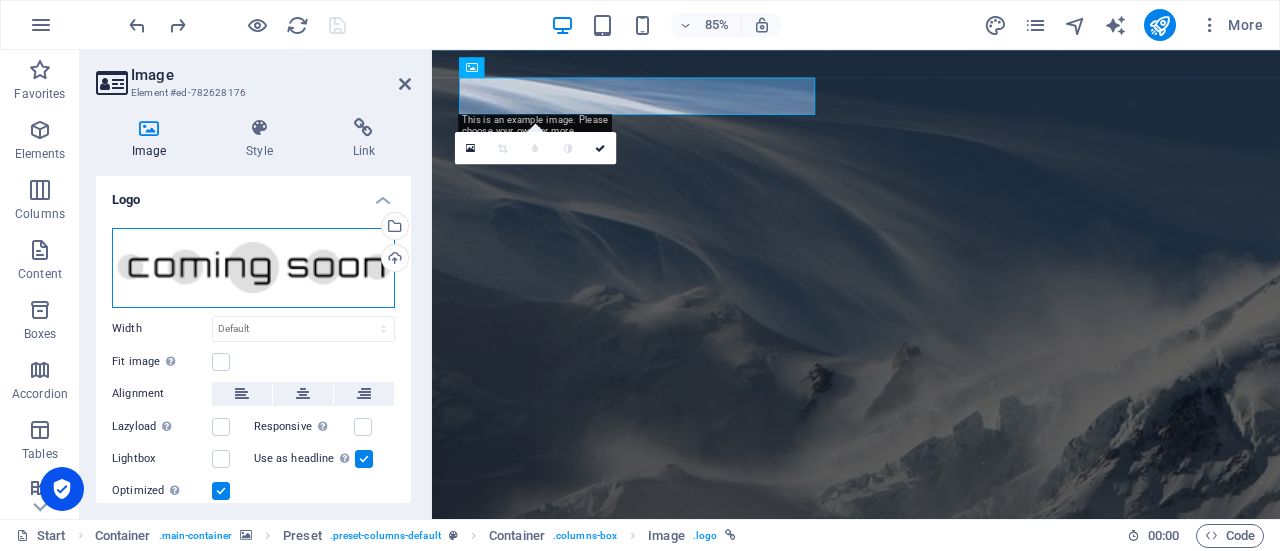 click on "Drag files here, click to choose files or select files from Files or our free stock photos & videos" at bounding box center (253, 268) 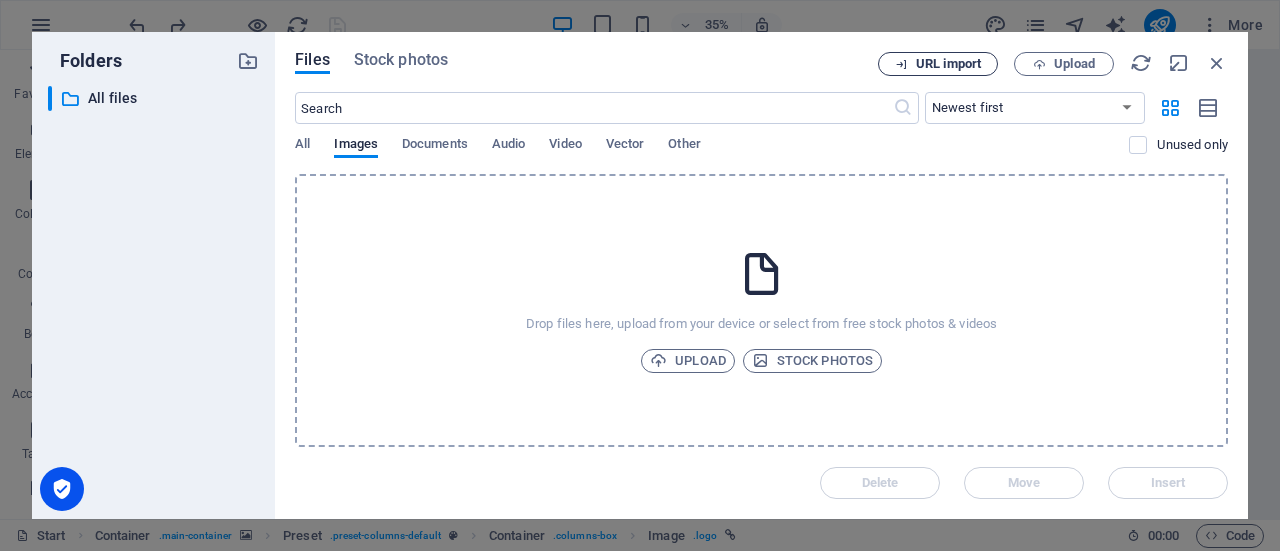 click on "URL import" at bounding box center (948, 64) 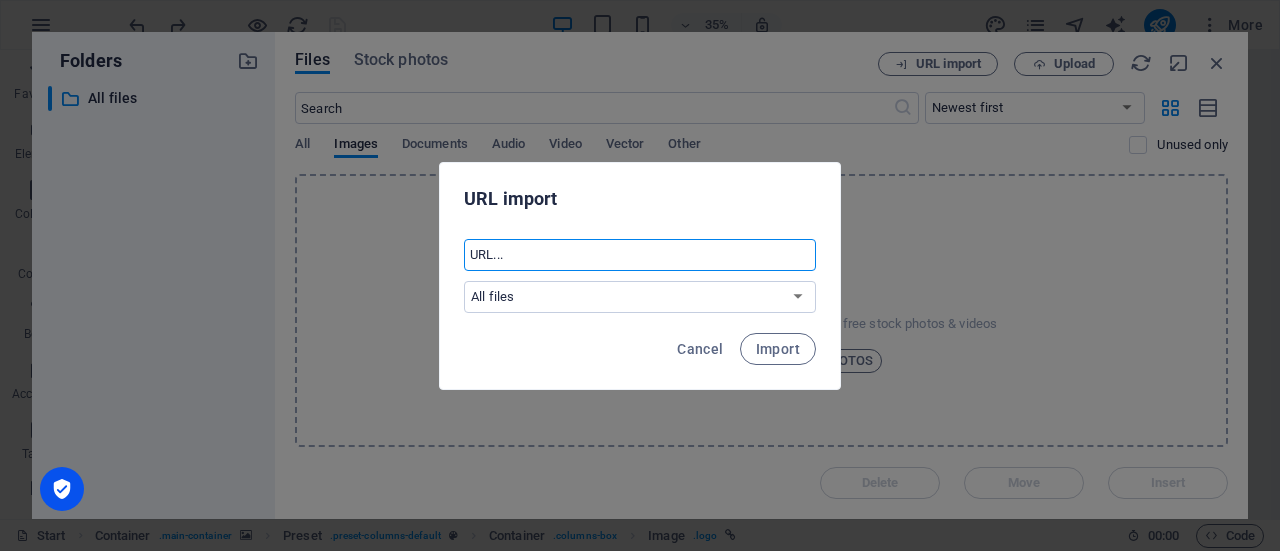 click at bounding box center [640, 255] 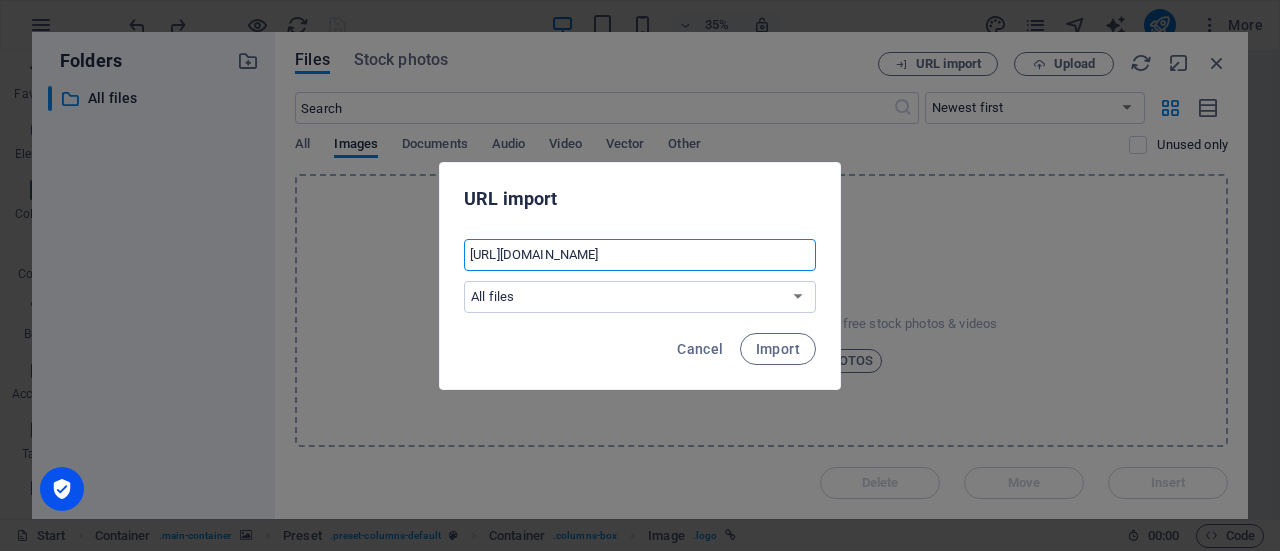 scroll, scrollTop: 0, scrollLeft: 2553, axis: horizontal 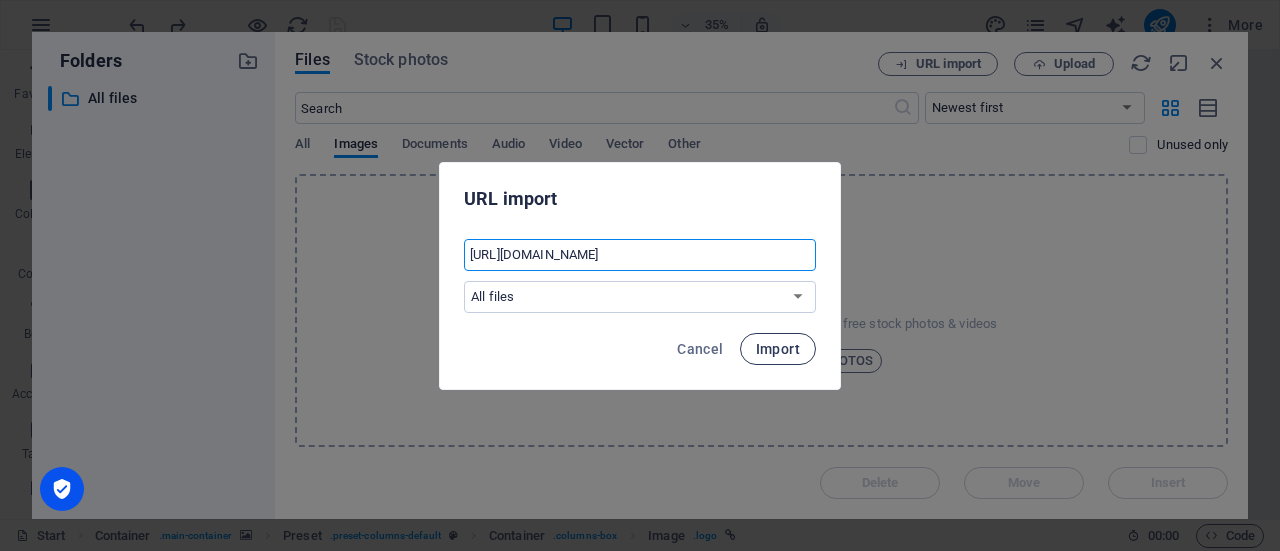 type on "https://scontent.fhyd1-3.fna.fbcdn.net/v/t39.30808-6/482060714_122122780622635706_3510149273900872183_n.jpg?_nc_cat=104&ccb=1-7&_nc_sid=6ee11a&_nc_ohc=OeABYVdvz9QQ7kNvwFkyP4k&_nc_oc=AdmUWbhjRKt5P0wHMqgdiM6Gp6o8vxUFIRa94XB9AHV90lR_V0WEoBBRR0AOHeVNUy4ta2LBbWlCgslPARzDgsMd&_nc_zt=23&_nc_ht=scontent.fhyd1-3.fna&_nc_gid=yw6nBvmrM9GTRPeVaiaNUA&oh=00_AfTiYCkopNR2kCfp_3PHOHghywfvxDTEHH27-54d4vm0gQ&oe=687559E5" 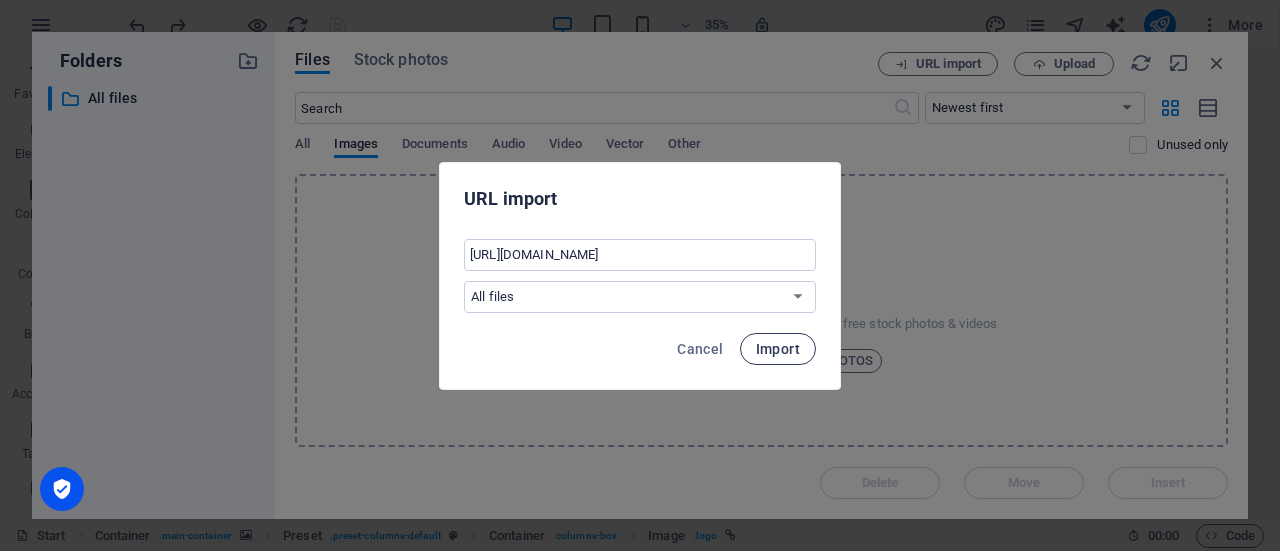 scroll, scrollTop: 0, scrollLeft: 0, axis: both 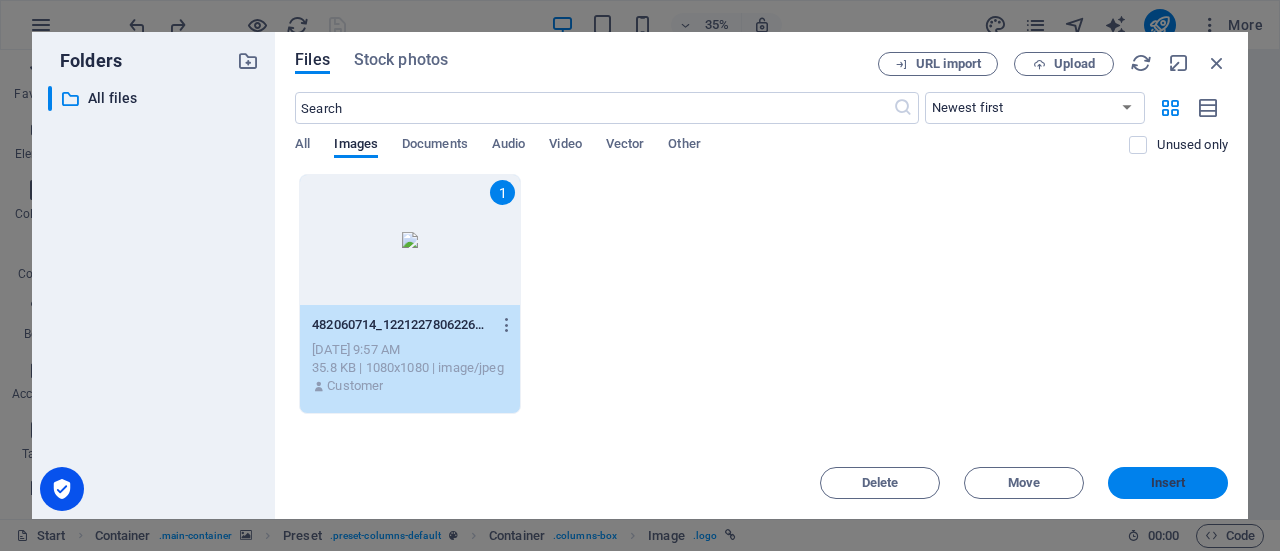 click on "Insert" at bounding box center [1168, 483] 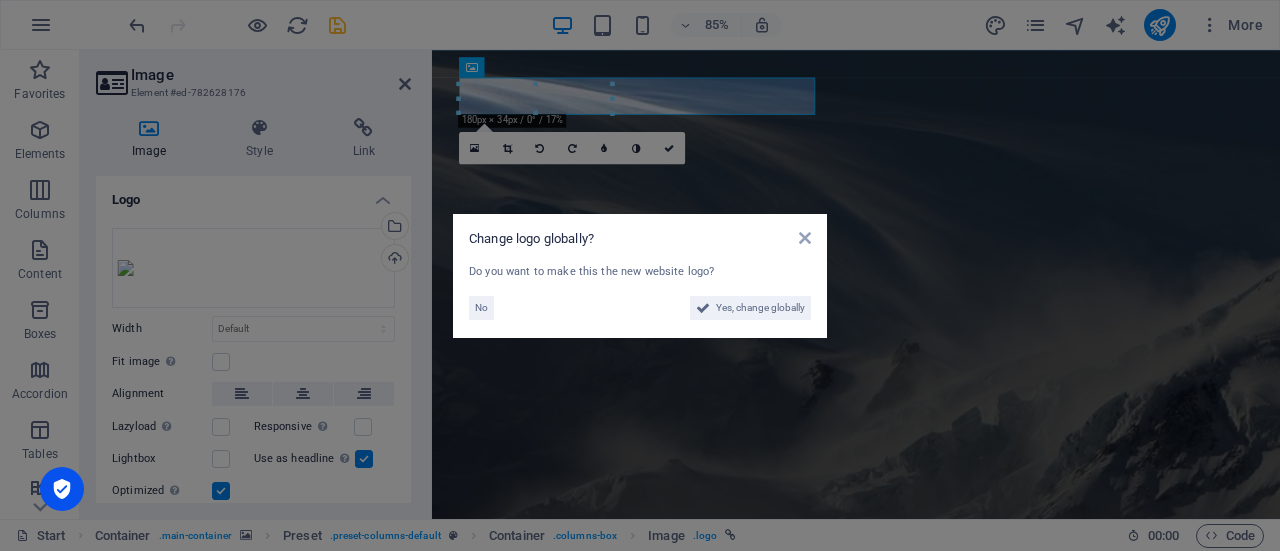 click on "Change logo globally? Do you want to make this the new website logo? No Yes, change globally" at bounding box center [640, 276] 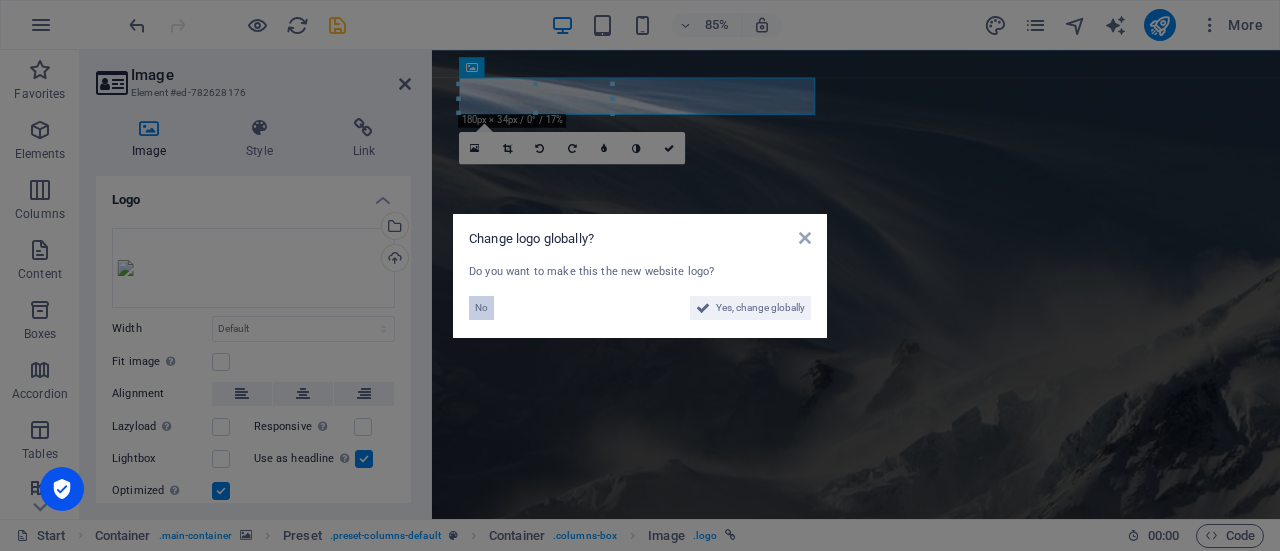 click on "No" at bounding box center (481, 308) 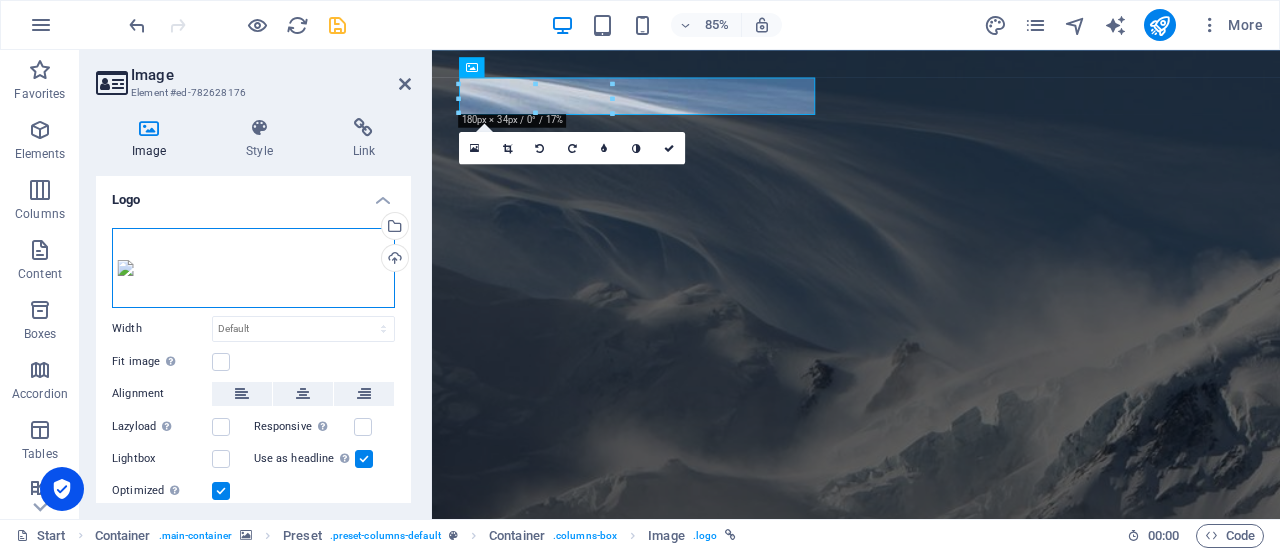 click on "Drag files here, click to choose files or select files from Files or our free stock photos & videos" at bounding box center [253, 268] 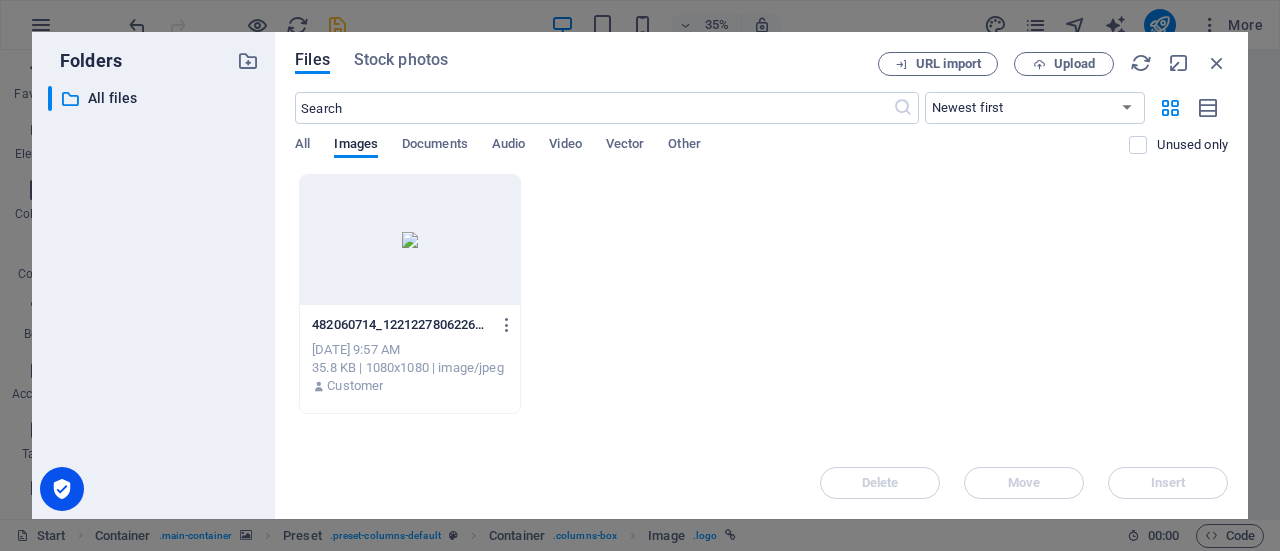 click on "​ All files All files" at bounding box center (153, 294) 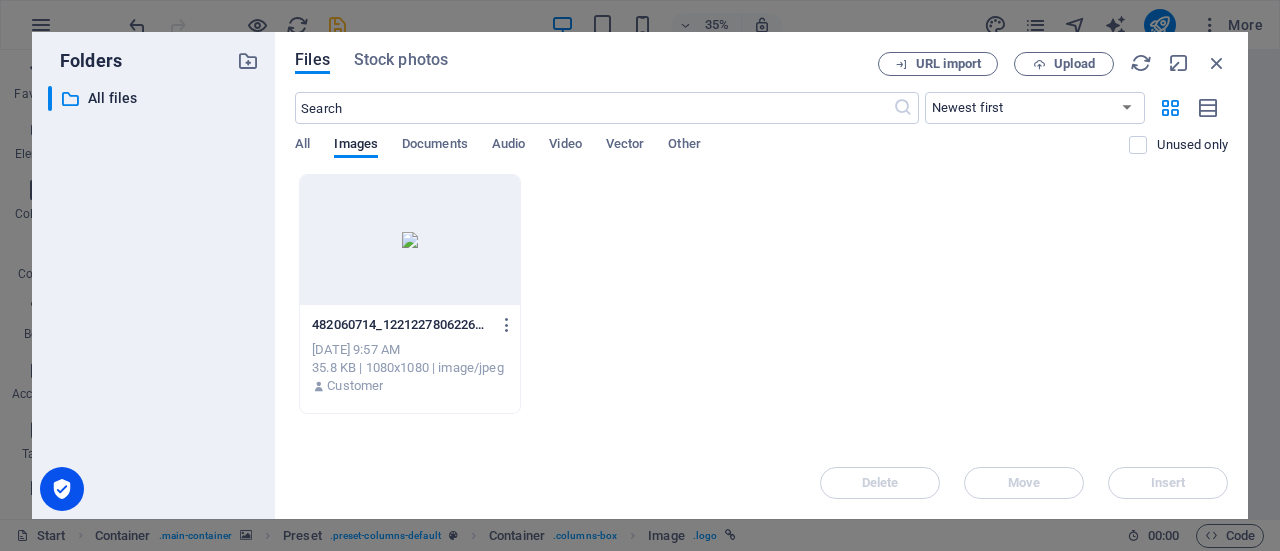 click at bounding box center (410, 240) 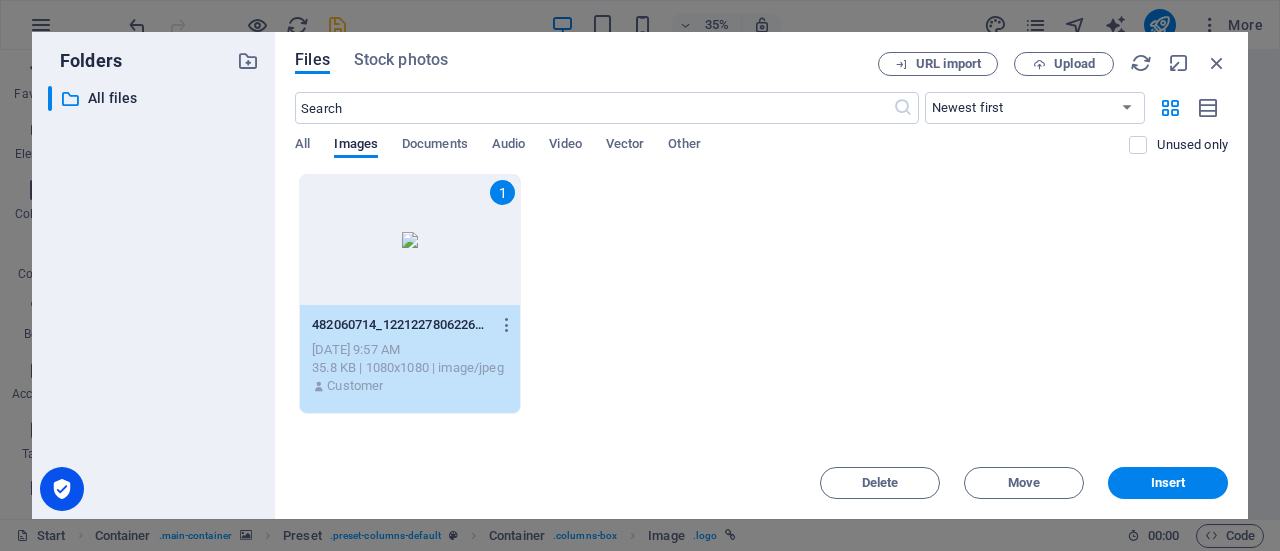 click on "1" at bounding box center (410, 240) 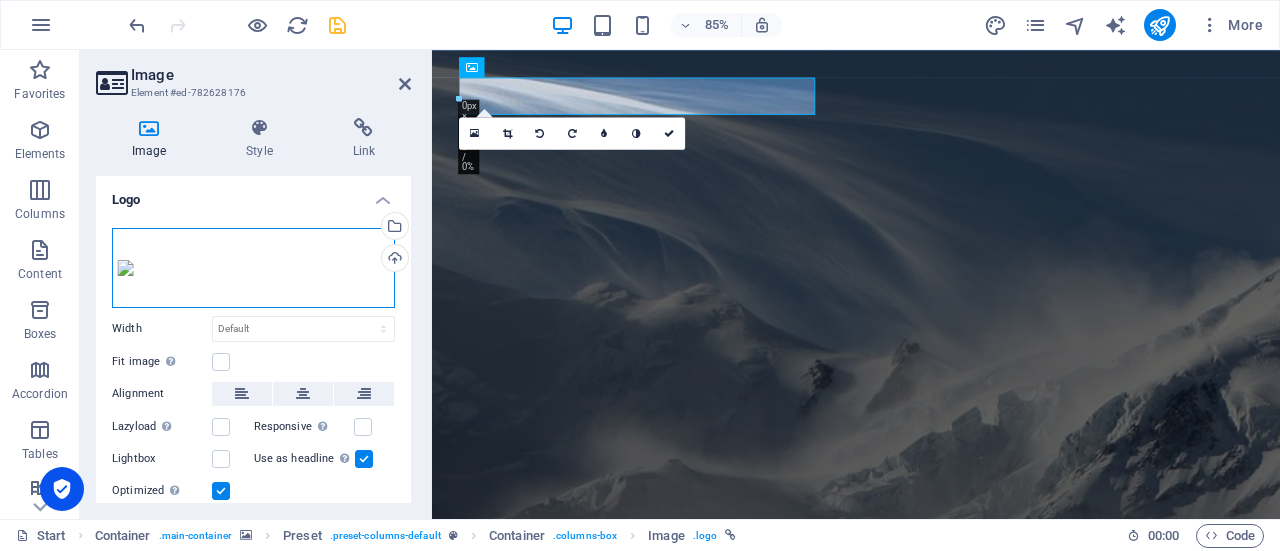 click on "Drag files here, click to choose files or select files from Files or our free stock photos & videos" at bounding box center (253, 268) 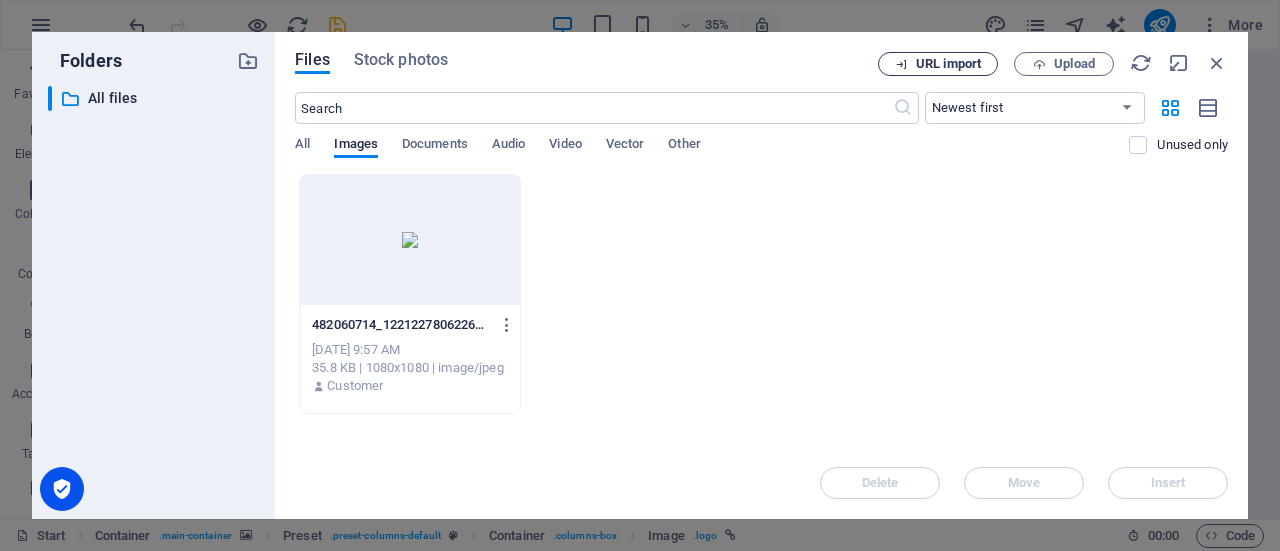 click on "URL import" at bounding box center (948, 64) 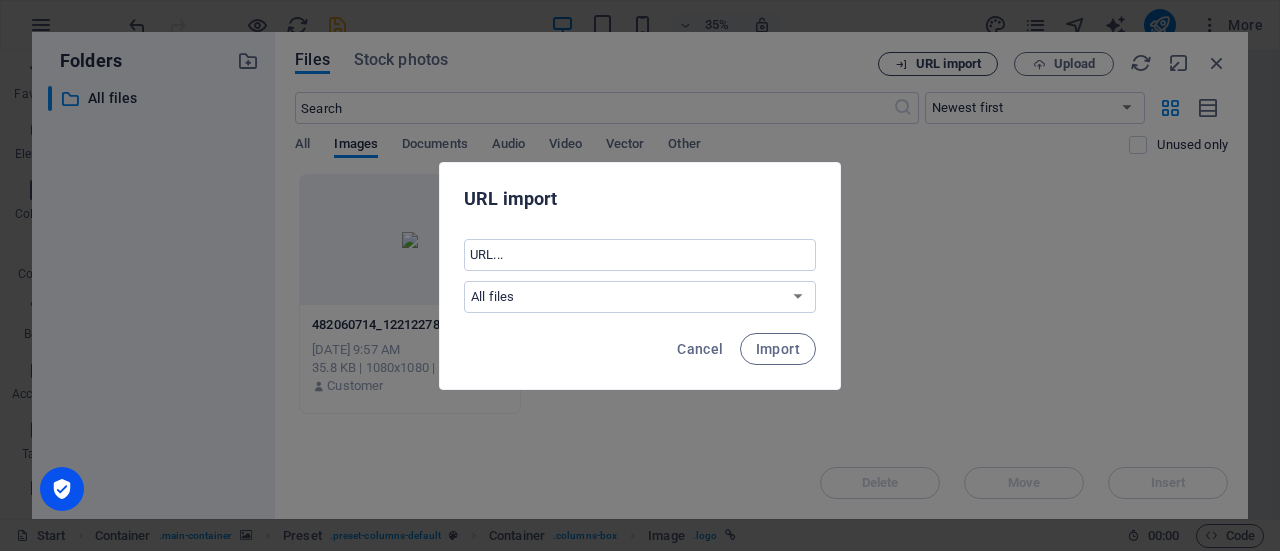 type 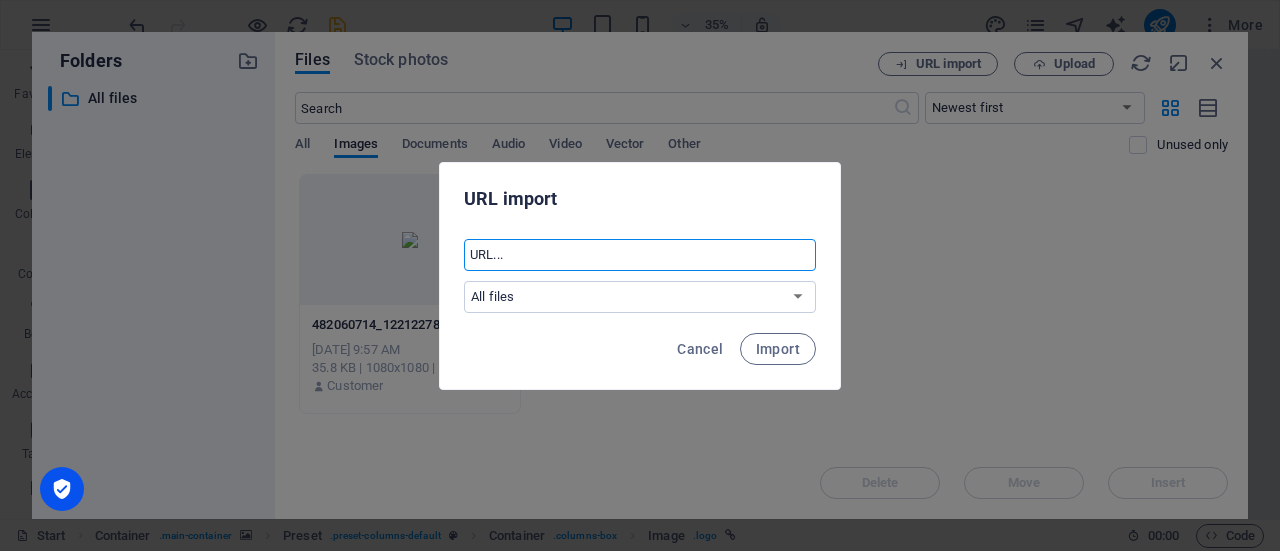 click at bounding box center (640, 255) 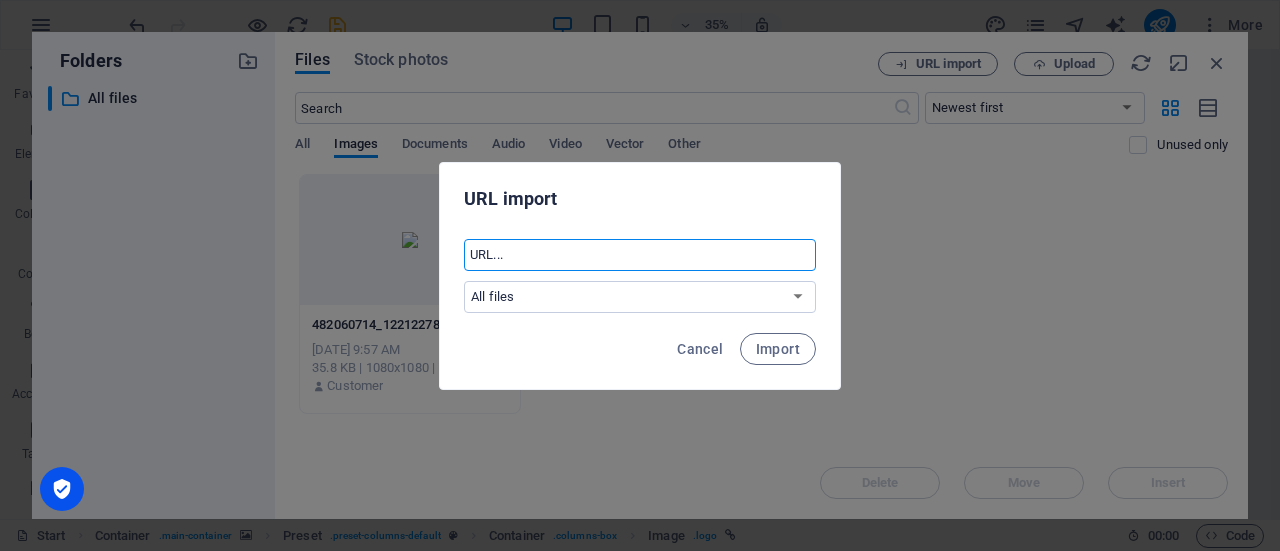 paste on "https://scontent.fhyd1-3.fna.fbcdn.net/v/t39.30808-6/482060714_122122780622635706_3510149273900872183_n.jpg?_nc_cat=104&ccb=1-7&_nc_sid=6ee11a&_nc_ohc=OeABYVdvz9QQ7kNvwFkyP4k&_nc_oc=AdmUWbhjRKt5P0wHMqgdiM6Gp6o8vxUFIRa94XB9AHV90lR_V0WEoBBRR0AOHeVNUy4ta2LBbWlCgslPARzDgsMd&_nc_zt=23&_nc_ht=scontent.fhyd1-3.fna&_nc_gid=yw6nBvmrM9GTRPeVaiaNUA&oh=00_AfTiYCkopNR2kCfp_3PHOHghywfvxDTEHH27-54d4vm0gQ&oe=687559E5" 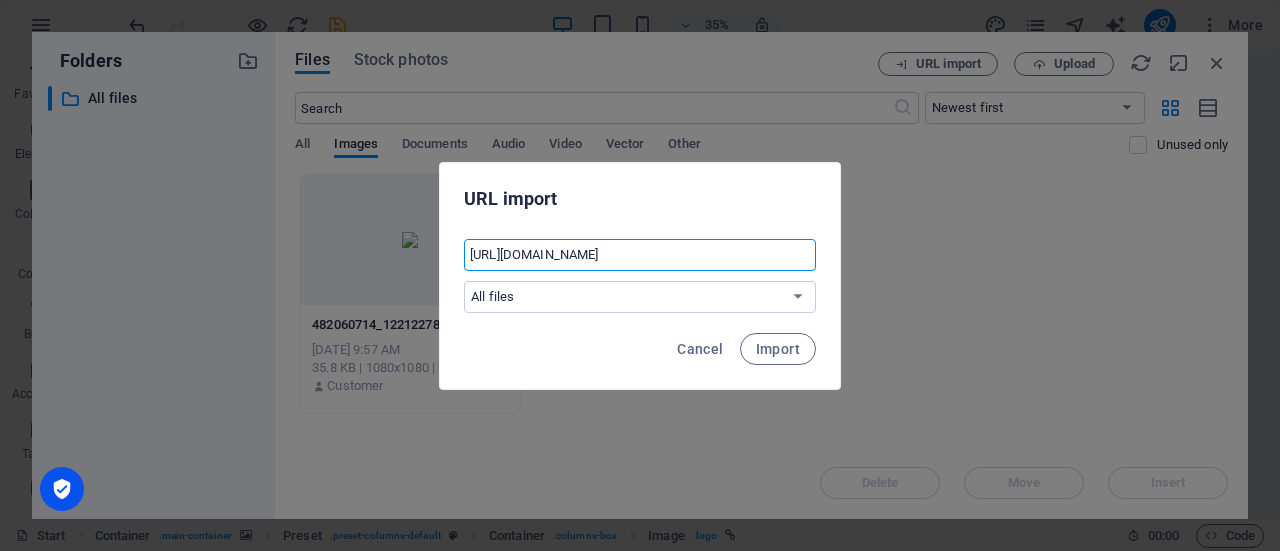 scroll, scrollTop: 0, scrollLeft: 2553, axis: horizontal 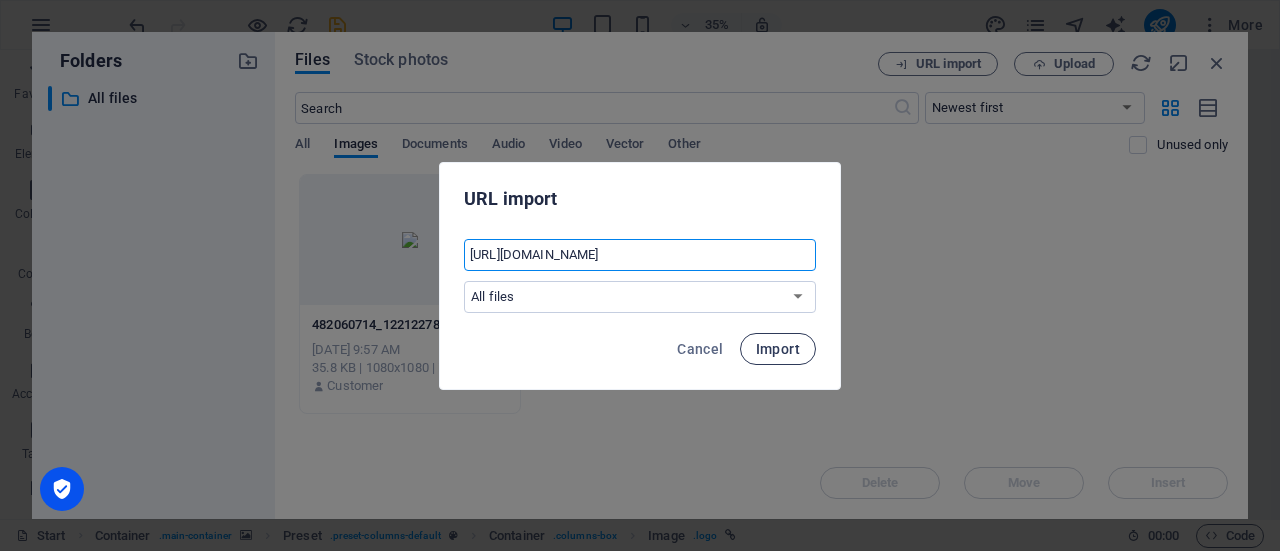 type on "https://scontent.fhyd1-3.fna.fbcdn.net/v/t39.30808-6/482060714_122122780622635706_3510149273900872183_n.jpg?_nc_cat=104&ccb=1-7&_nc_sid=6ee11a&_nc_ohc=OeABYVdvz9QQ7kNvwFkyP4k&_nc_oc=AdmUWbhjRKt5P0wHMqgdiM6Gp6o8vxUFIRa94XB9AHV90lR_V0WEoBBRR0AOHeVNUy4ta2LBbWlCgslPARzDgsMd&_nc_zt=23&_nc_ht=scontent.fhyd1-3.fna&_nc_gid=yw6nBvmrM9GTRPeVaiaNUA&oh=00_AfTiYCkopNR2kCfp_3PHOHghywfvxDTEHH27-54d4vm0gQ&oe=687559E5" 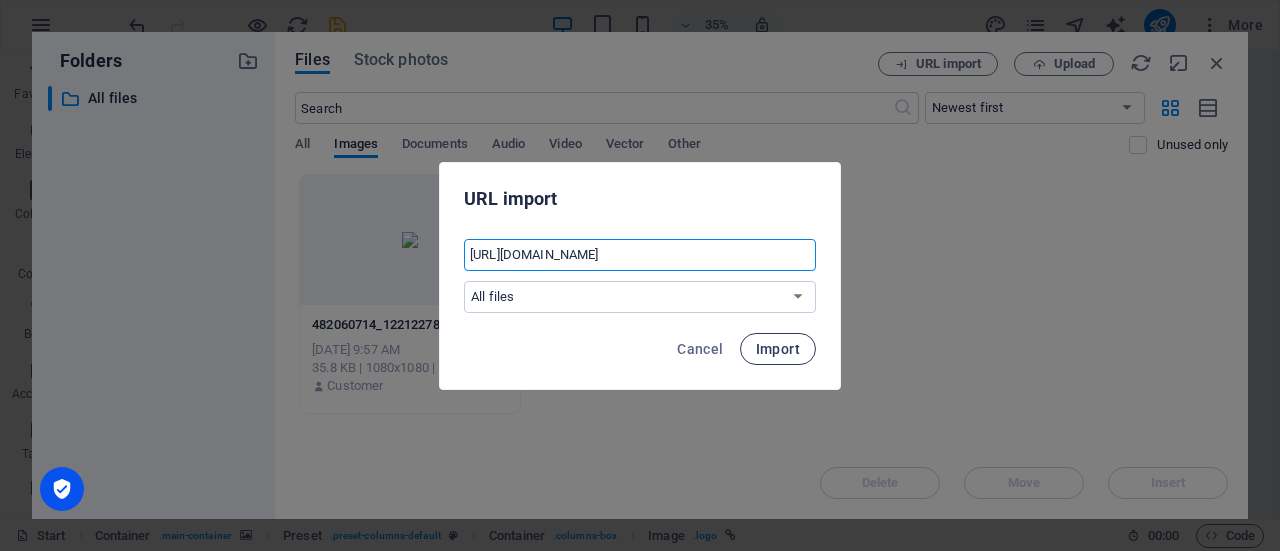 scroll, scrollTop: 0, scrollLeft: 0, axis: both 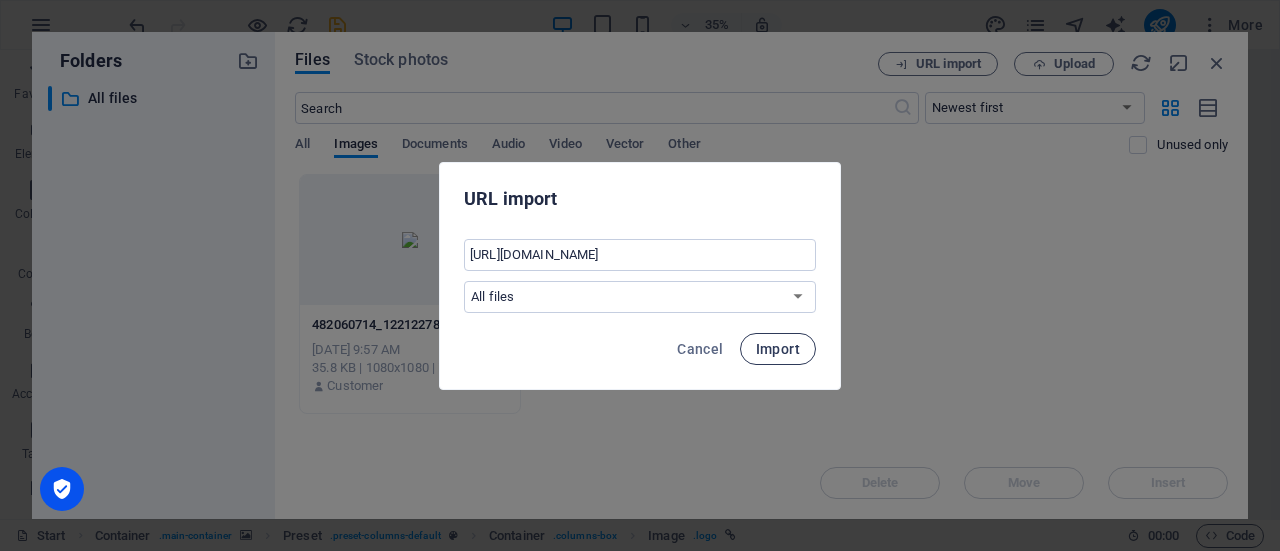 click on "Import" at bounding box center (778, 349) 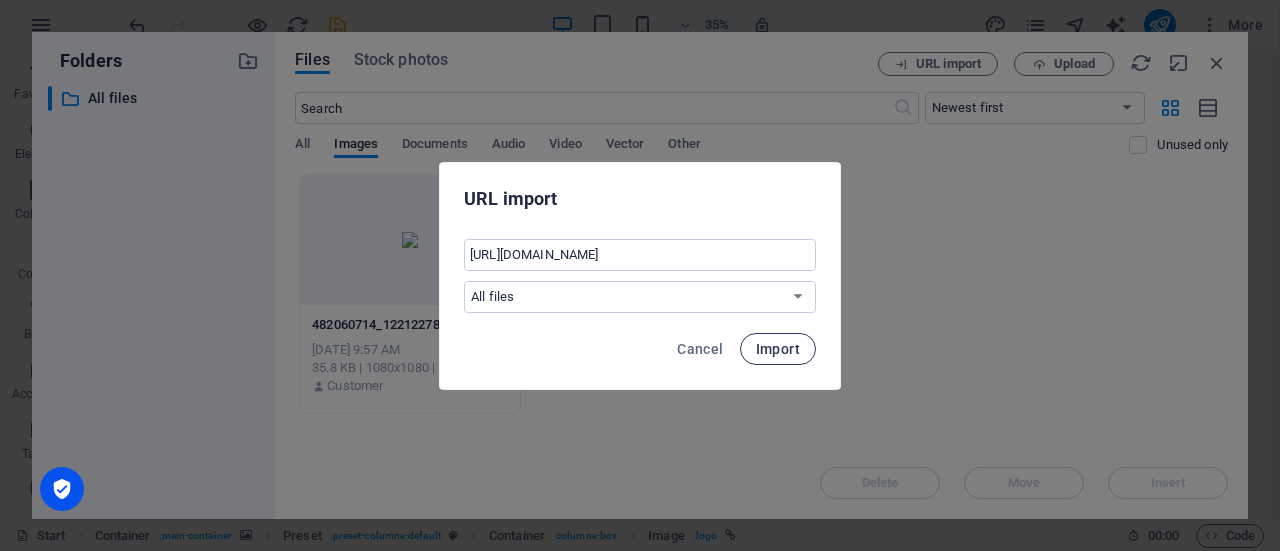 type 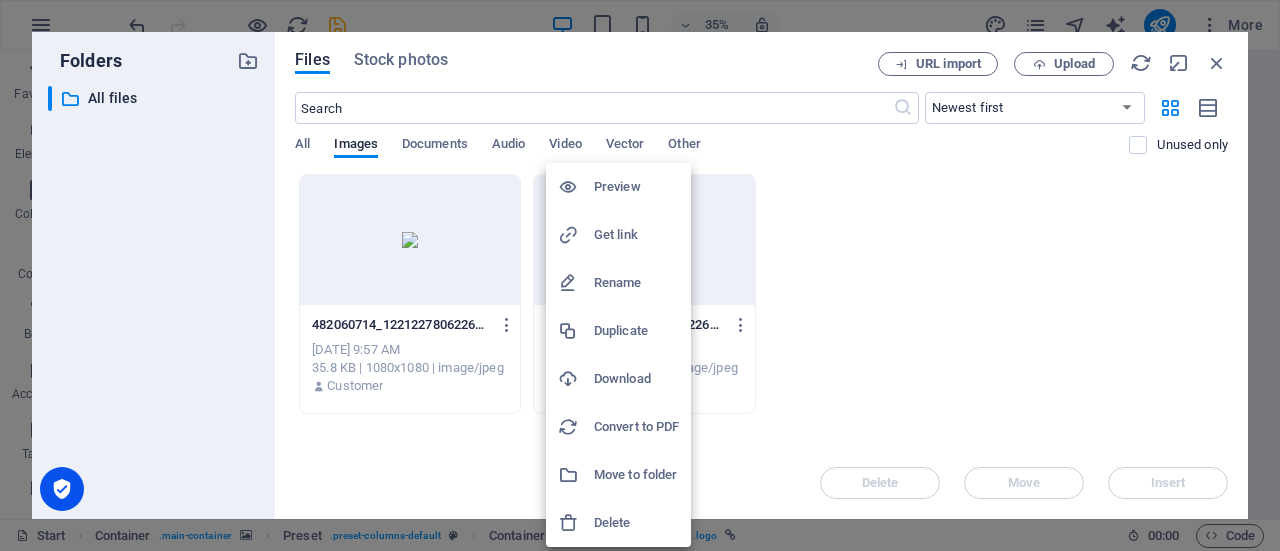 click on "Delete" at bounding box center (636, 523) 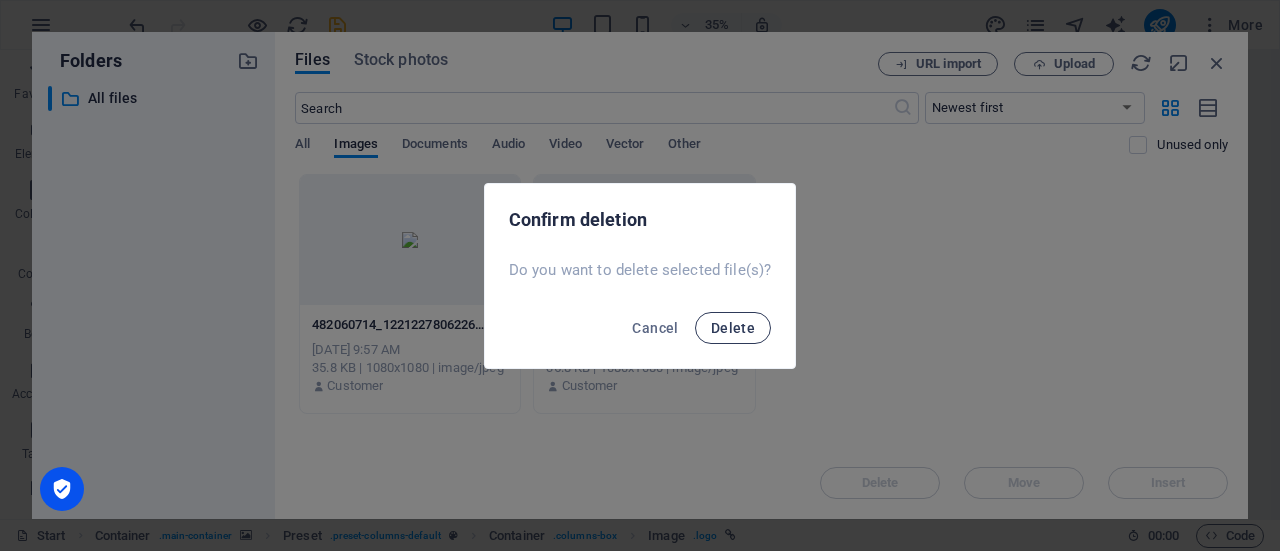 click on "Delete" at bounding box center [733, 328] 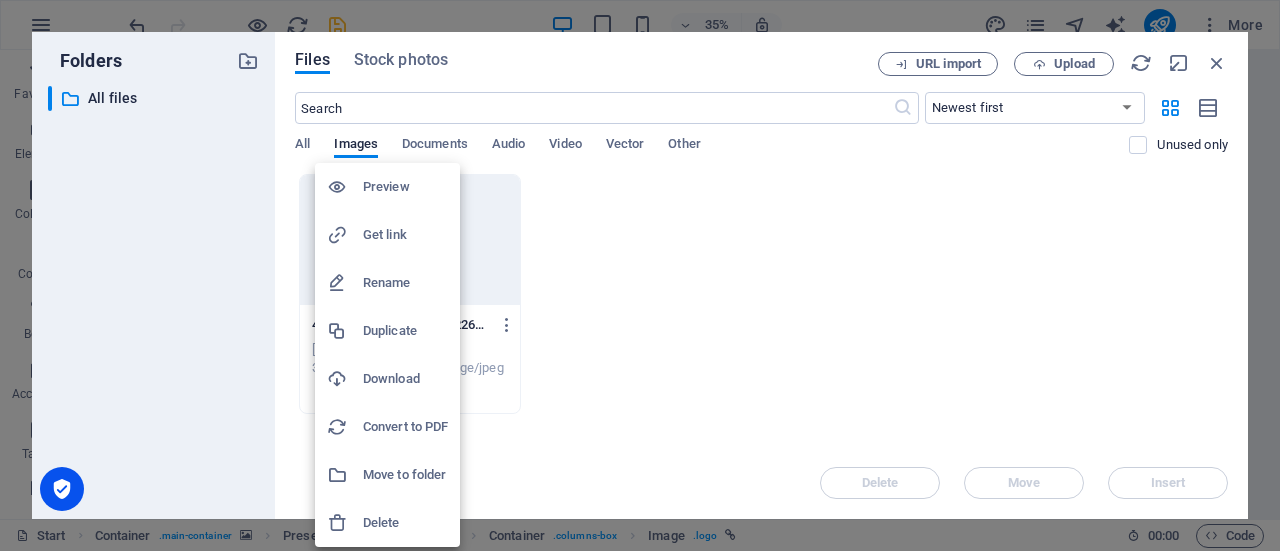 click on "Delete" at bounding box center (405, 523) 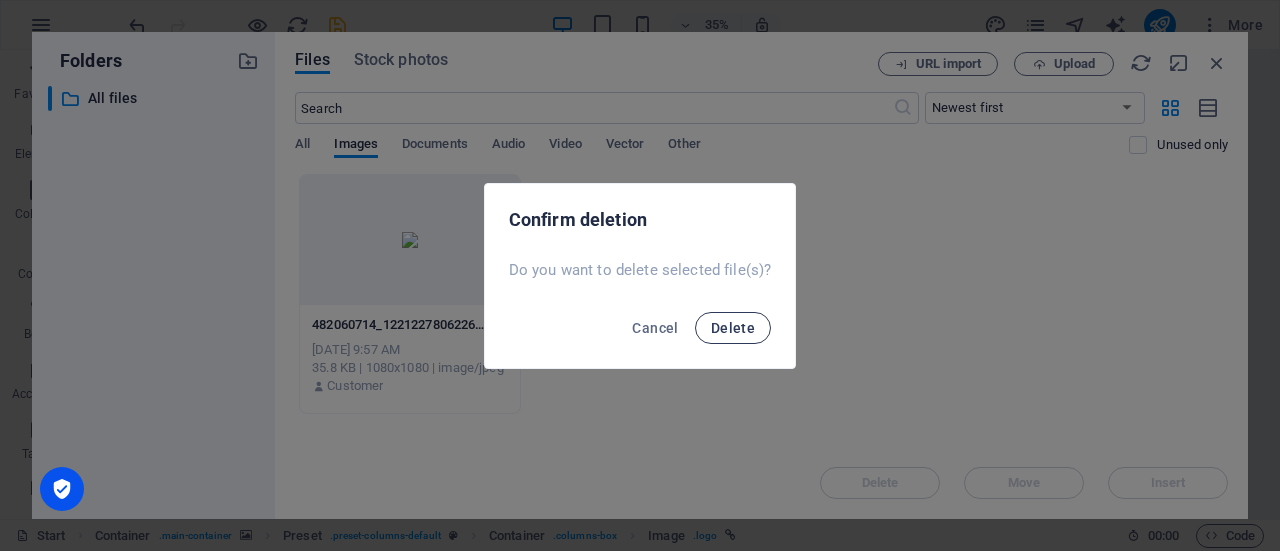 click on "Delete" at bounding box center [733, 328] 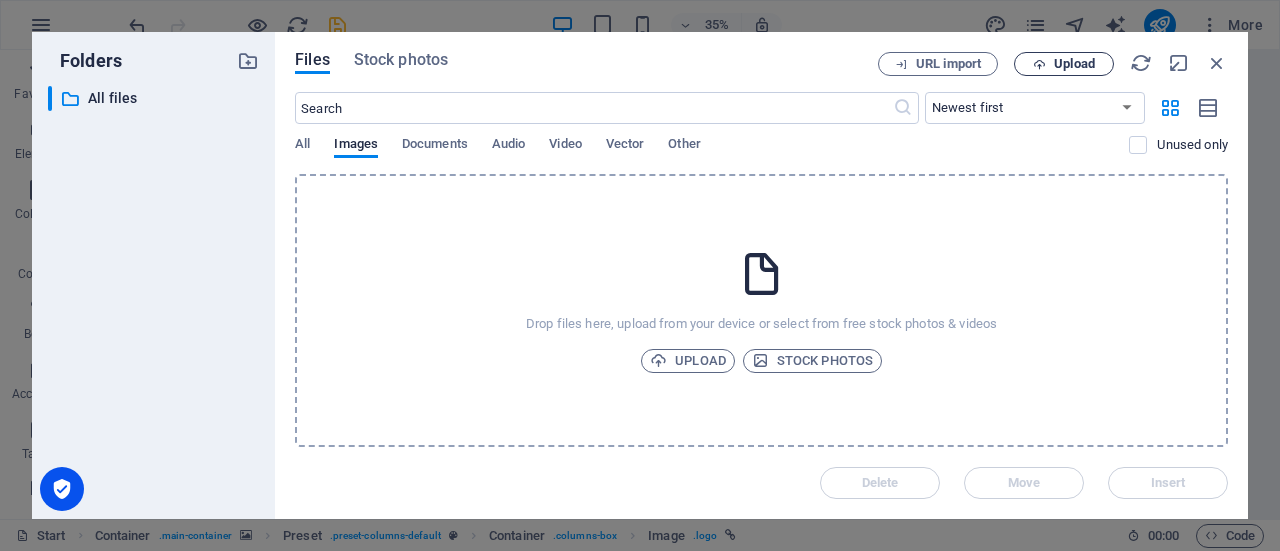 click on "Upload" at bounding box center (1074, 64) 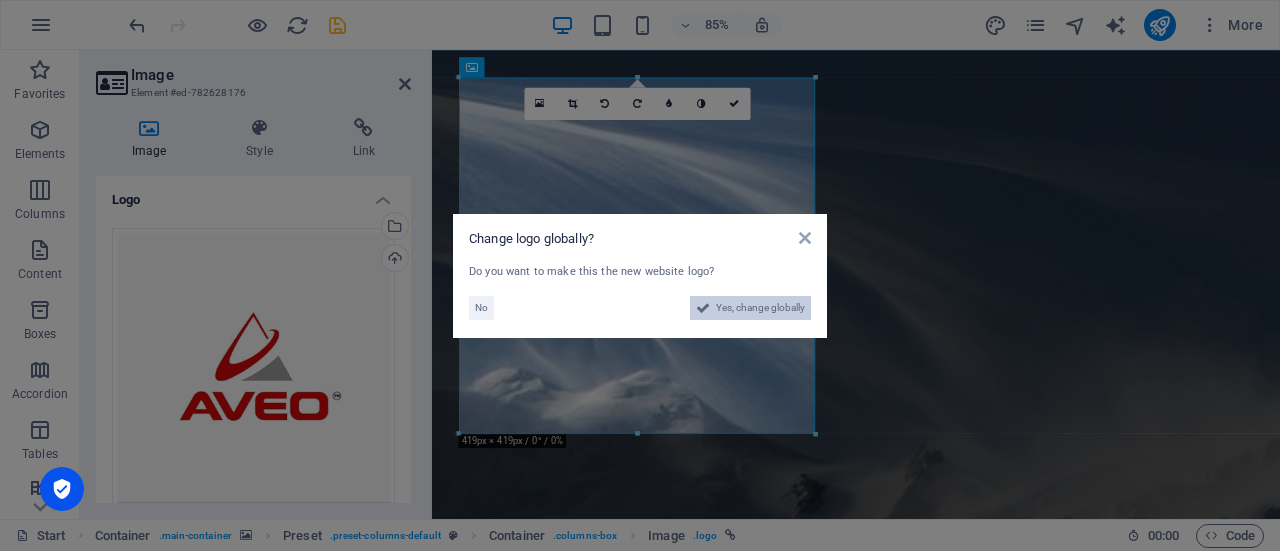 click on "Yes, change globally" at bounding box center [760, 308] 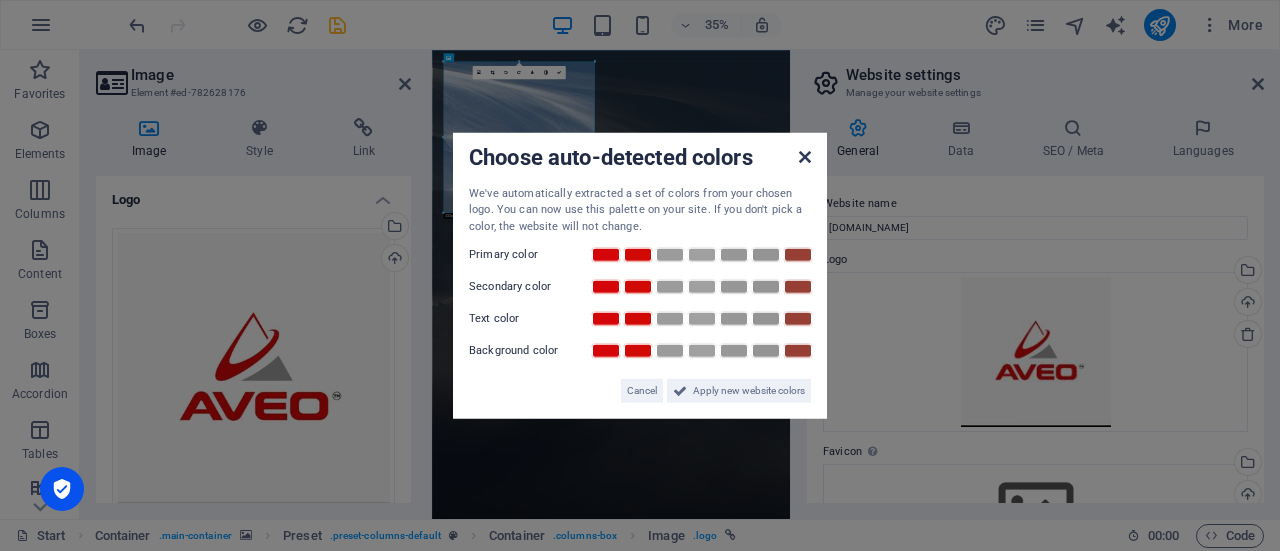 click at bounding box center (805, 156) 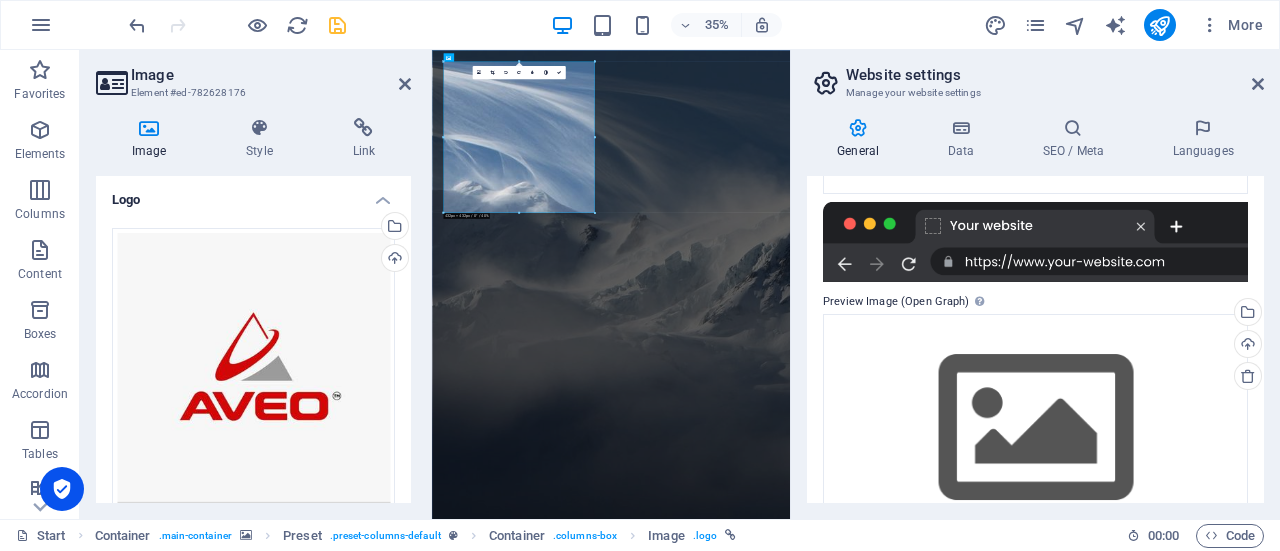 scroll, scrollTop: 420, scrollLeft: 0, axis: vertical 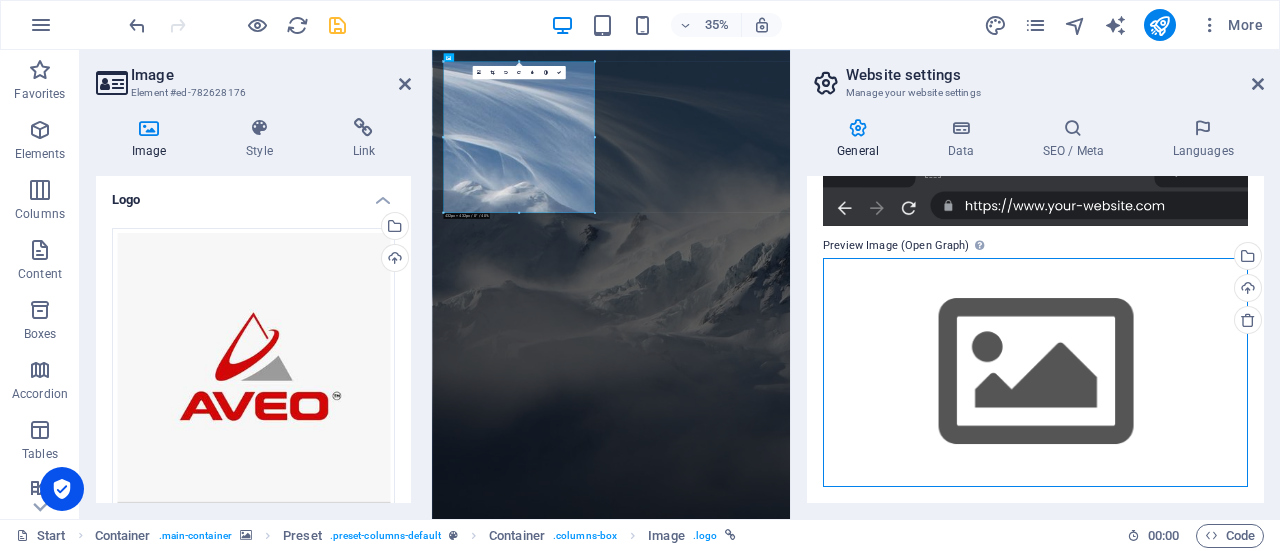 click on "Drag files here, click to choose files or select files from Files or our free stock photos & videos" at bounding box center (1035, 372) 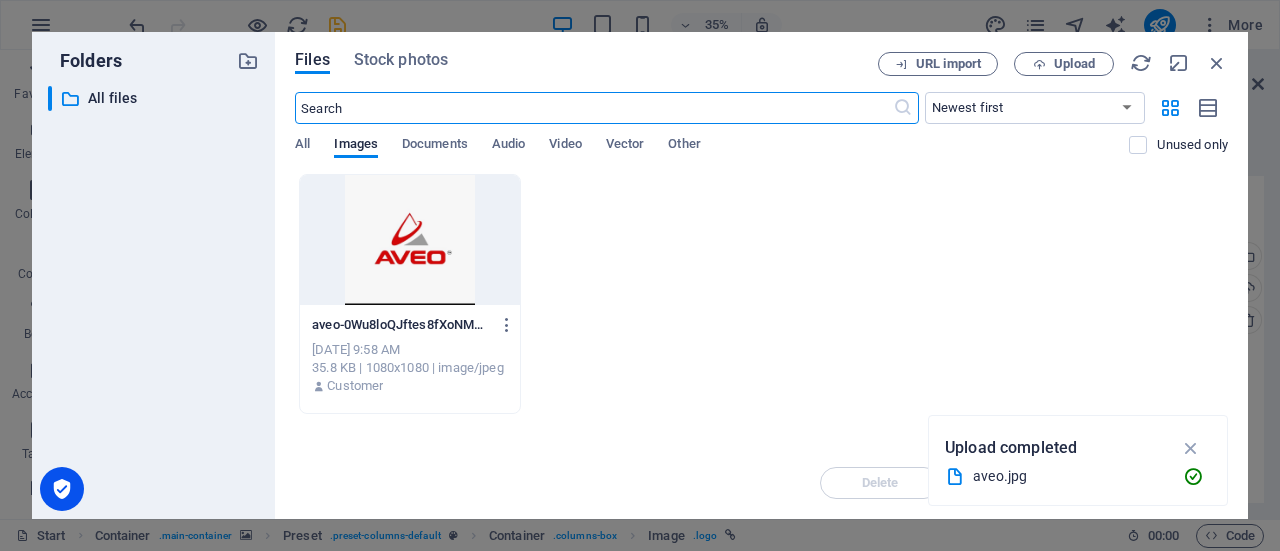 scroll, scrollTop: 1, scrollLeft: 0, axis: vertical 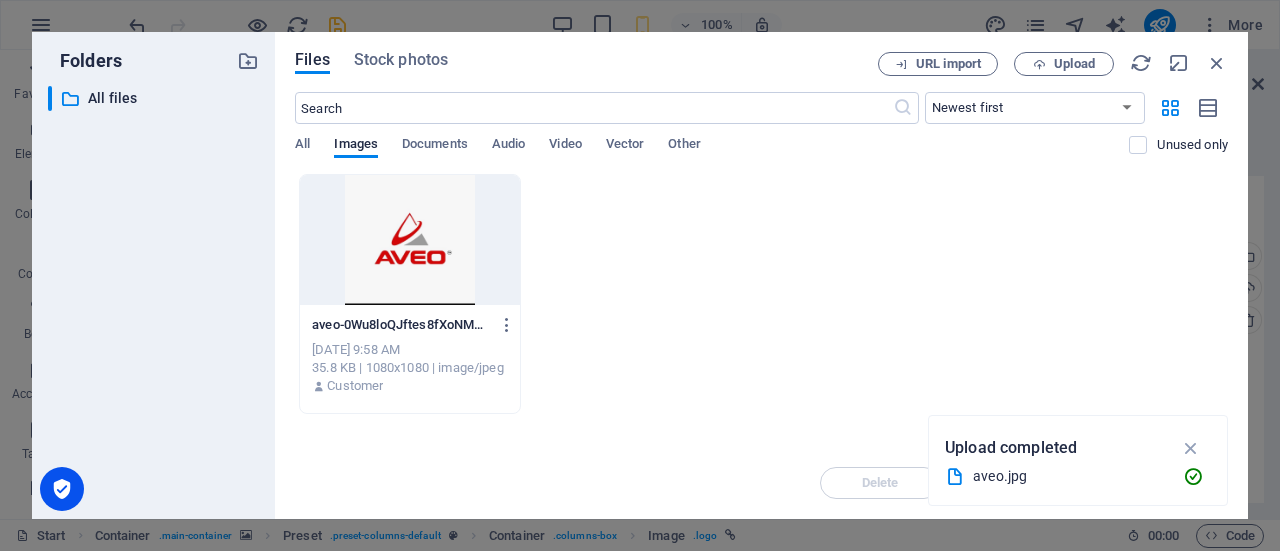 click at bounding box center [410, 240] 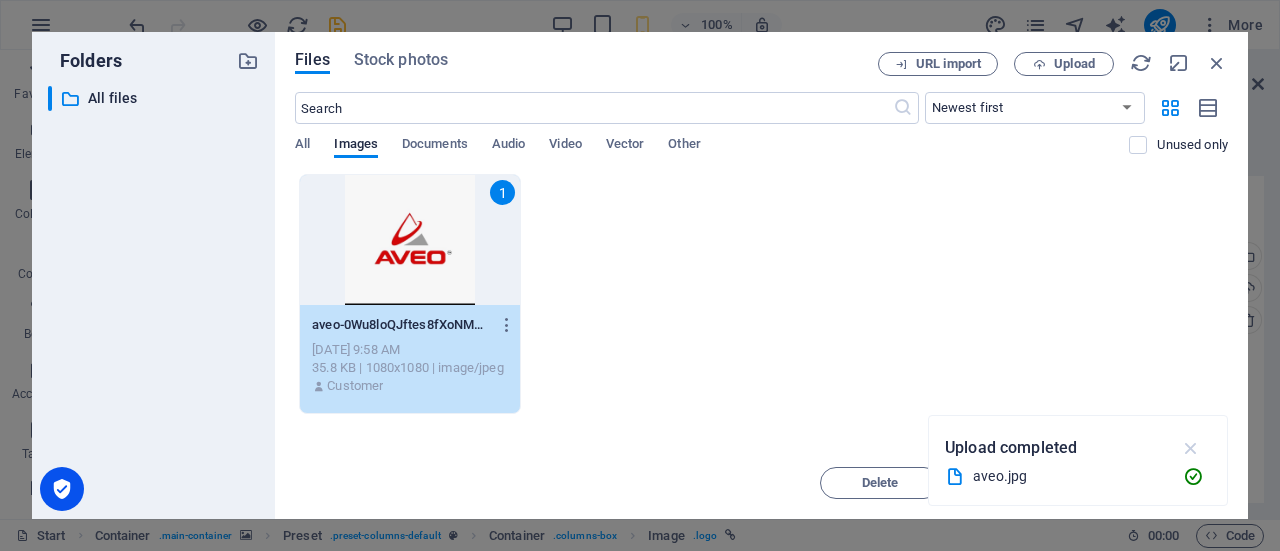 click at bounding box center [1191, 448] 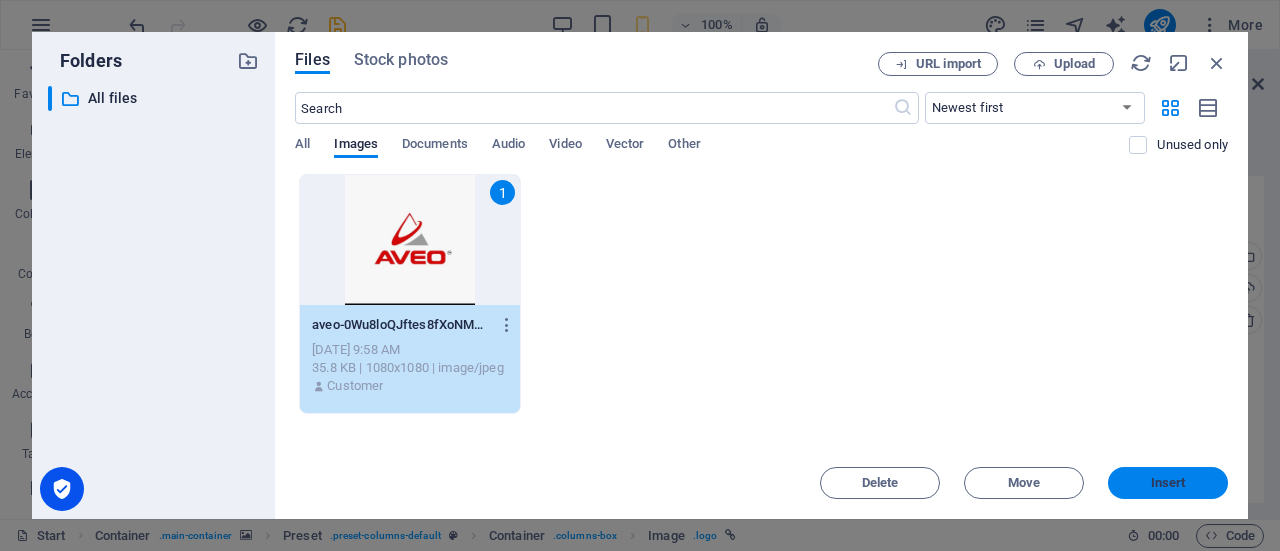 click on "Insert" at bounding box center [1168, 483] 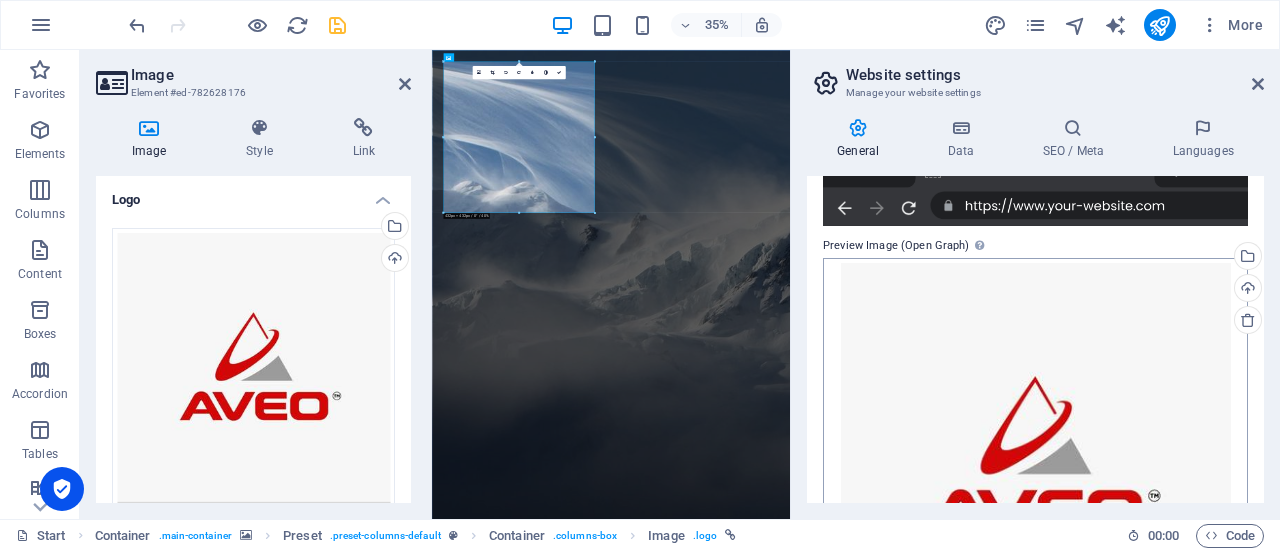 scroll, scrollTop: 0, scrollLeft: 0, axis: both 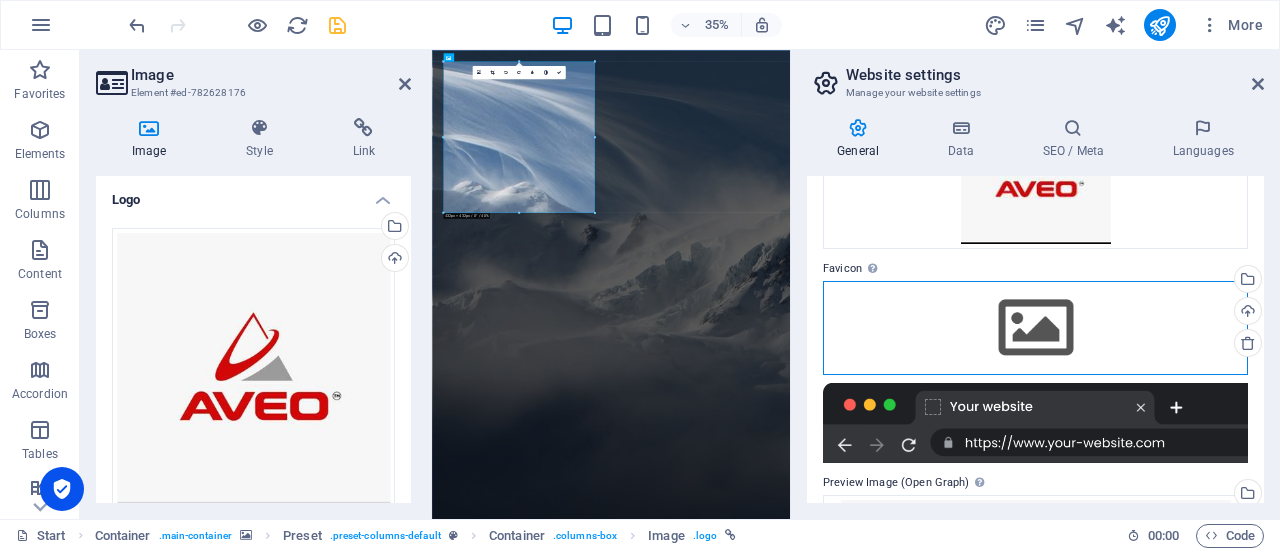 click on "Drag files here, click to choose files or select files from Files or our free stock photos & videos" at bounding box center (1035, 328) 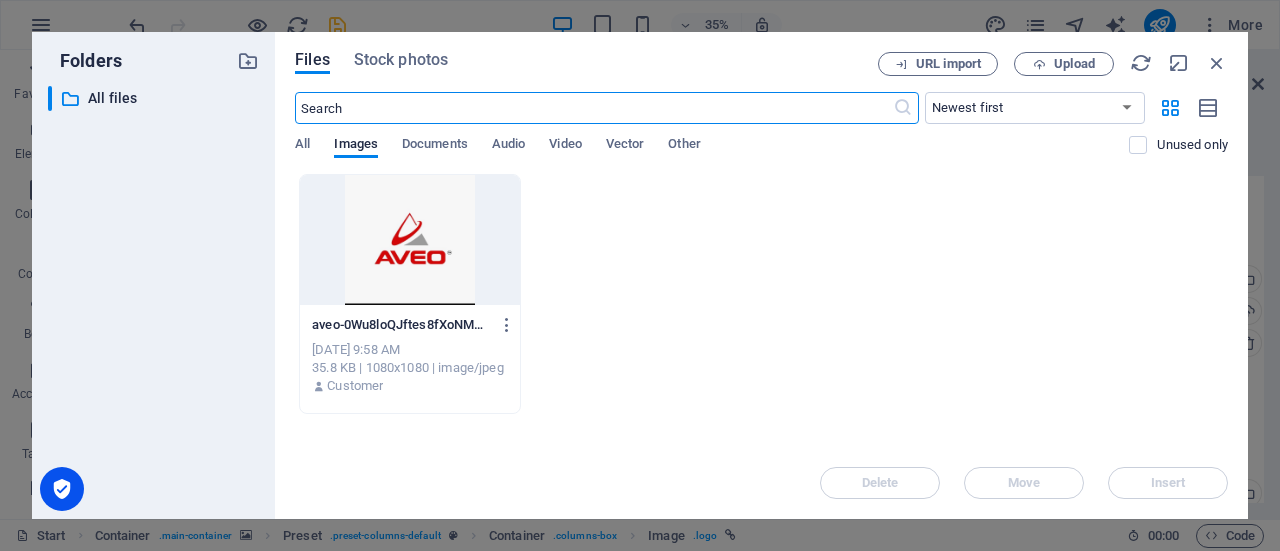 scroll, scrollTop: 1, scrollLeft: 0, axis: vertical 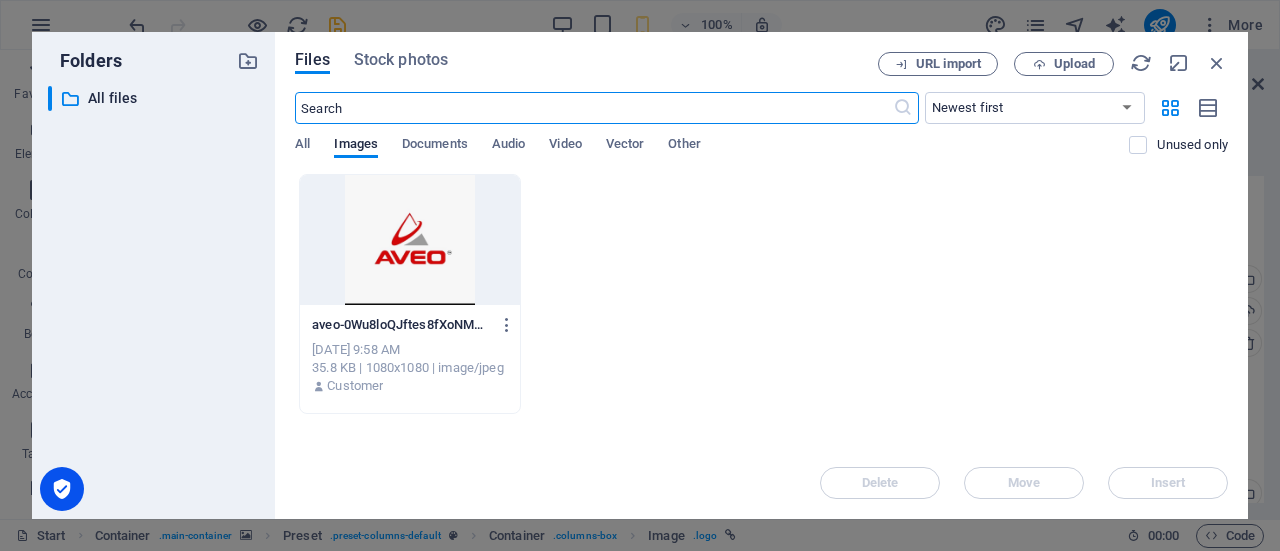 click at bounding box center [410, 240] 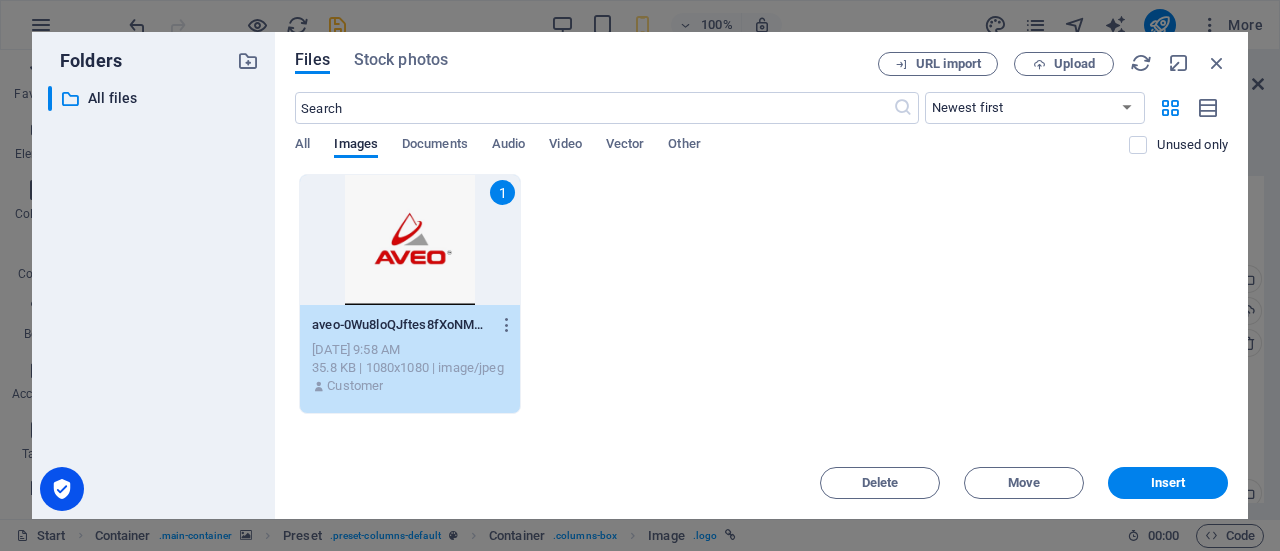 click on "1" at bounding box center (410, 240) 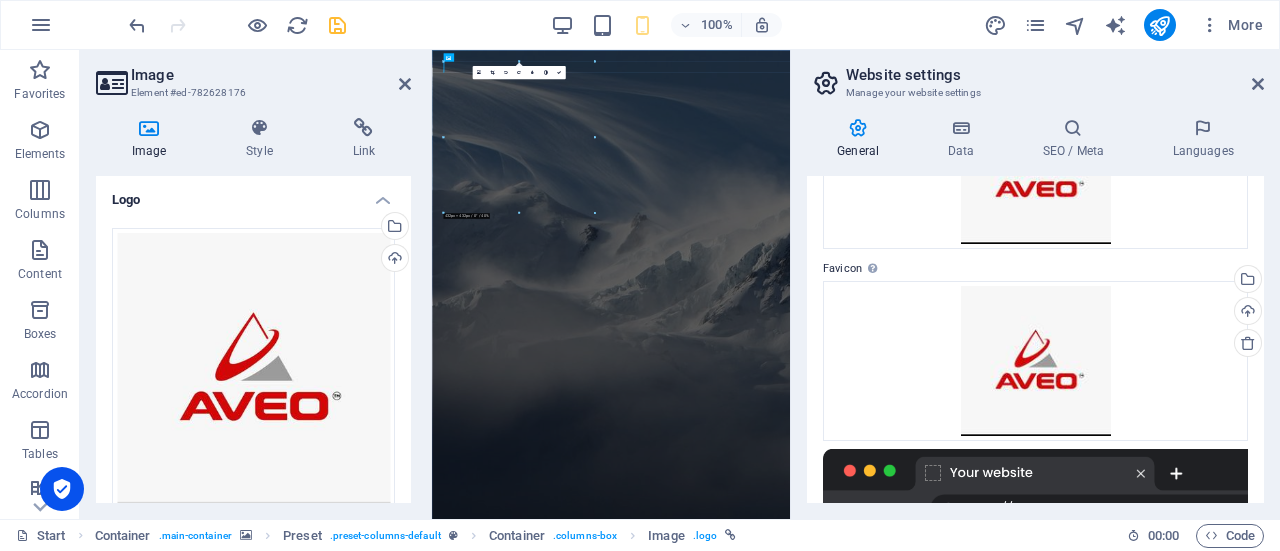 scroll, scrollTop: 0, scrollLeft: 0, axis: both 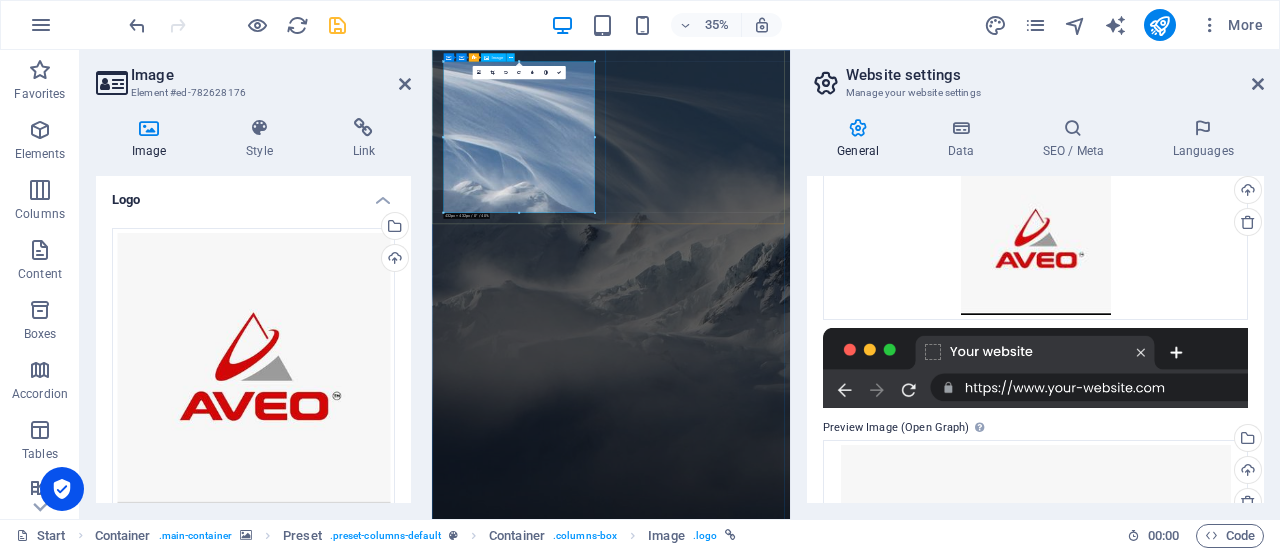 drag, startPoint x: 1025, startPoint y: 260, endPoint x: 740, endPoint y: 344, distance: 297.1212 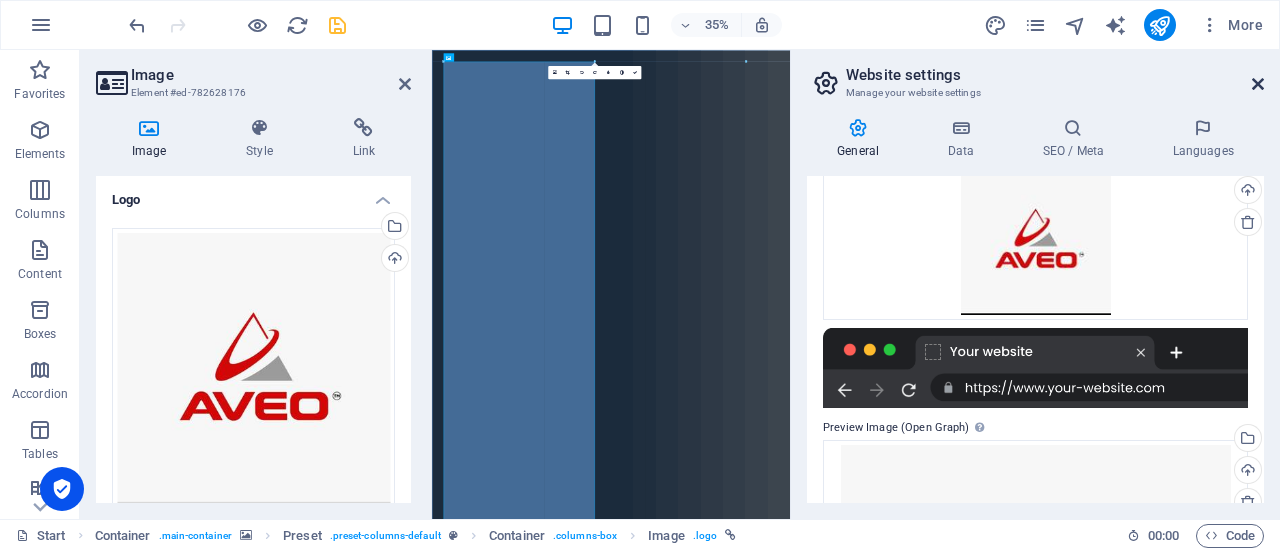 click at bounding box center (1258, 84) 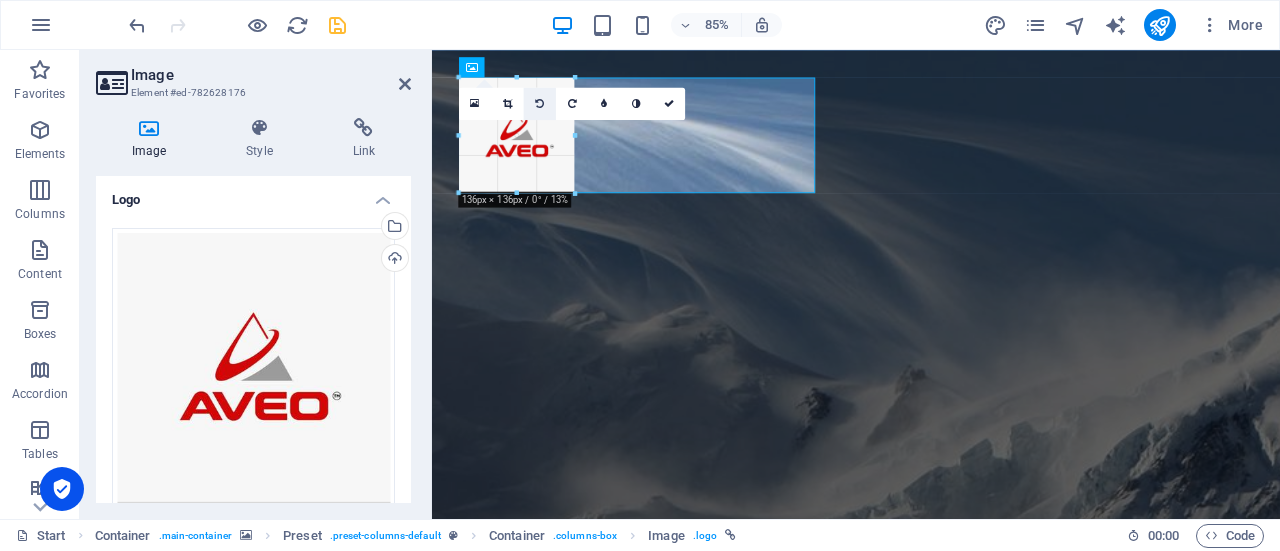 drag, startPoint x: 817, startPoint y: 433, endPoint x: 531, endPoint y: 116, distance: 426.9485 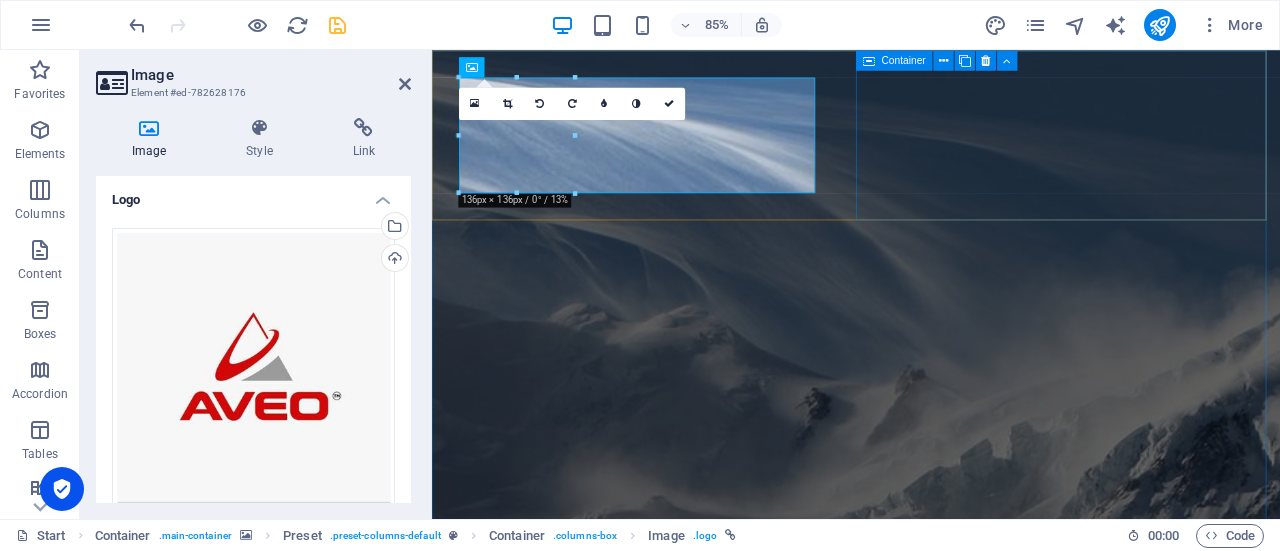 click at bounding box center (931, 1460) 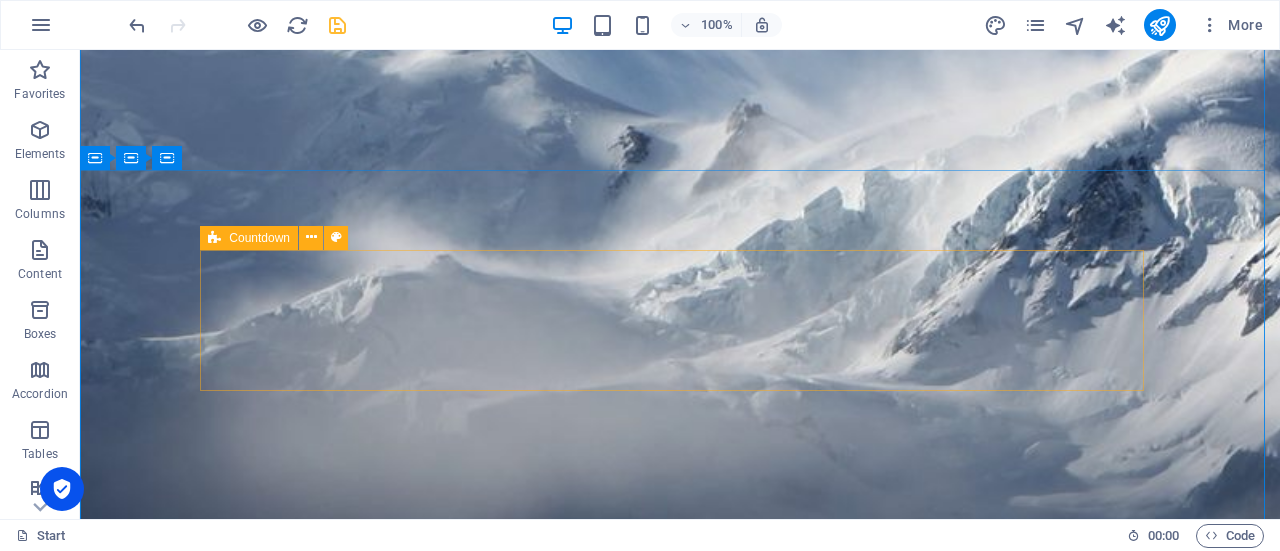 scroll, scrollTop: 323, scrollLeft: 0, axis: vertical 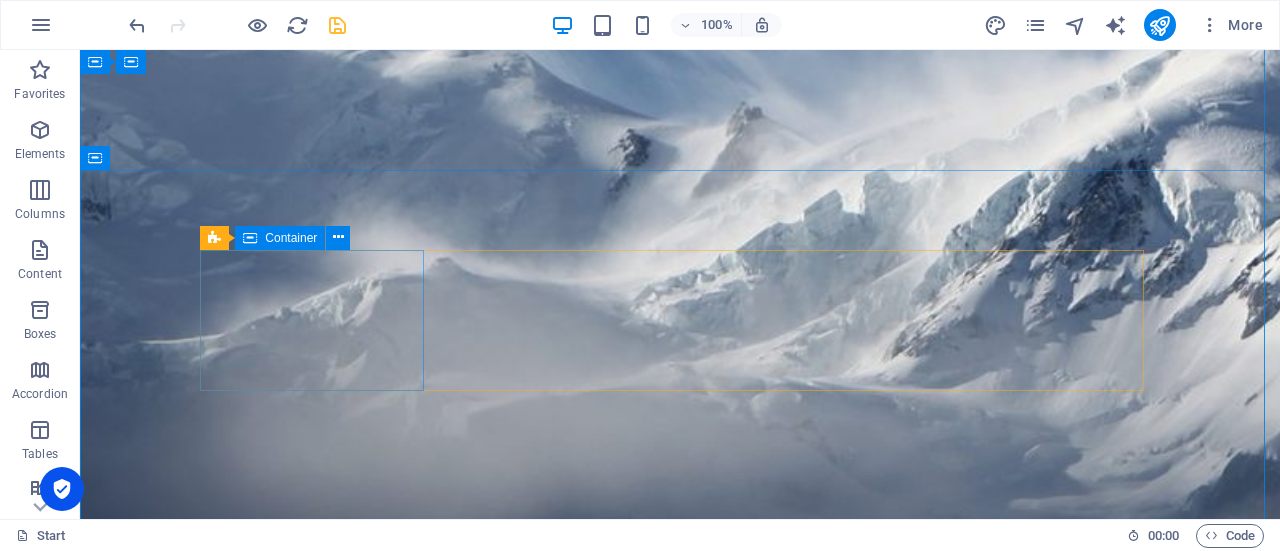 click on "914 Days" at bounding box center (320, 2316) 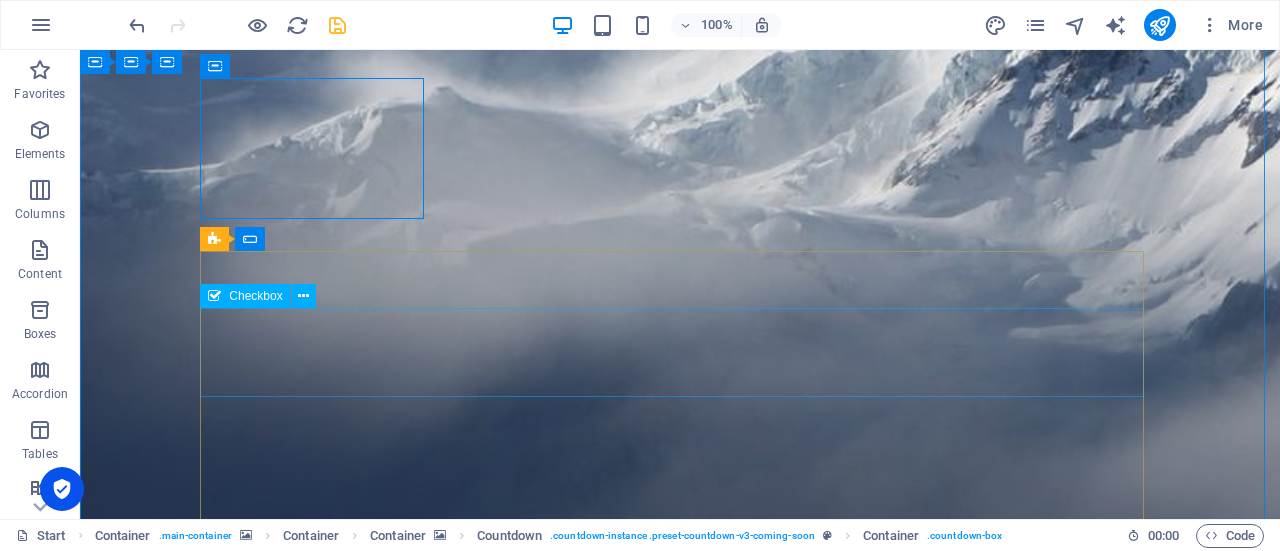scroll, scrollTop: 495, scrollLeft: 0, axis: vertical 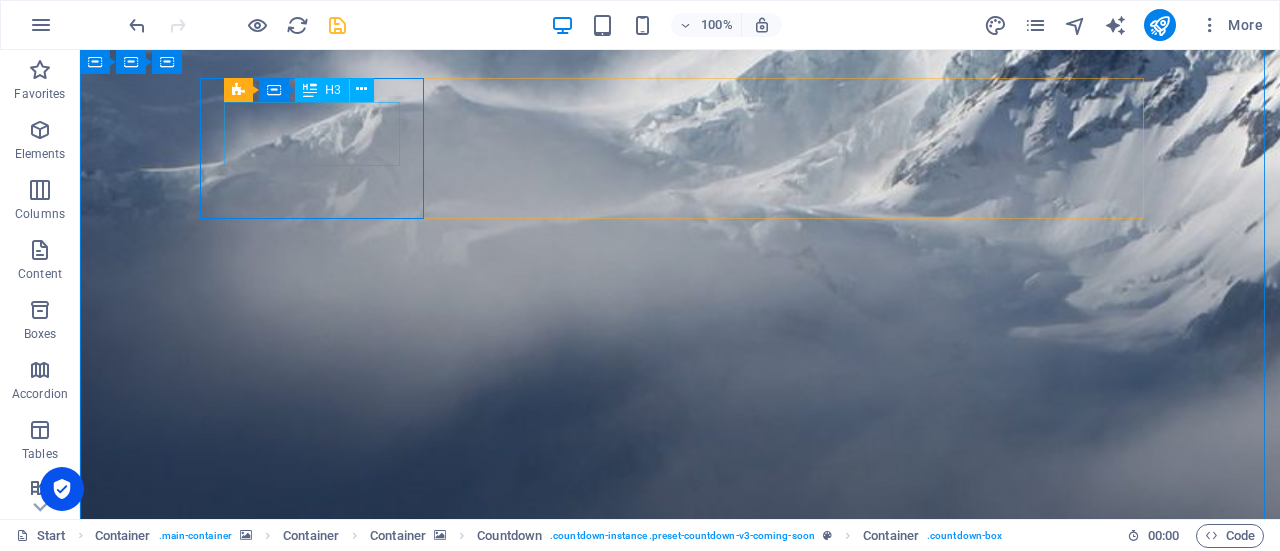 click on "914" at bounding box center [320, 2122] 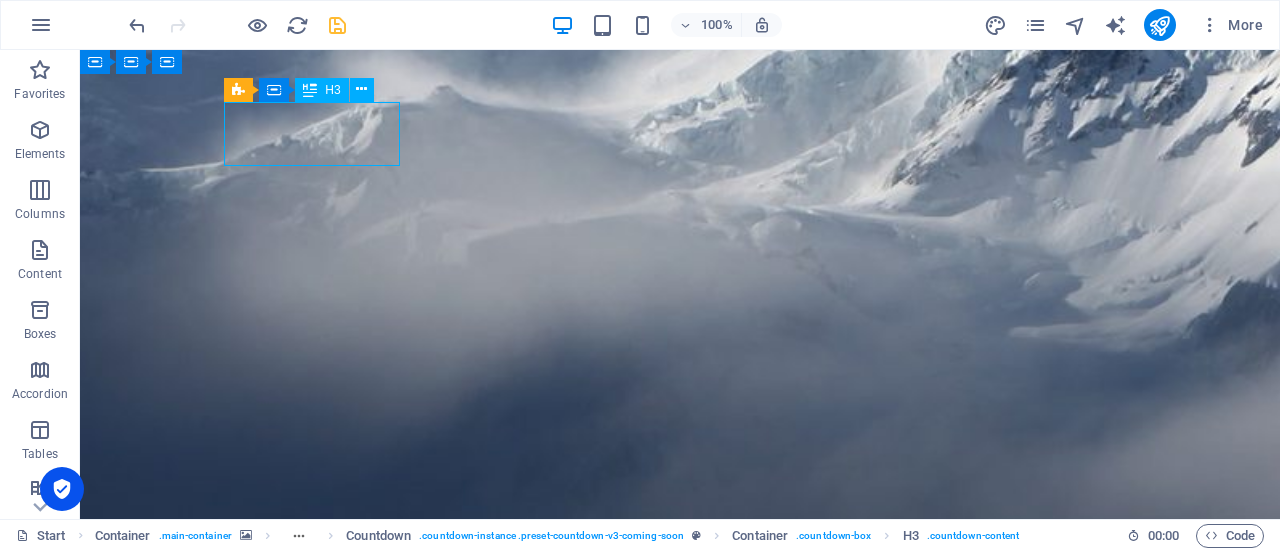 click on "914" at bounding box center [320, 2122] 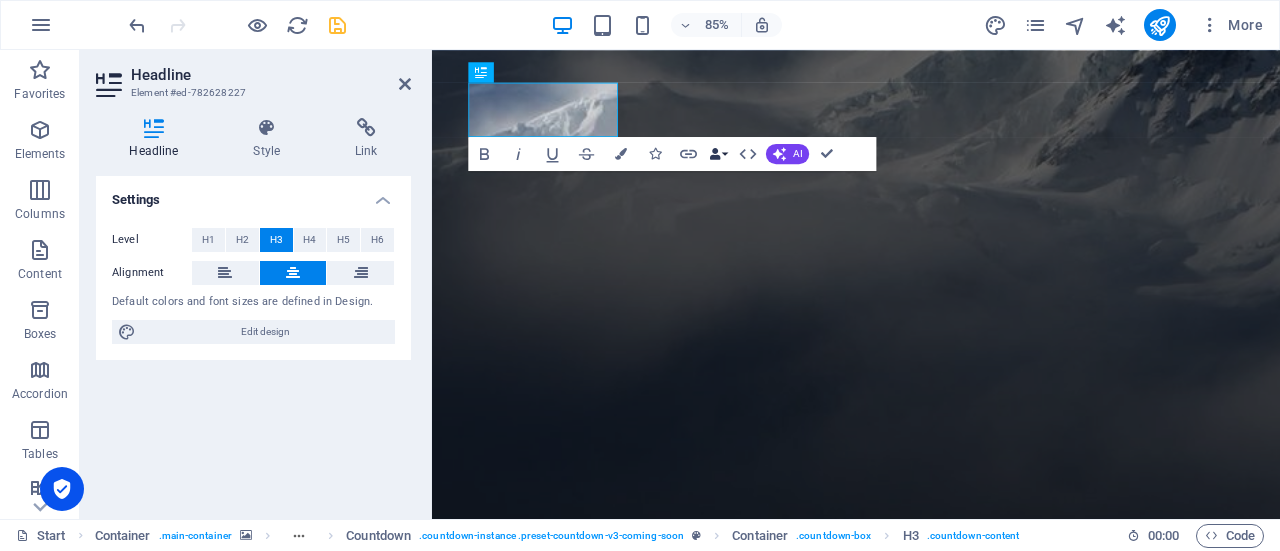 click on "Data Bindings" at bounding box center (719, 154) 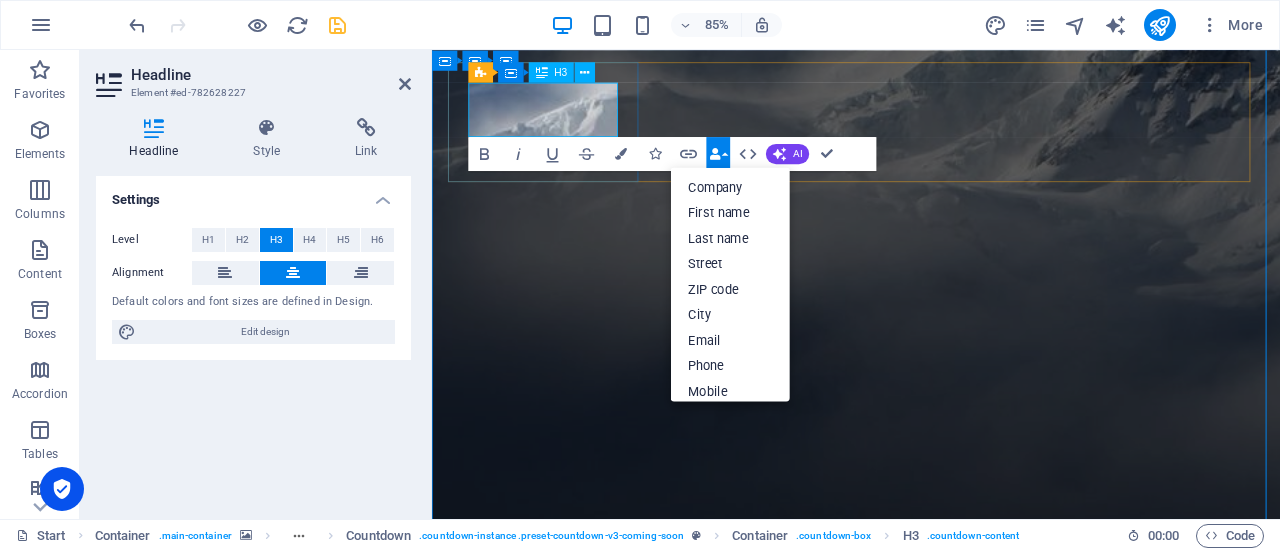 click on "914" at bounding box center [571, 2109] 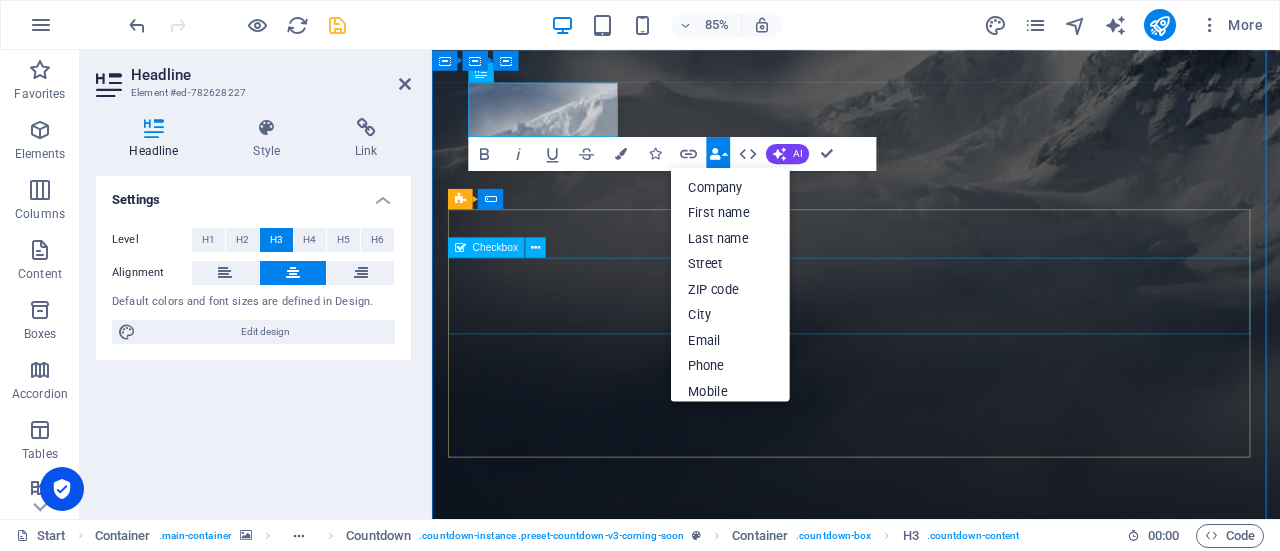 click on "I have read and understand the privacy policy." at bounding box center (931, 2783) 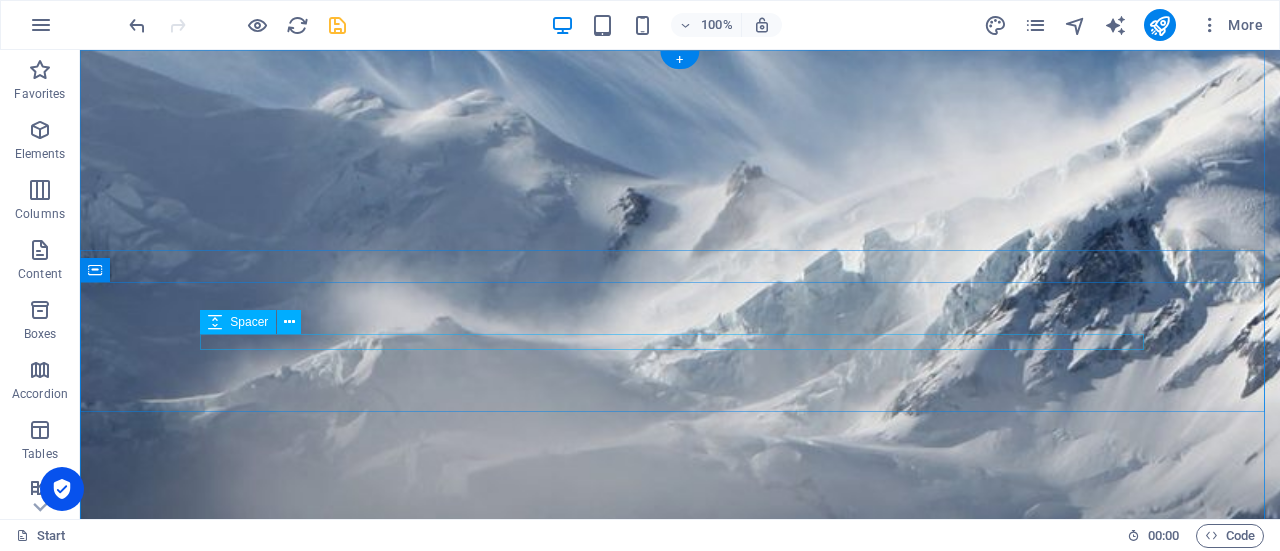 scroll, scrollTop: 0, scrollLeft: 0, axis: both 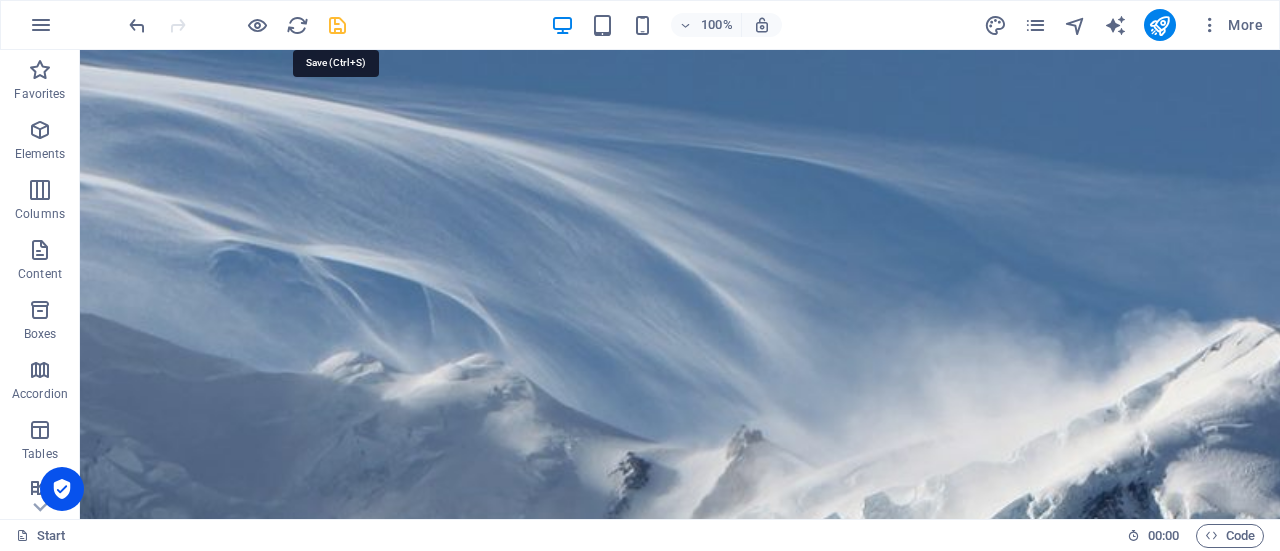 click at bounding box center [337, 25] 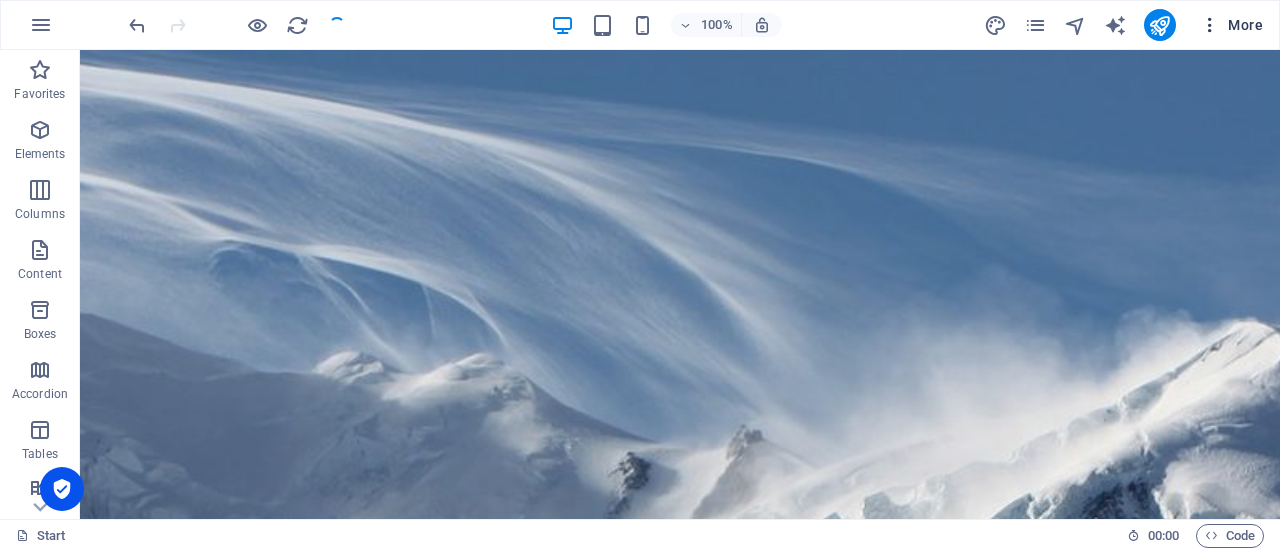 click at bounding box center [1210, 25] 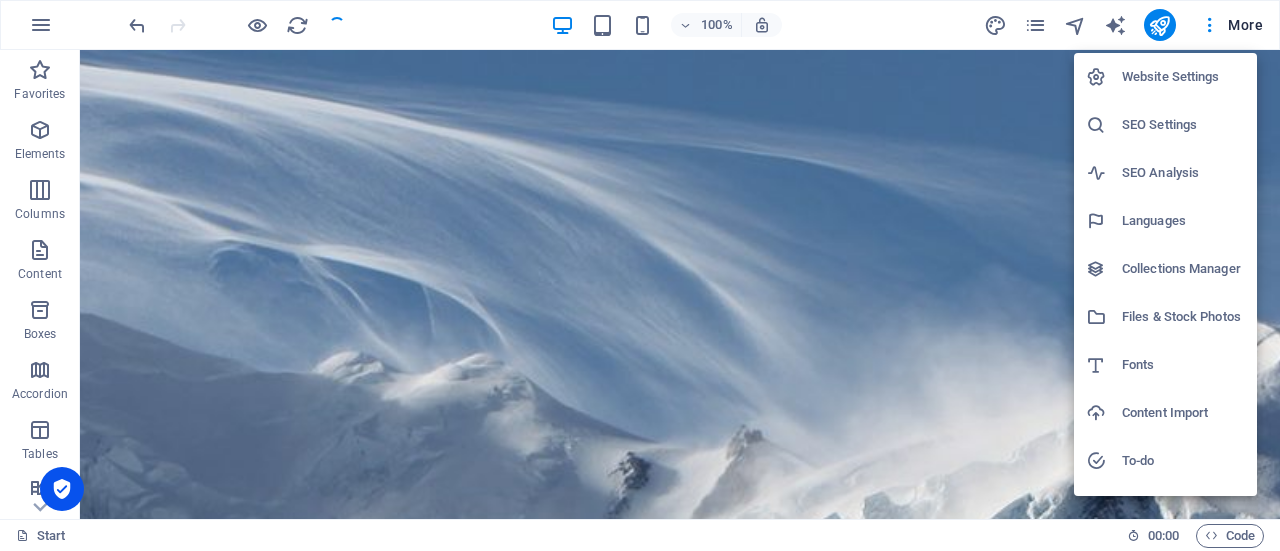 click at bounding box center [640, 275] 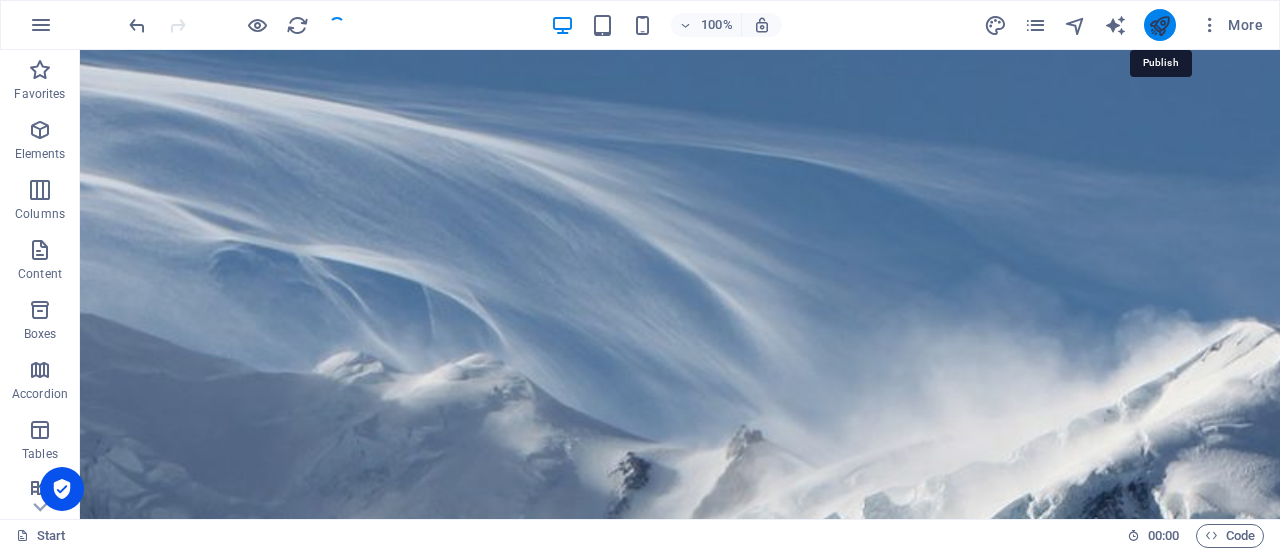 click at bounding box center (1159, 25) 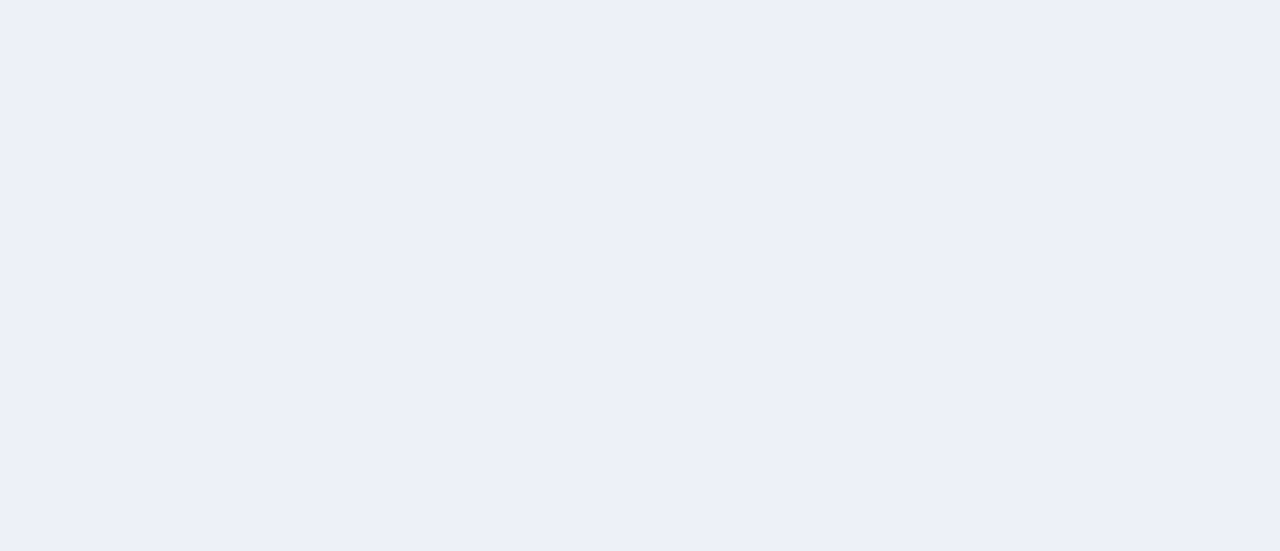 scroll, scrollTop: 0, scrollLeft: 0, axis: both 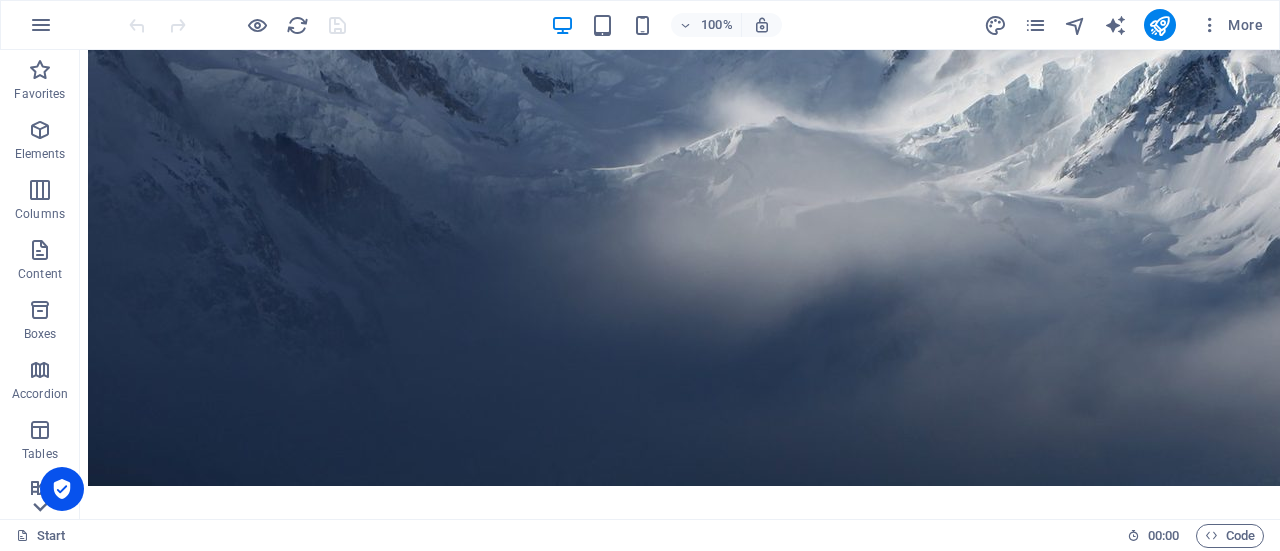click 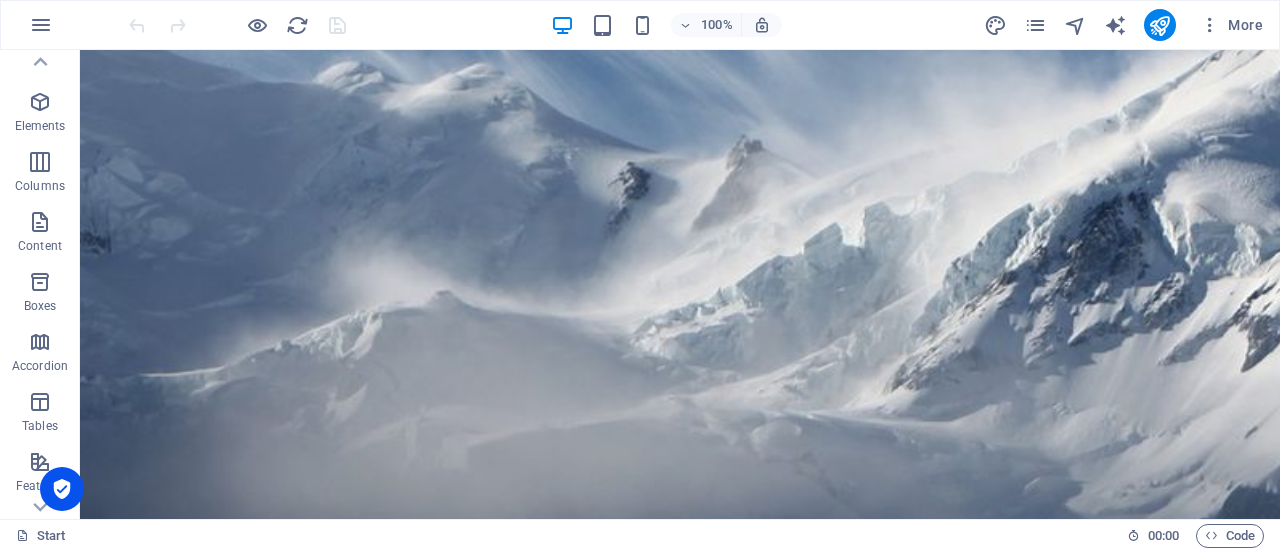 scroll, scrollTop: 28, scrollLeft: 0, axis: vertical 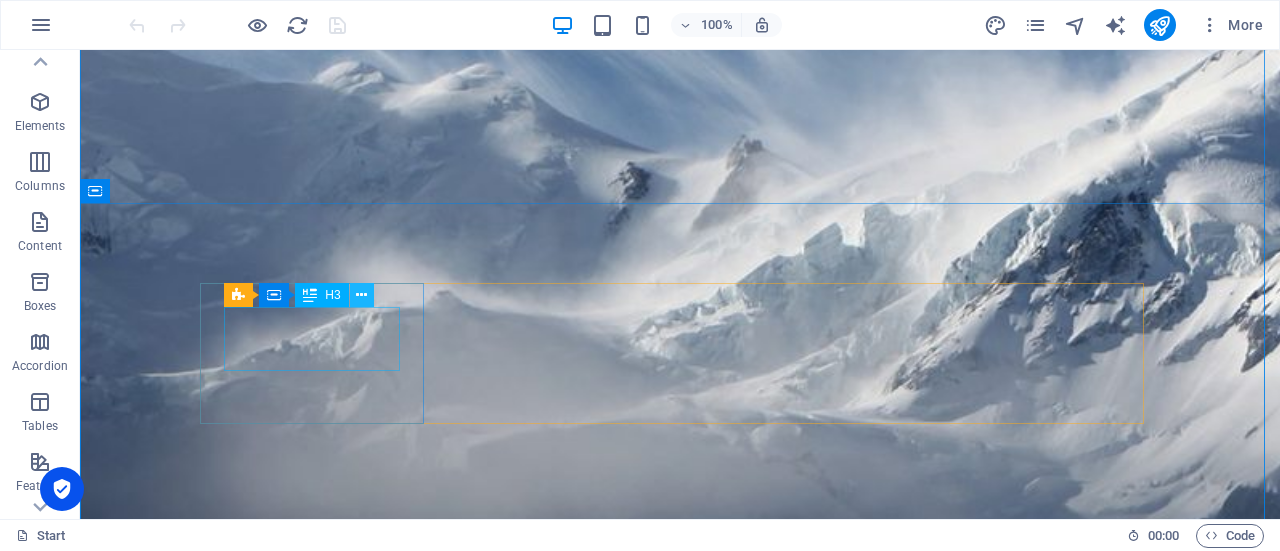 click at bounding box center [361, 295] 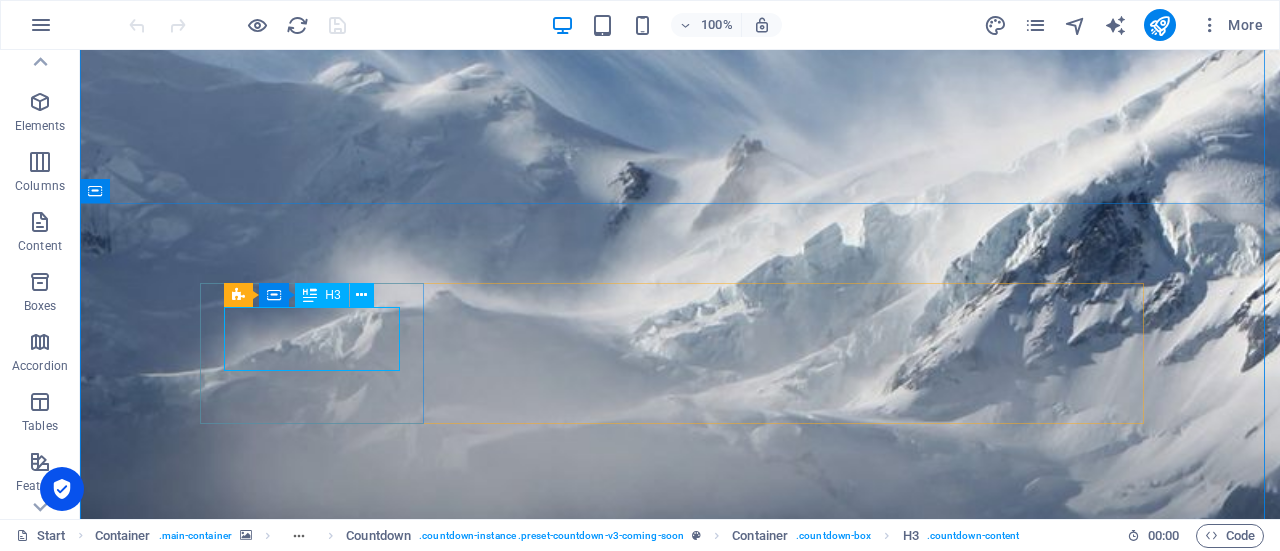 click on "914" at bounding box center (320, 2327) 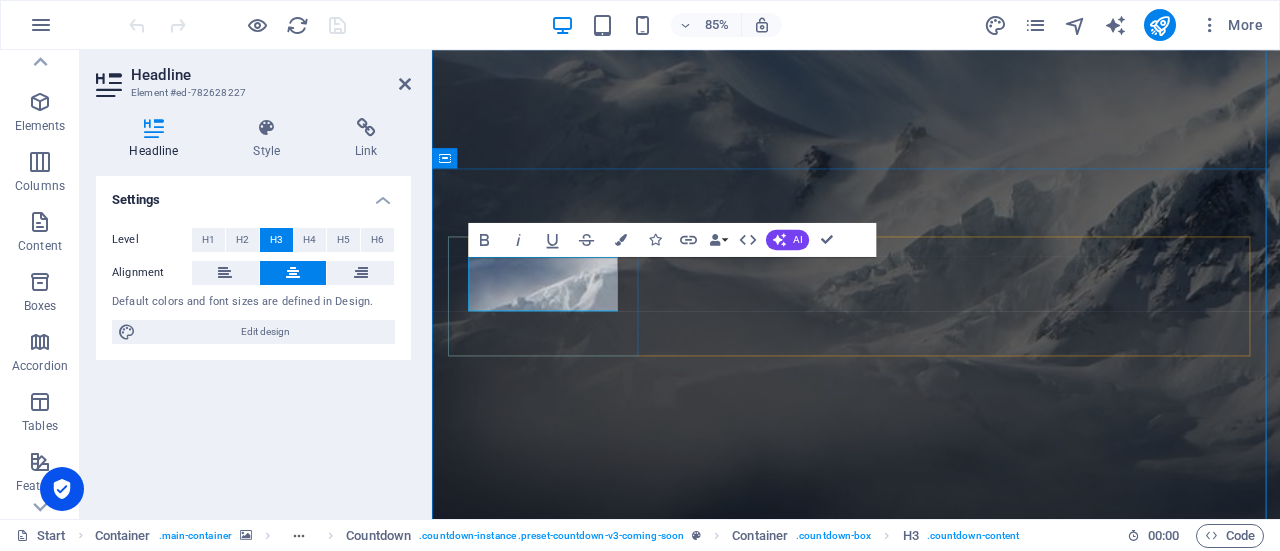 click on "914" at bounding box center (571, 2314) 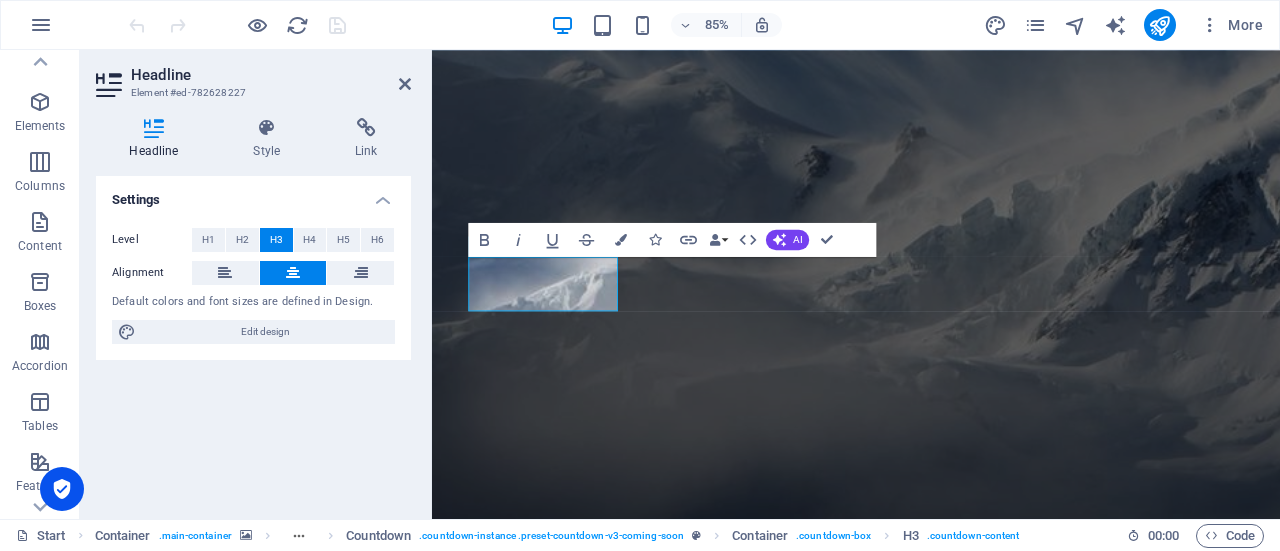 click on "Settings Level H1 H2 H3 H4 H5 H6 Alignment Default colors and font sizes are defined in Design. Edit design" at bounding box center [253, 339] 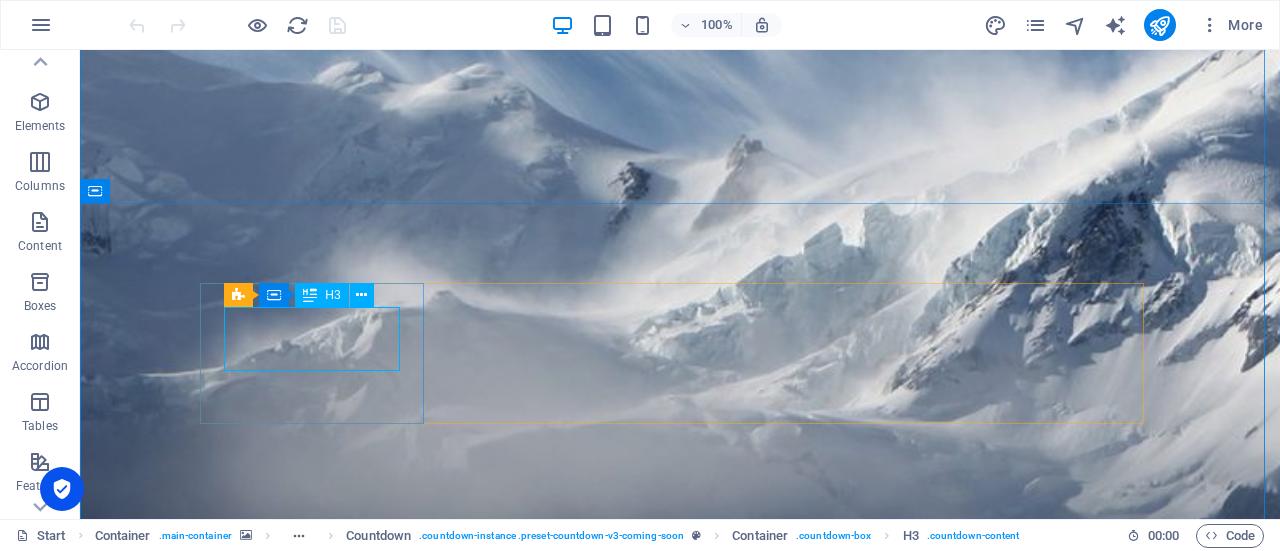 click on "914" at bounding box center (320, 2327) 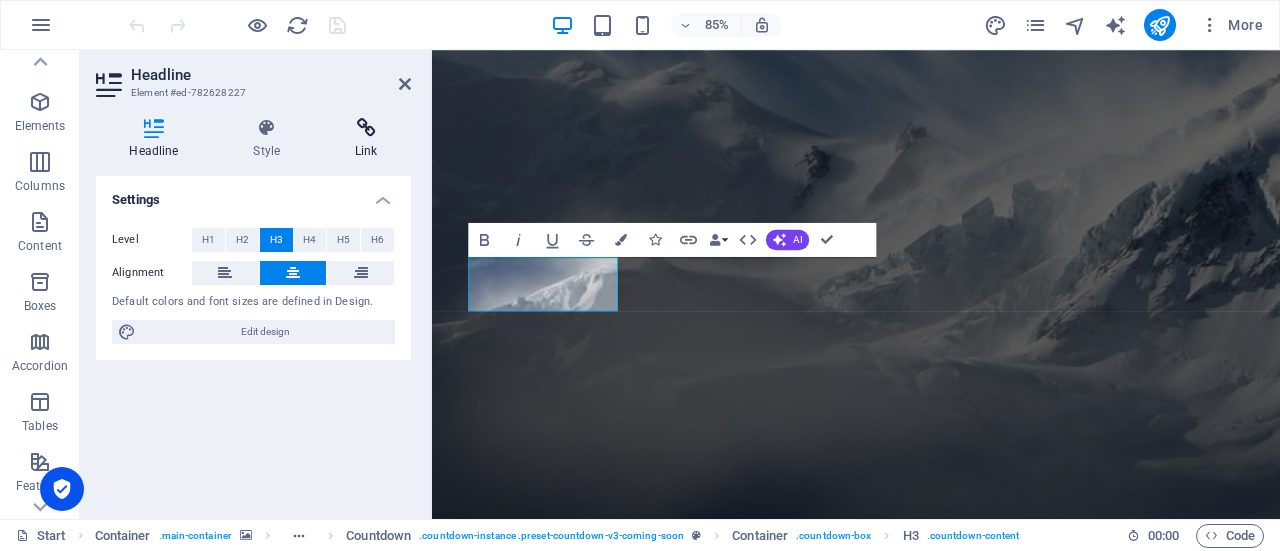 click on "Link" at bounding box center [366, 139] 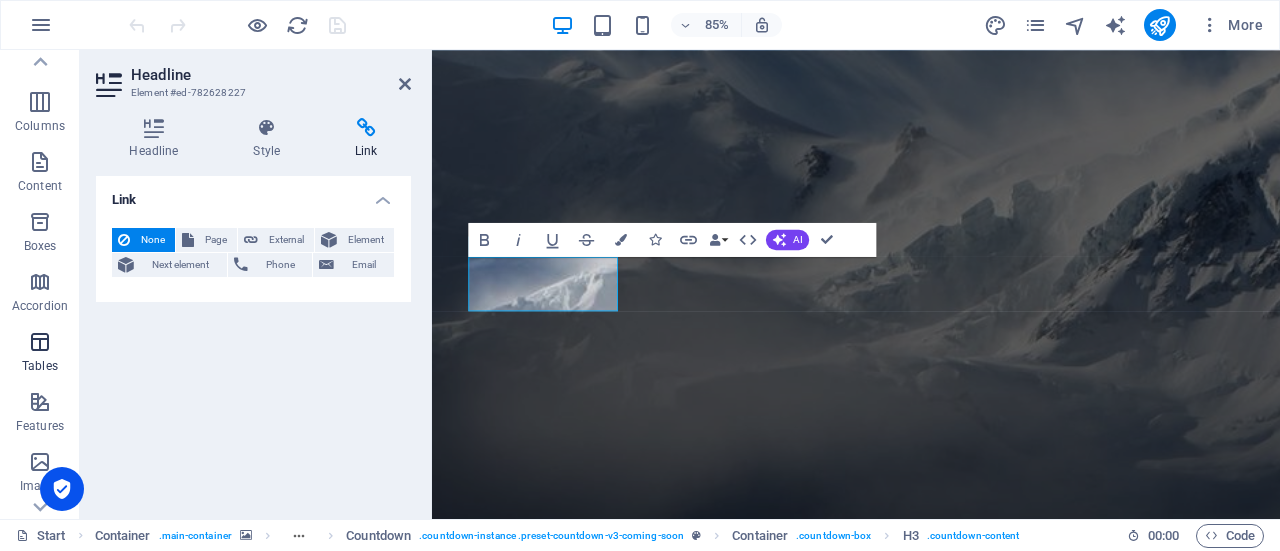 scroll, scrollTop: 0, scrollLeft: 0, axis: both 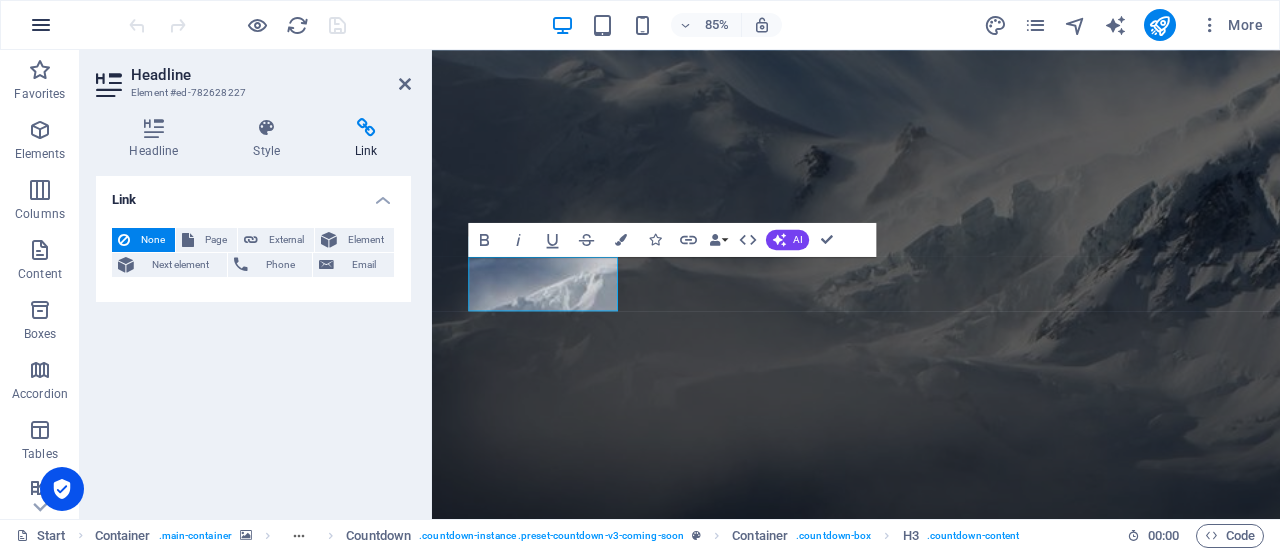 click at bounding box center [41, 25] 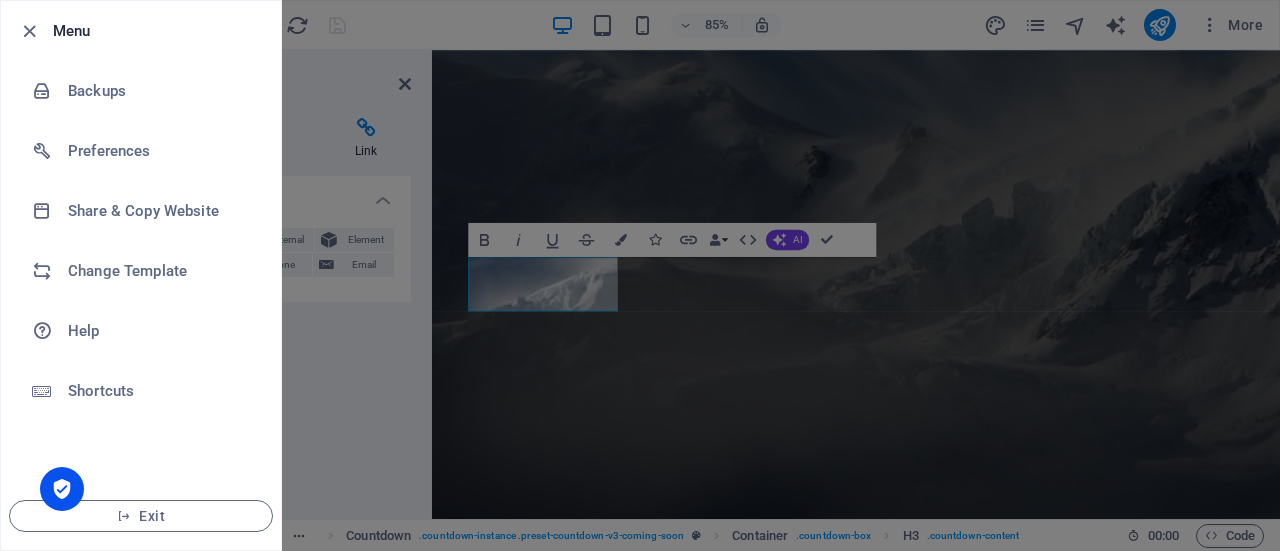 click at bounding box center (640, 275) 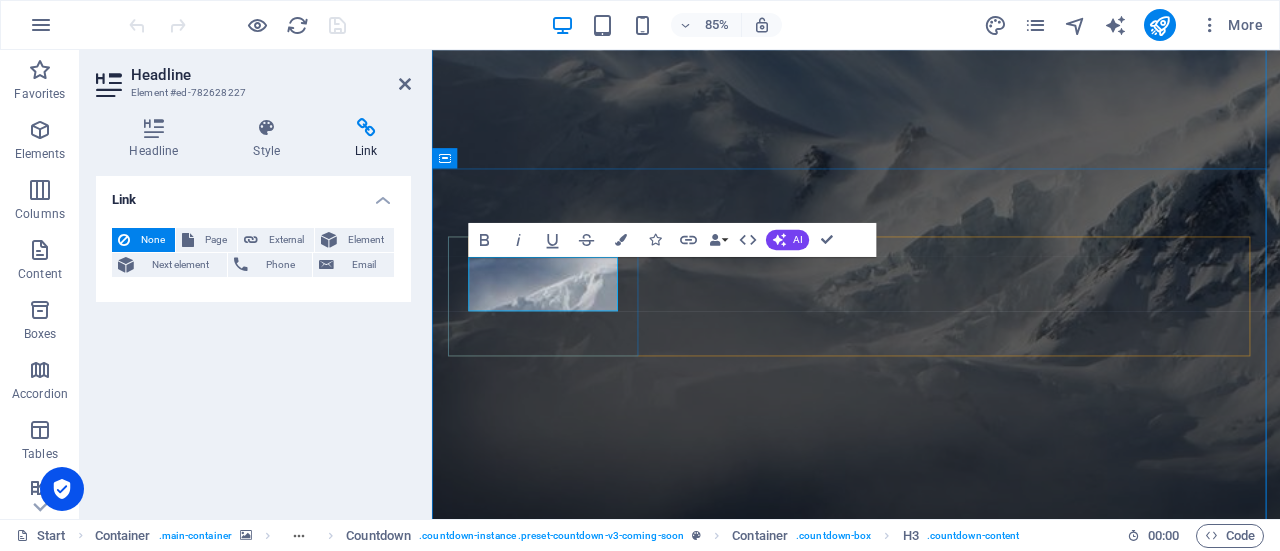 click on "914" at bounding box center (571, 2314) 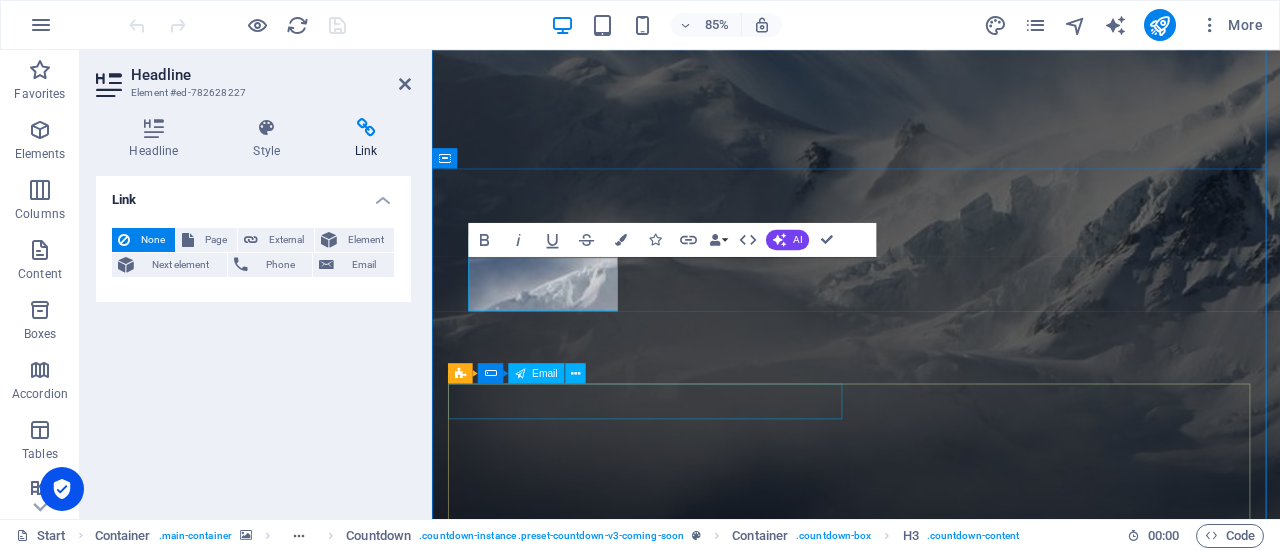 click at bounding box center [691, 2893] 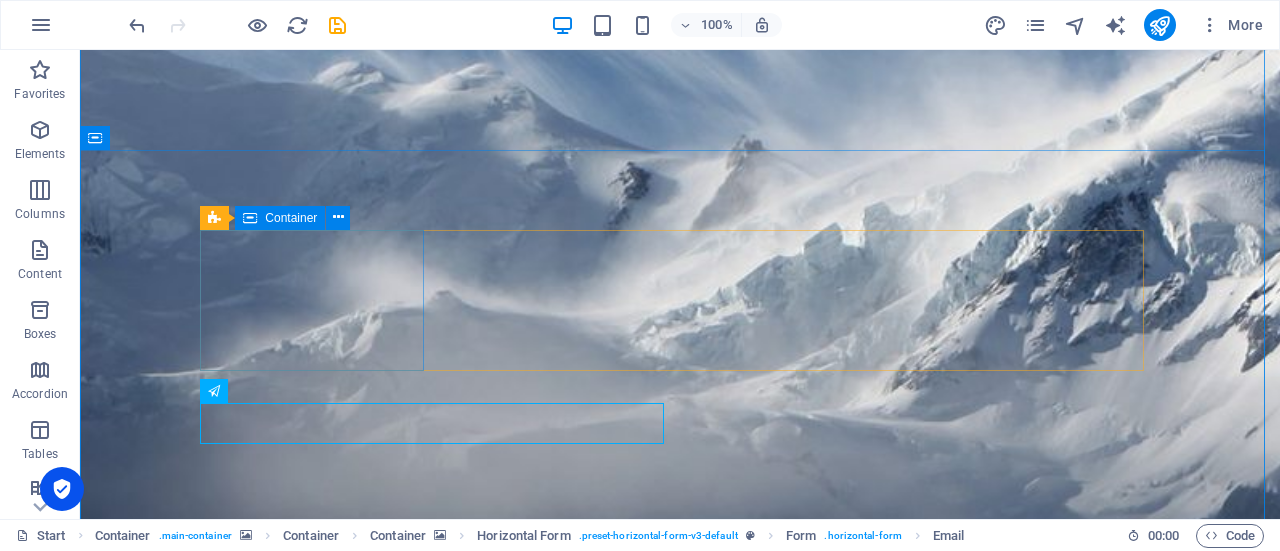 scroll, scrollTop: 344, scrollLeft: 0, axis: vertical 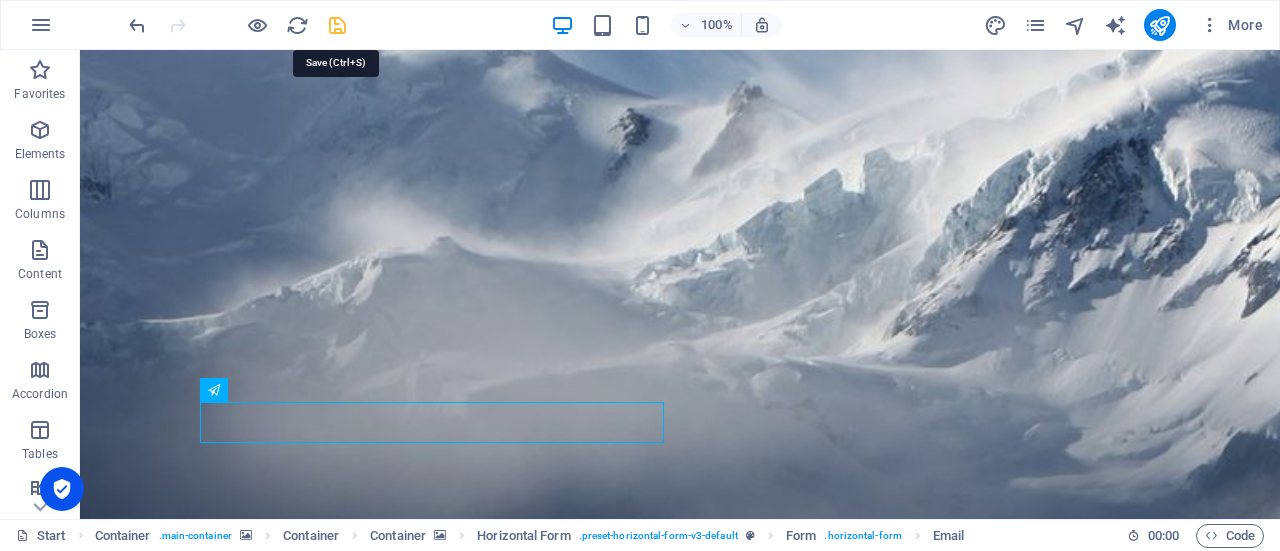 click at bounding box center (337, 25) 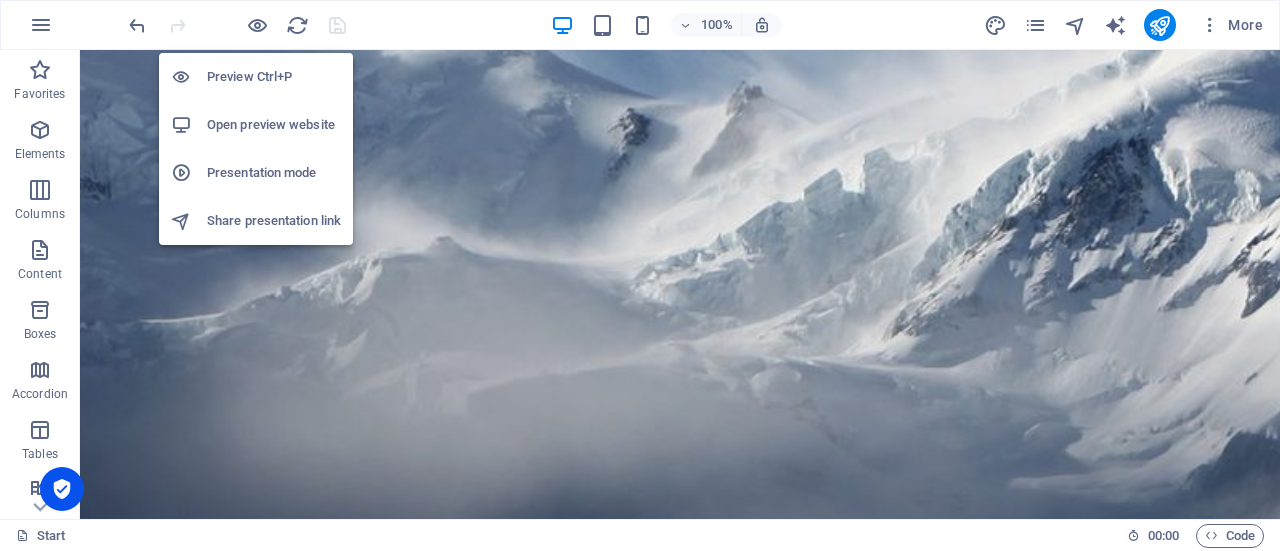 click on "Open preview website" at bounding box center (274, 125) 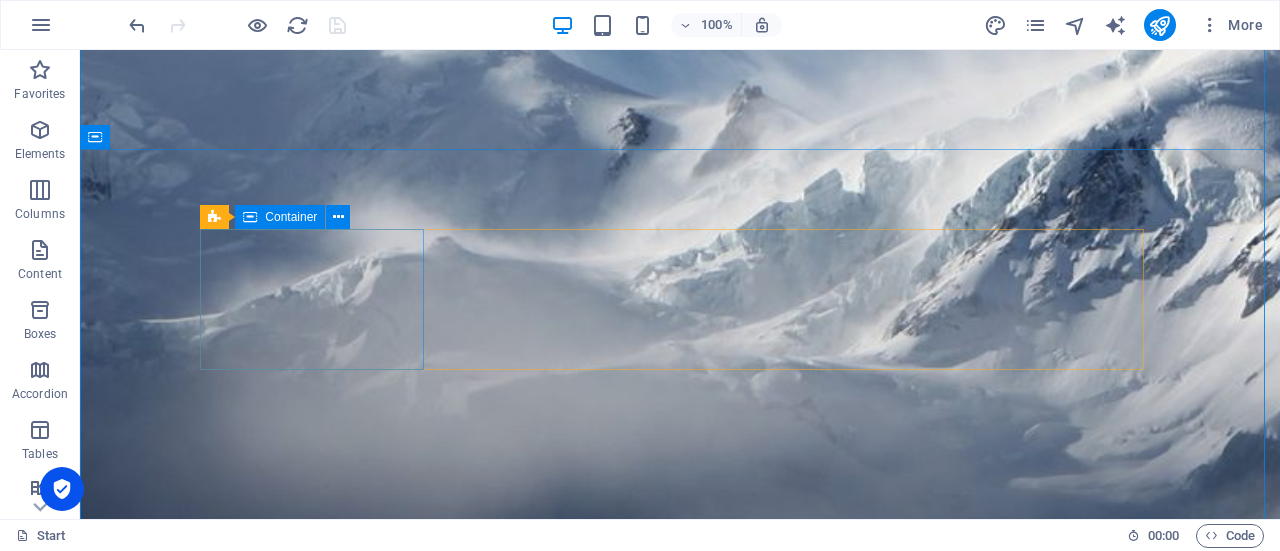 click on "4 Days" at bounding box center (320, 2295) 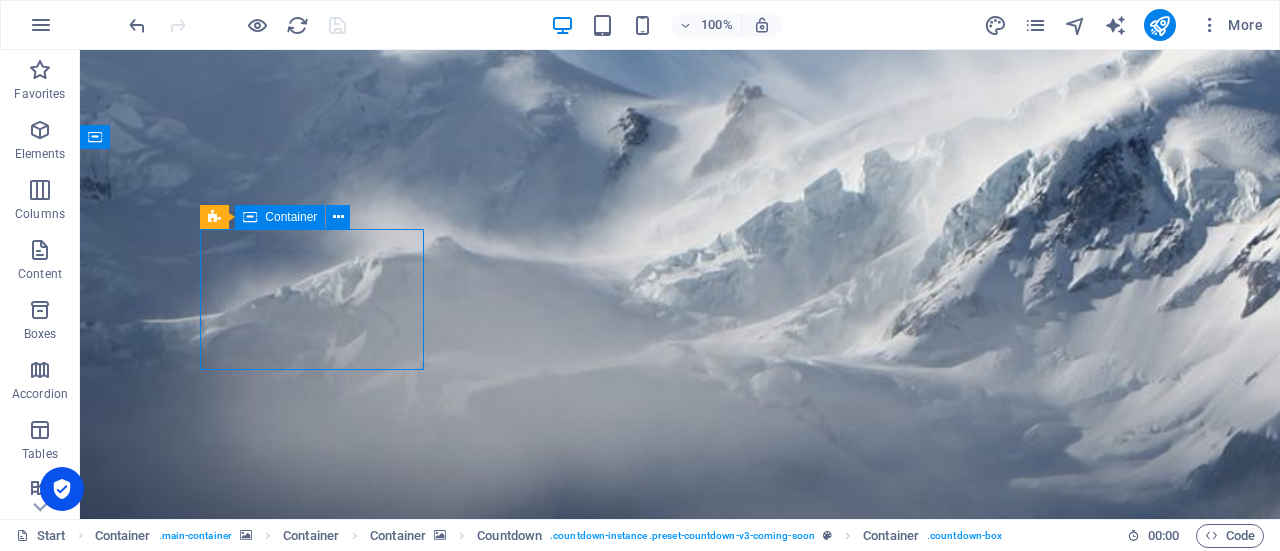 click on "4 Days" at bounding box center [320, 2295] 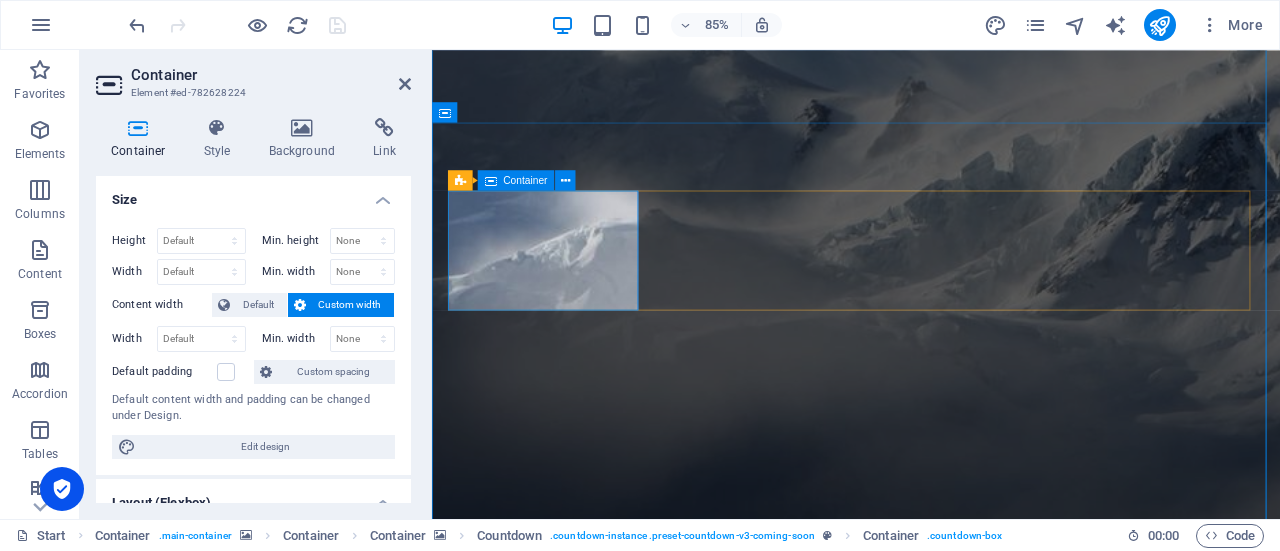click on "Container" at bounding box center [525, 180] 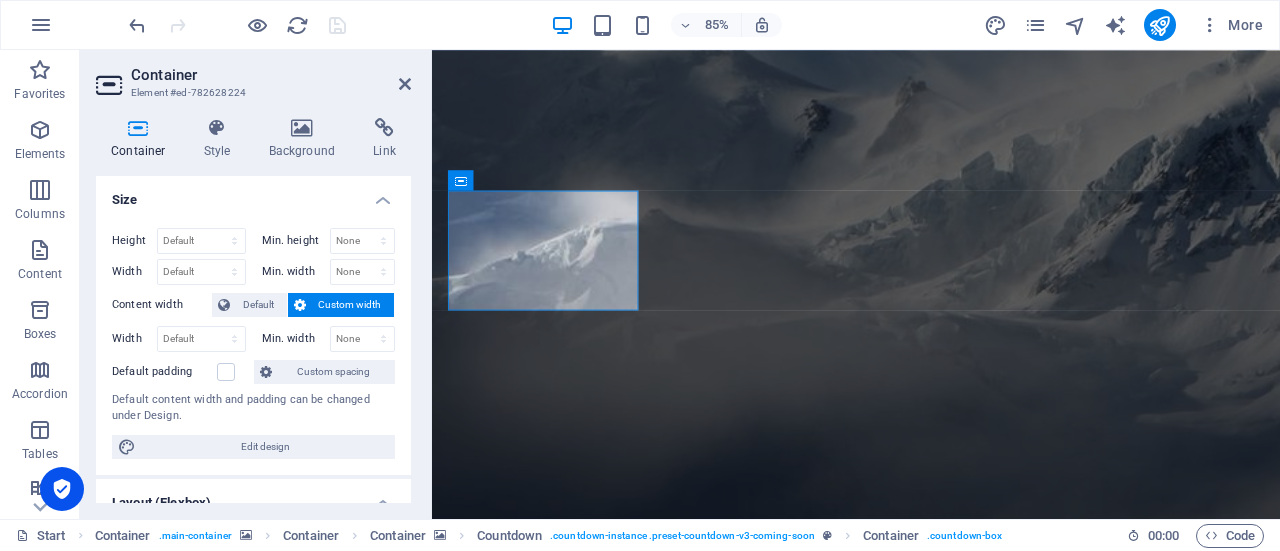 click at bounding box center [931, 1791] 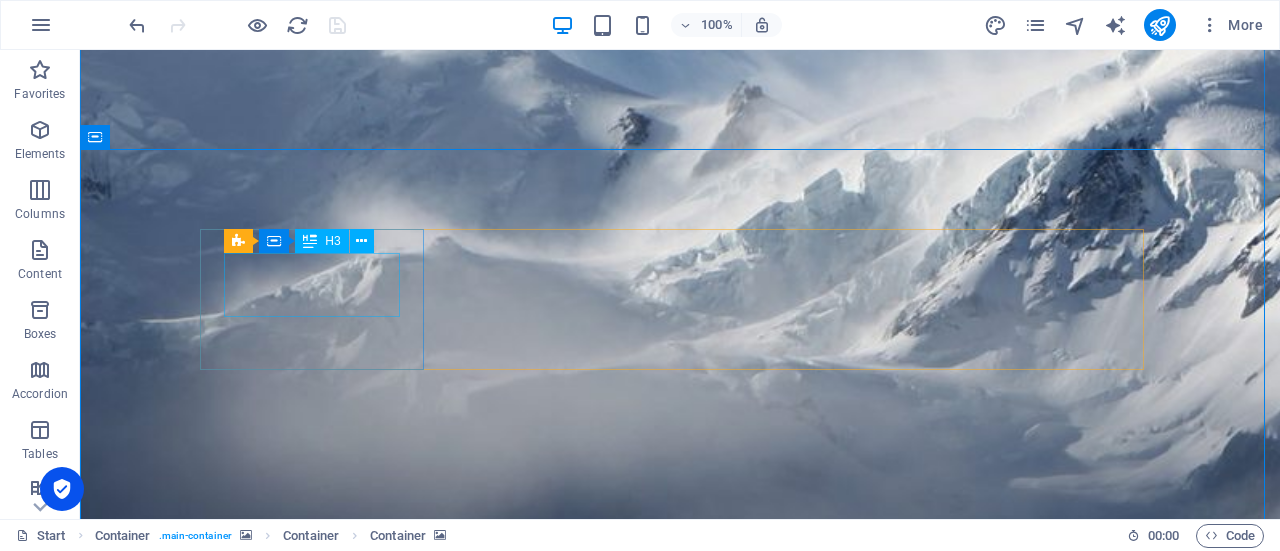 click on "4" at bounding box center (320, 2273) 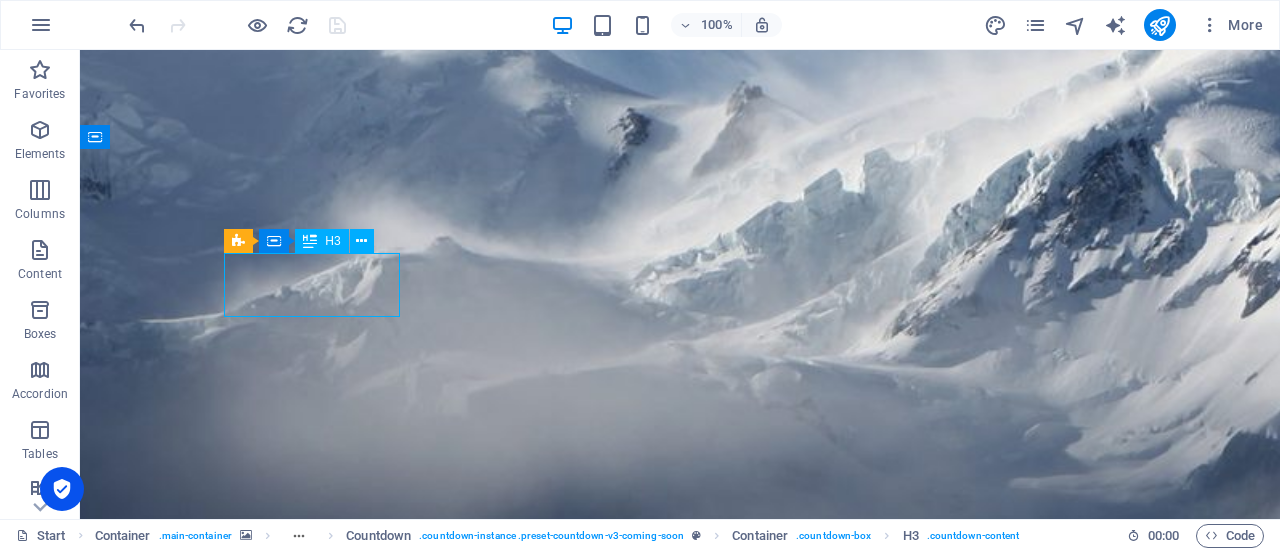 click on "4" at bounding box center [320, 2273] 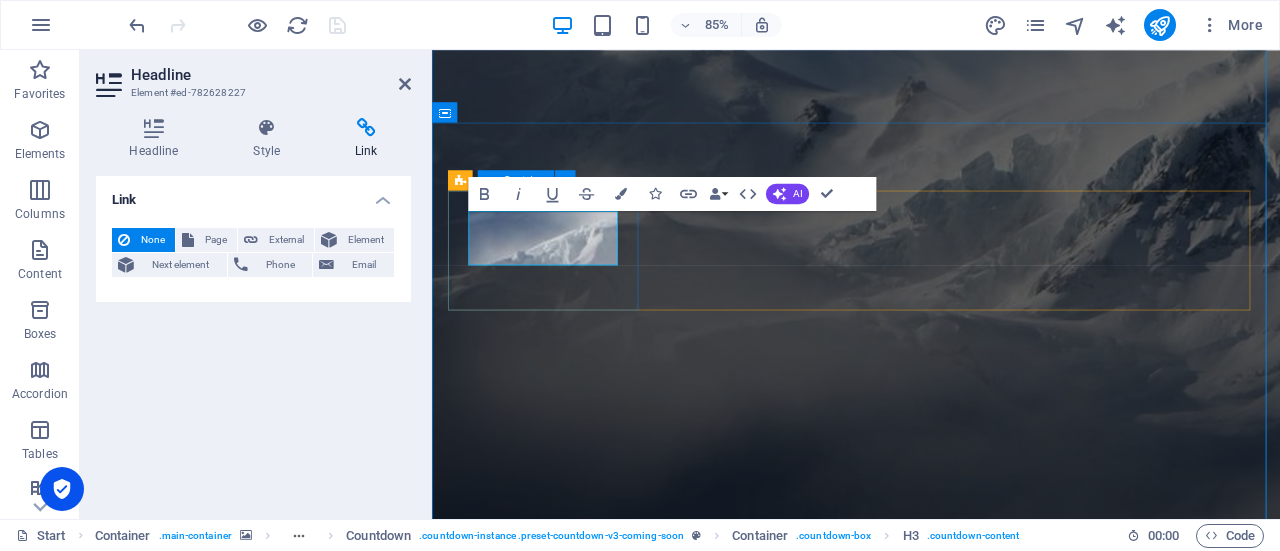 click on "4 Days" at bounding box center (571, 2282) 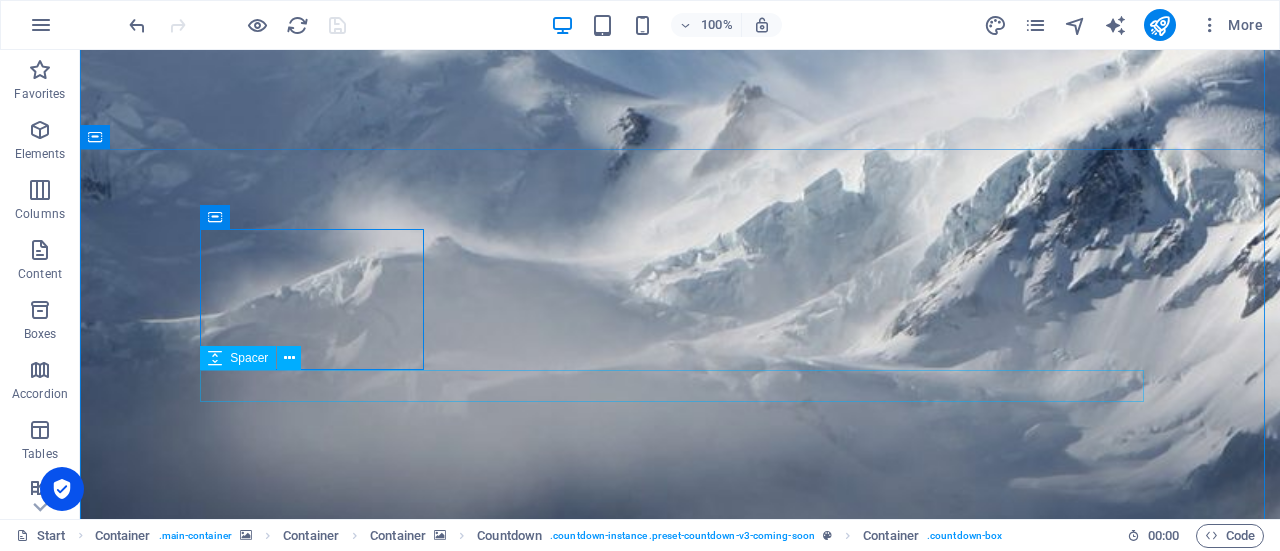 click at bounding box center [680, 2829] 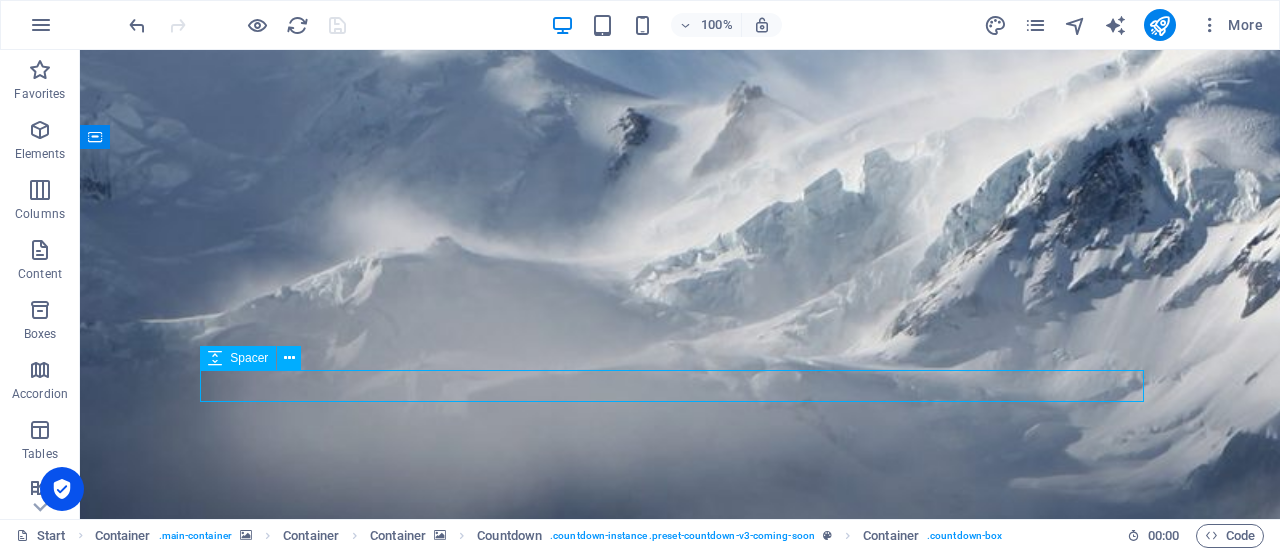 click at bounding box center (680, 2829) 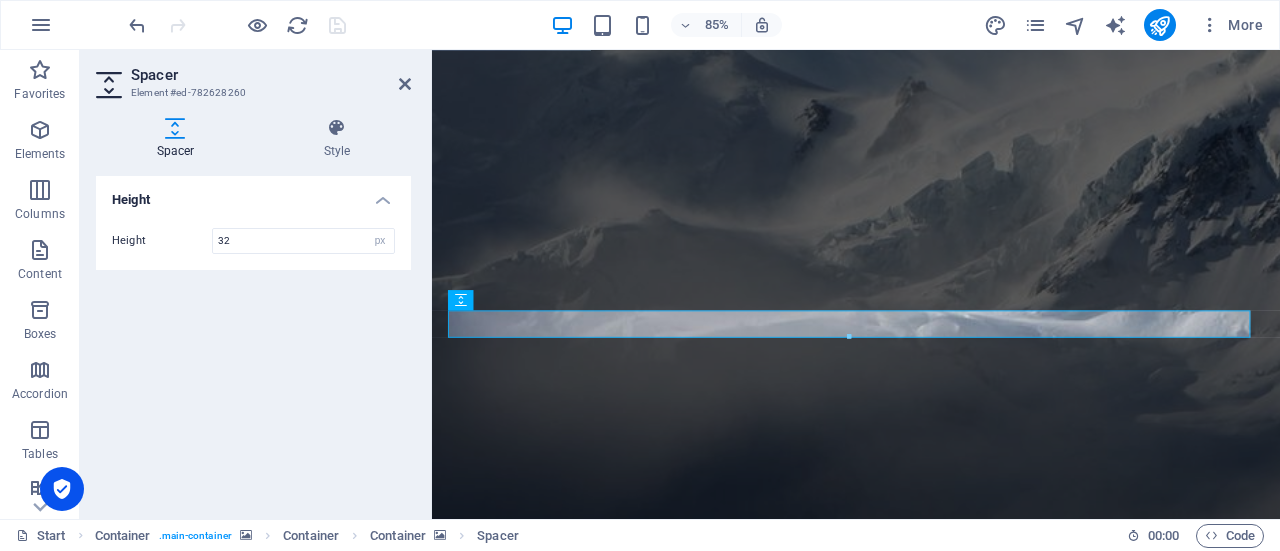 click at bounding box center (931, 1791) 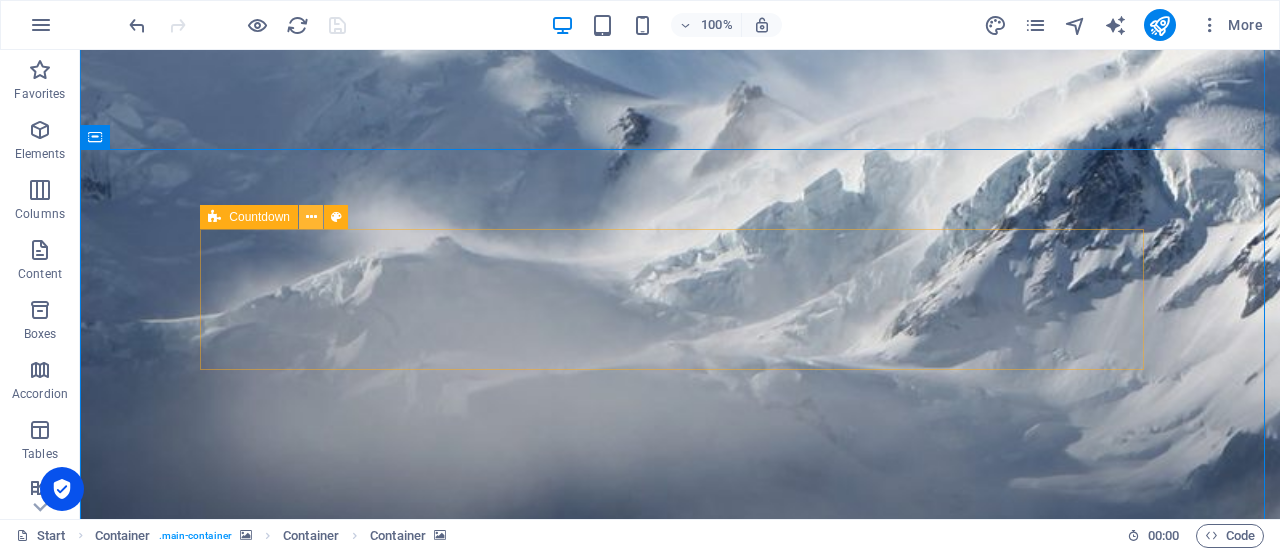 click at bounding box center (311, 217) 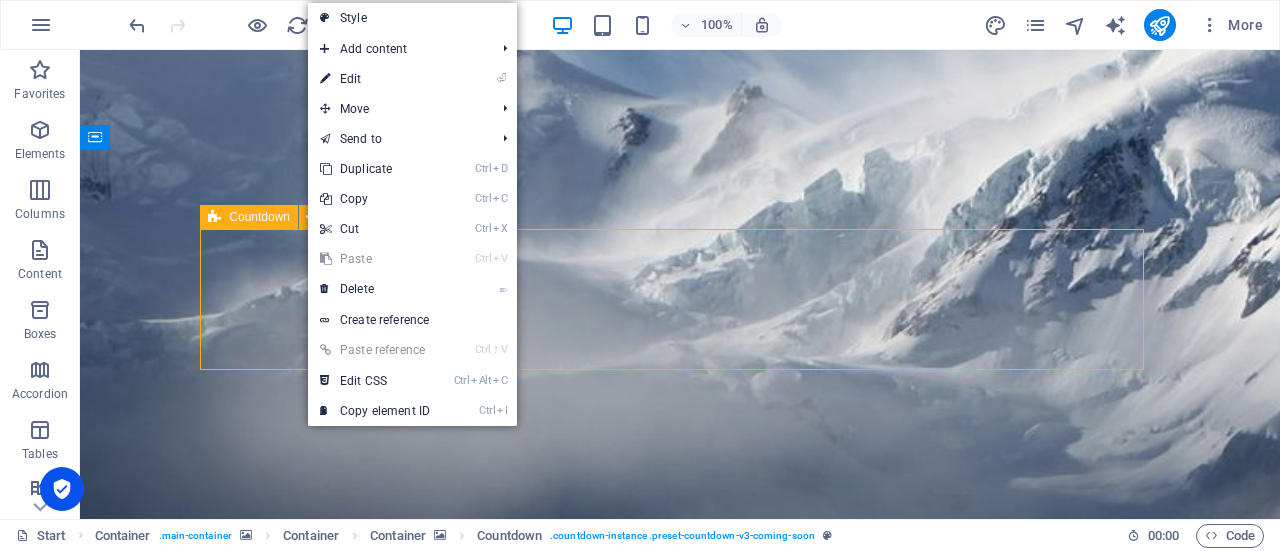 click on "Countdown" at bounding box center (259, 217) 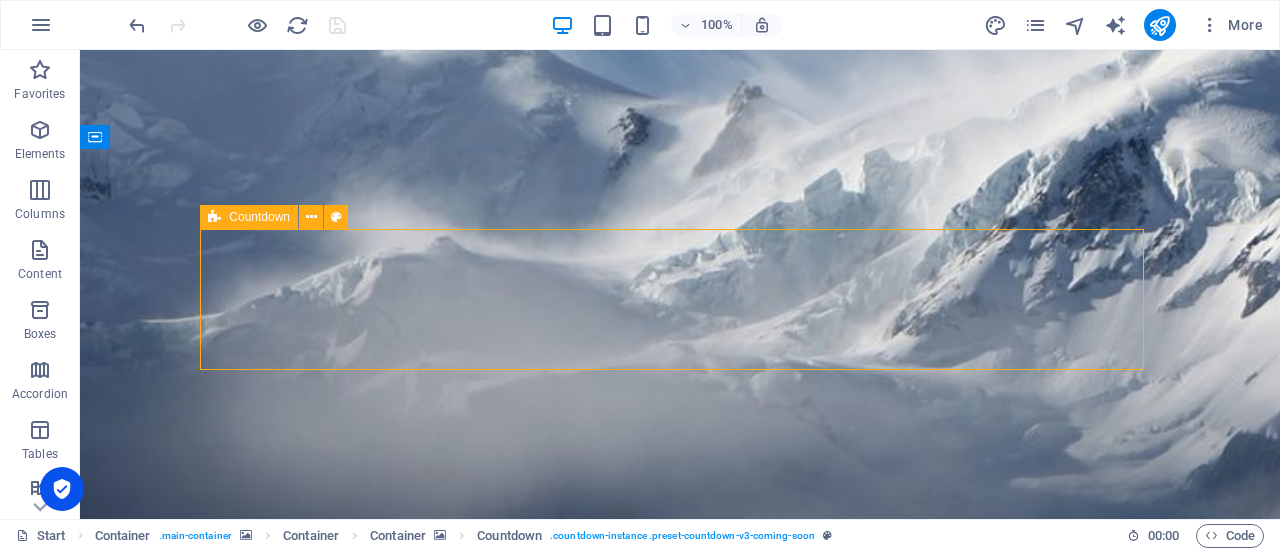 click on "Countdown" at bounding box center [259, 217] 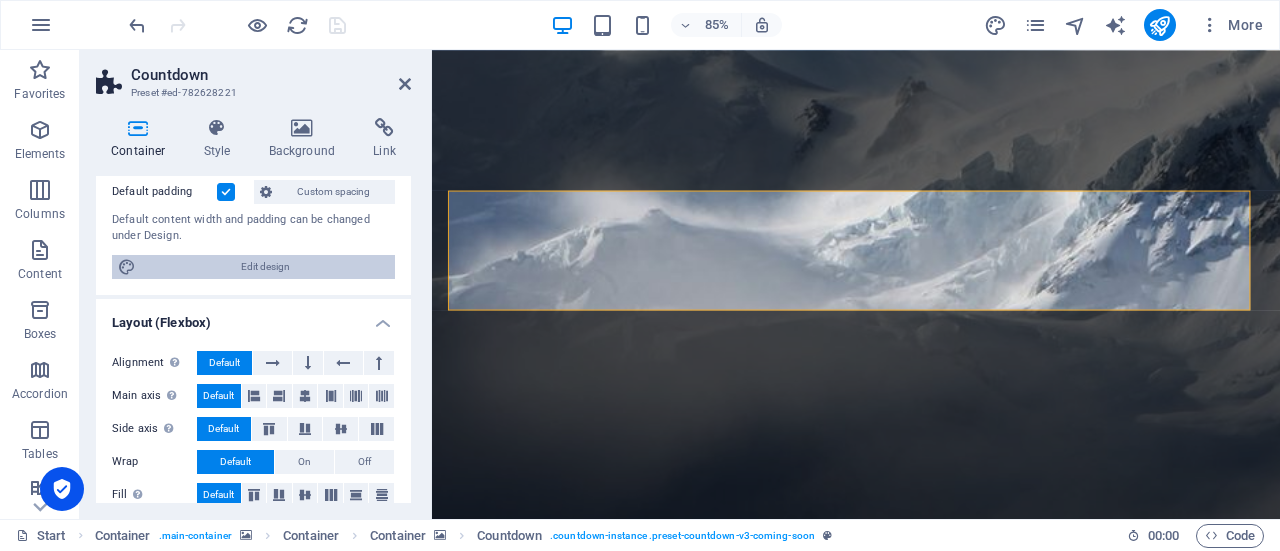 scroll, scrollTop: 0, scrollLeft: 0, axis: both 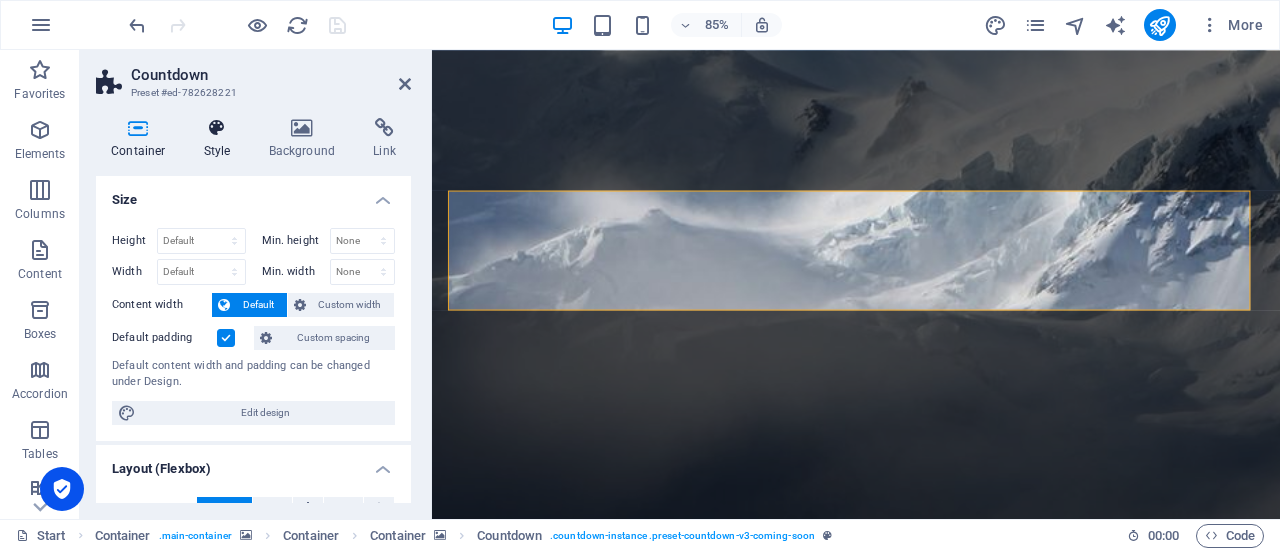 click on "Style" at bounding box center (221, 139) 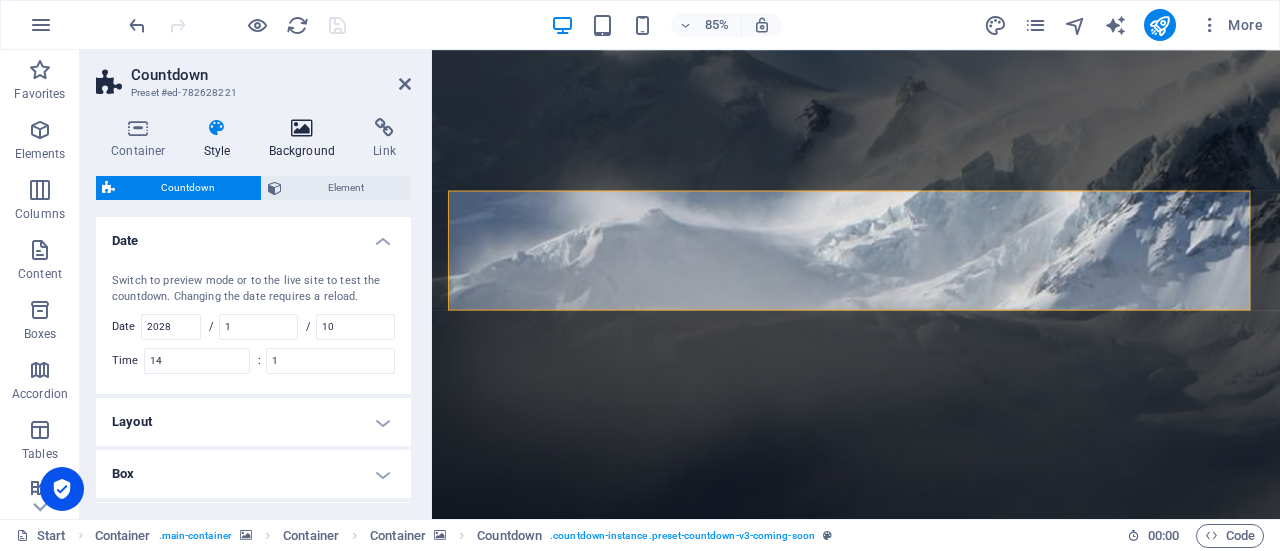 click on "Background" at bounding box center [306, 139] 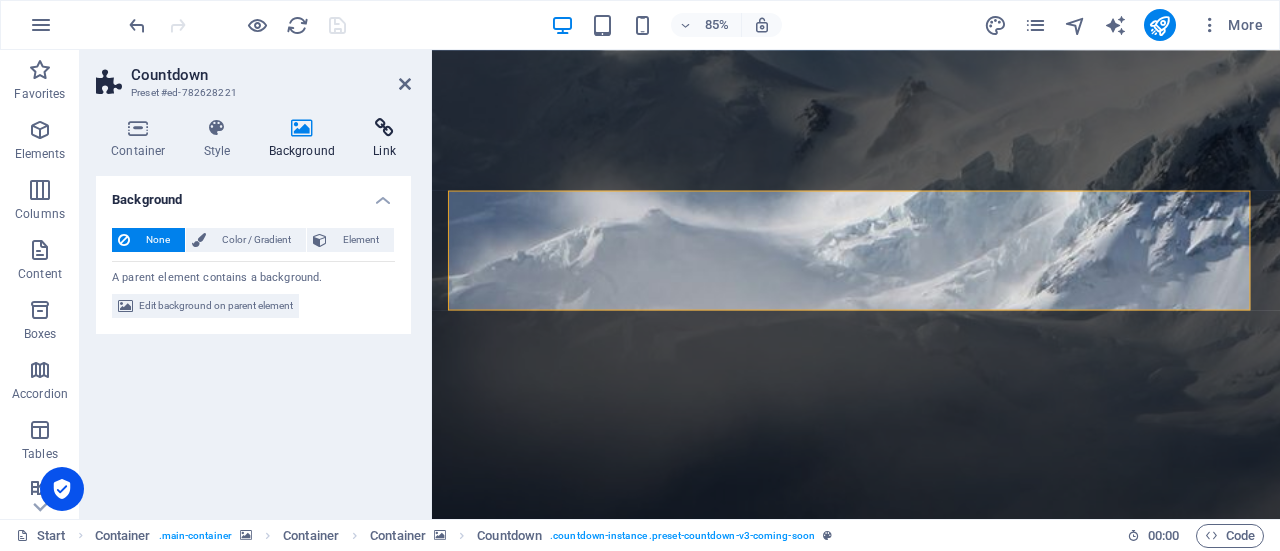 click at bounding box center [384, 128] 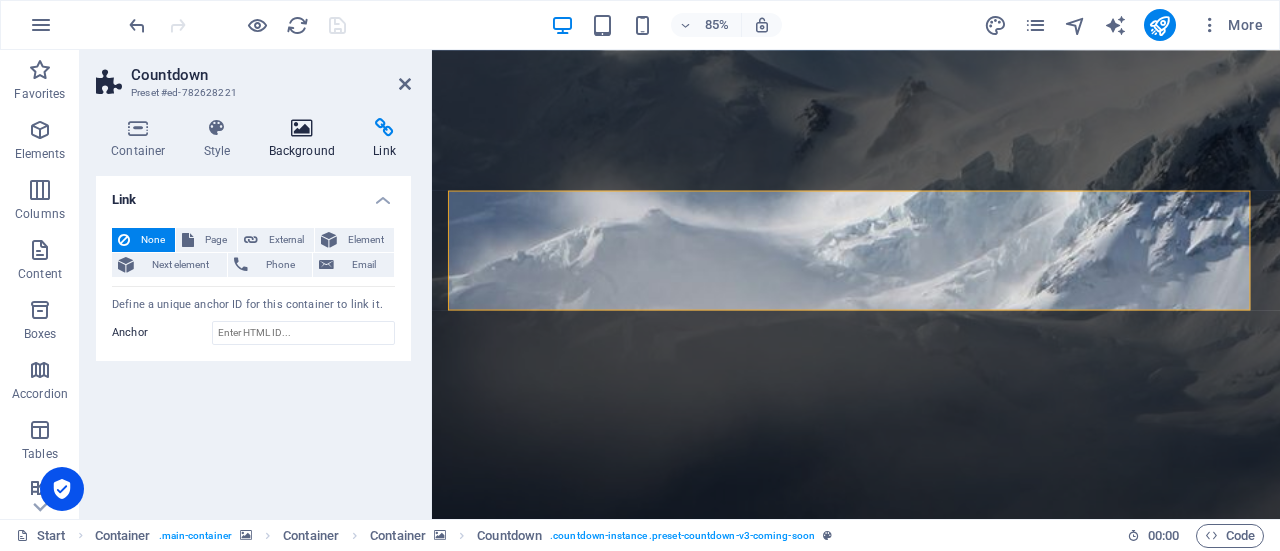 click at bounding box center [302, 128] 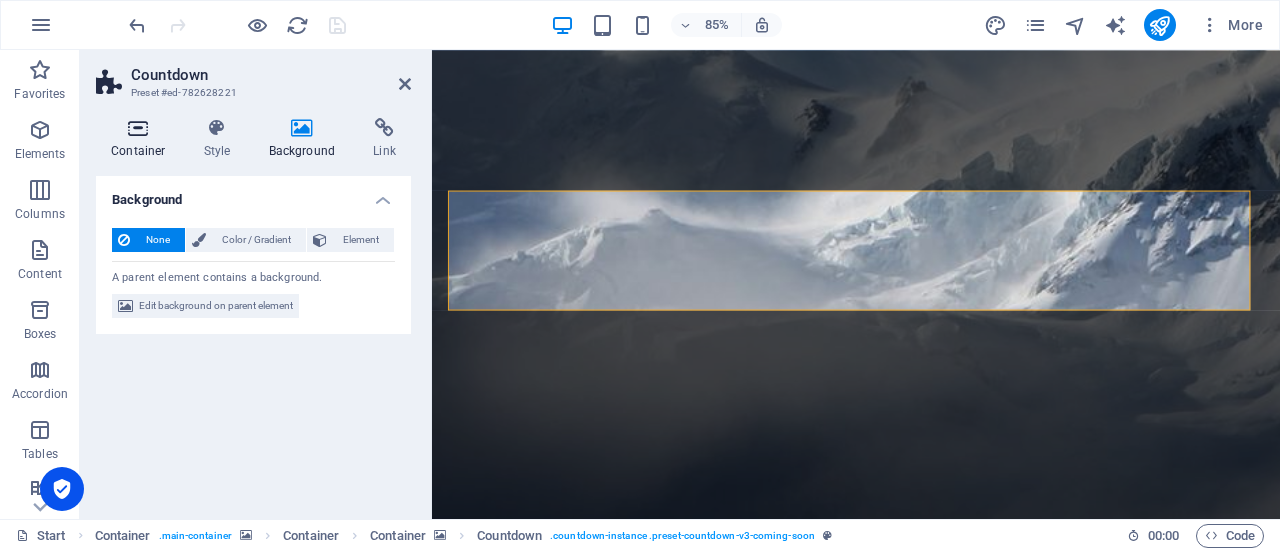 click at bounding box center [138, 128] 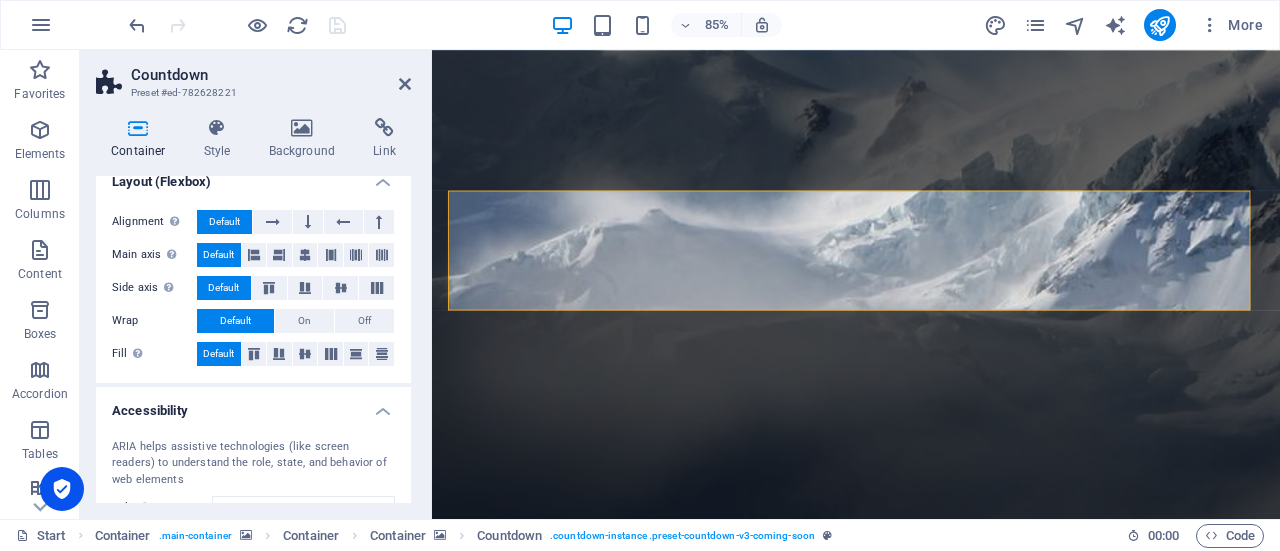 scroll, scrollTop: 306, scrollLeft: 0, axis: vertical 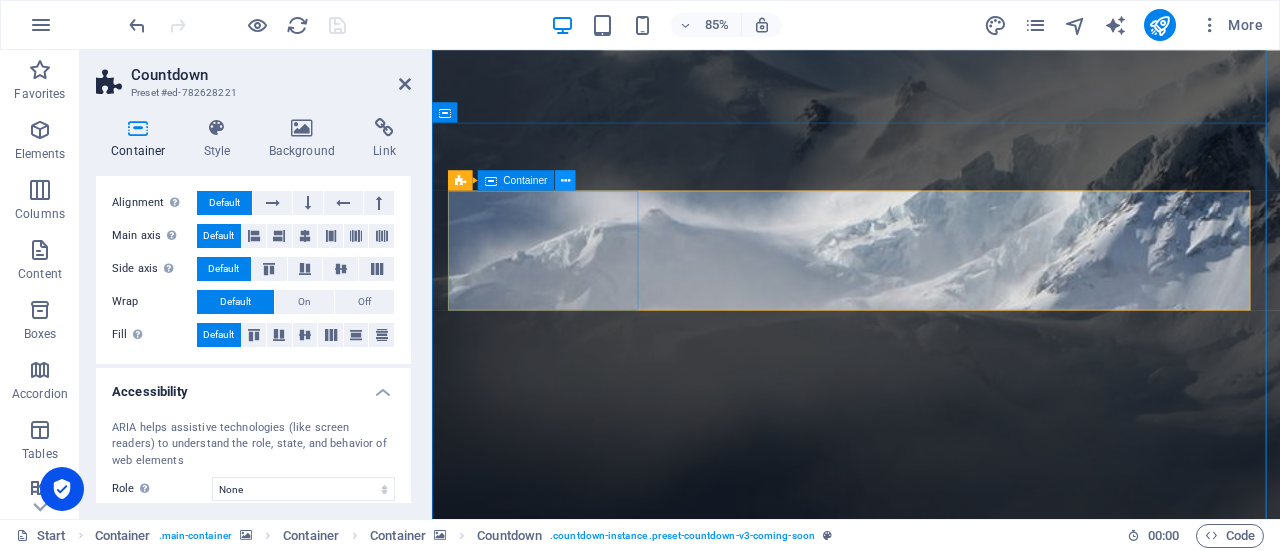 click at bounding box center (565, 181) 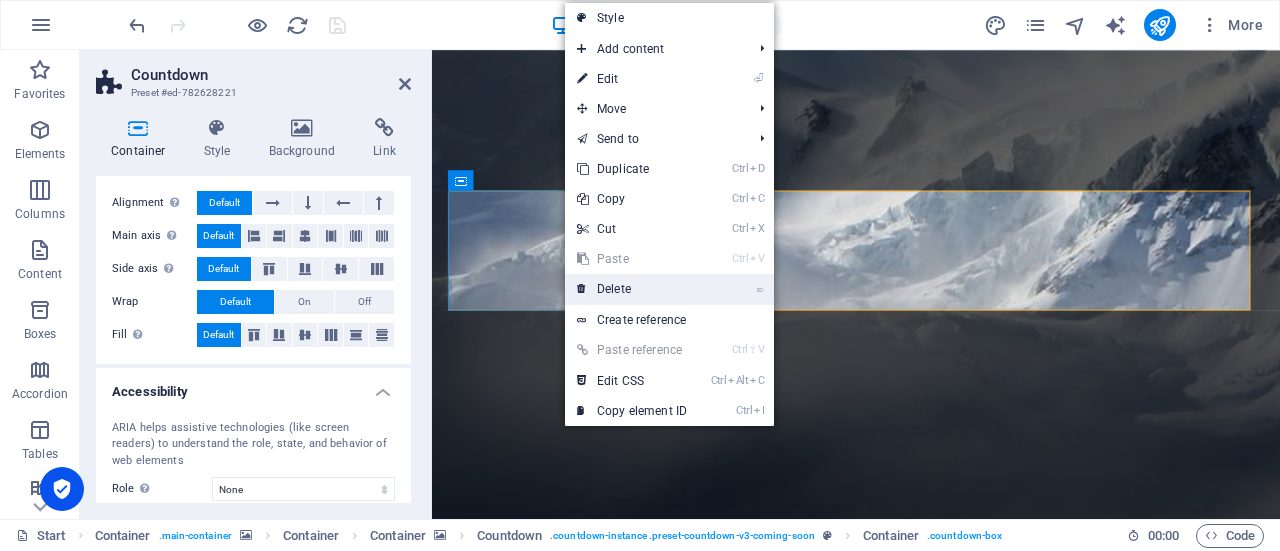 click on "⌦  Delete" at bounding box center (632, 289) 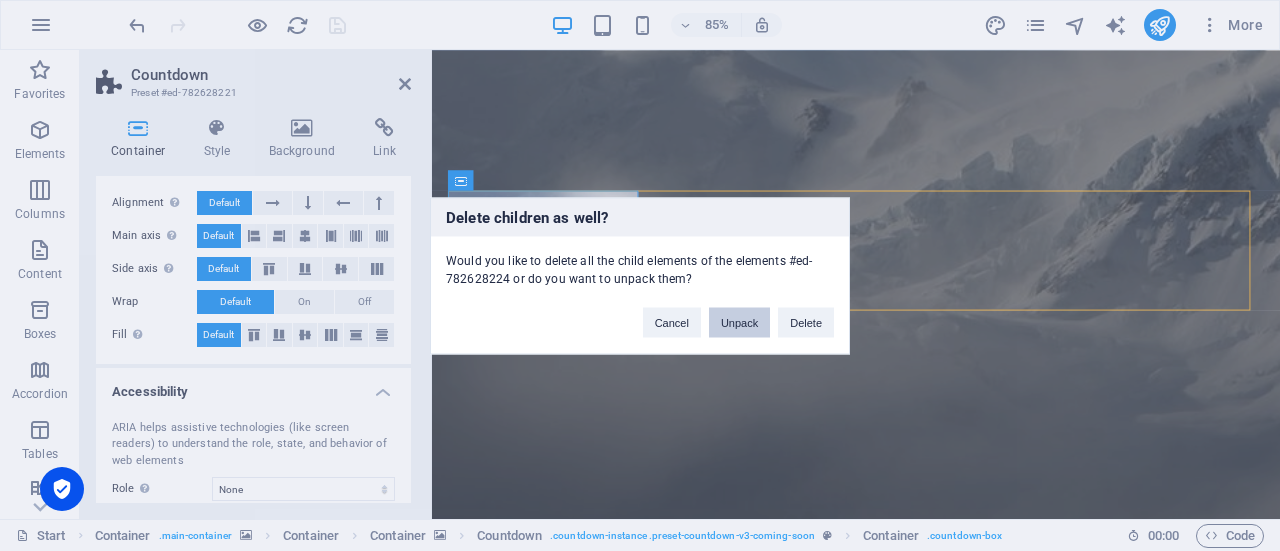 click on "Unpack" at bounding box center [739, 322] 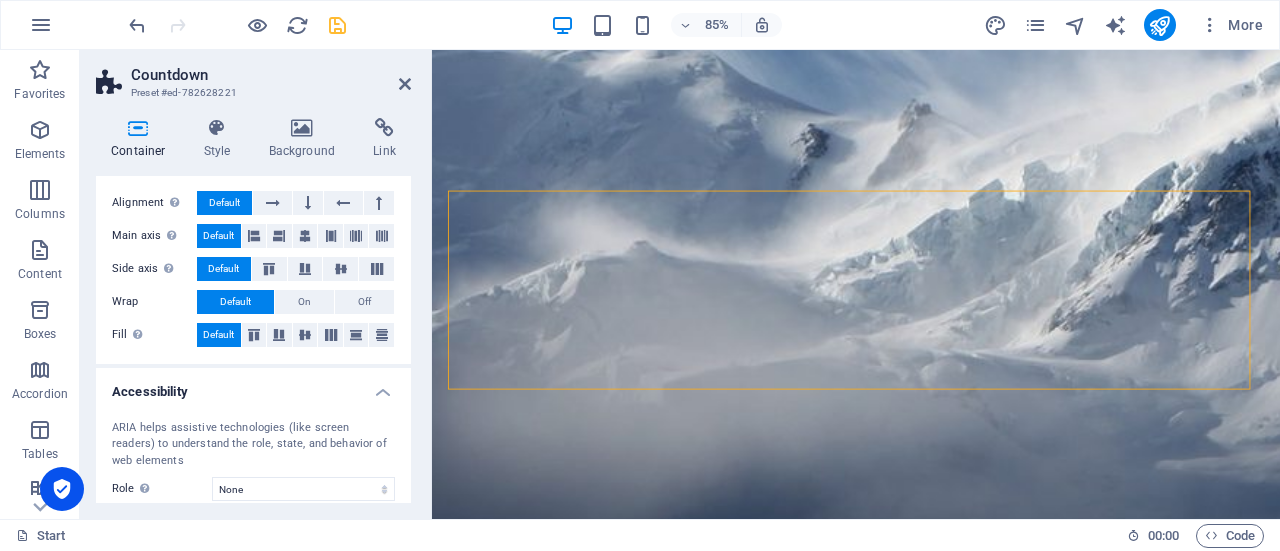 click at bounding box center (138, 128) 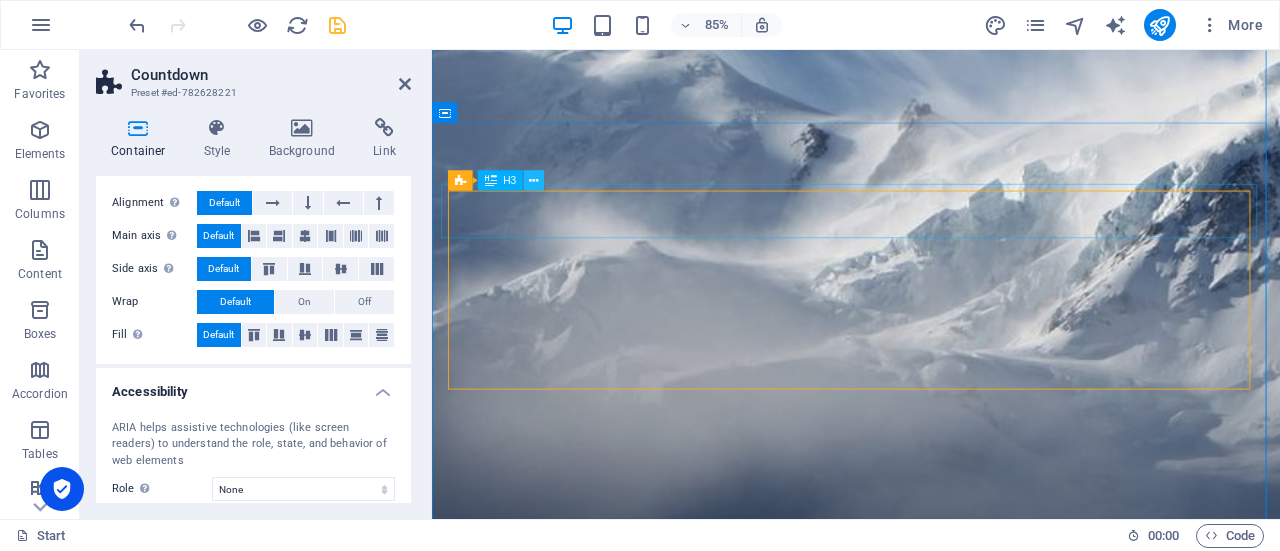 click at bounding box center (534, 181) 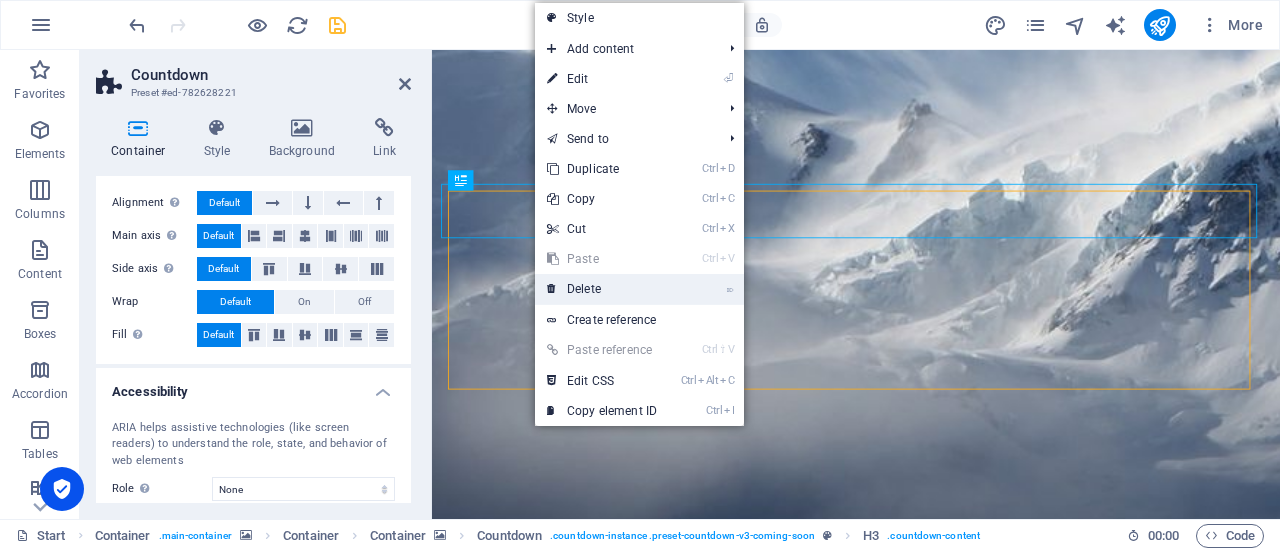 click on "⌦  Delete" at bounding box center (602, 289) 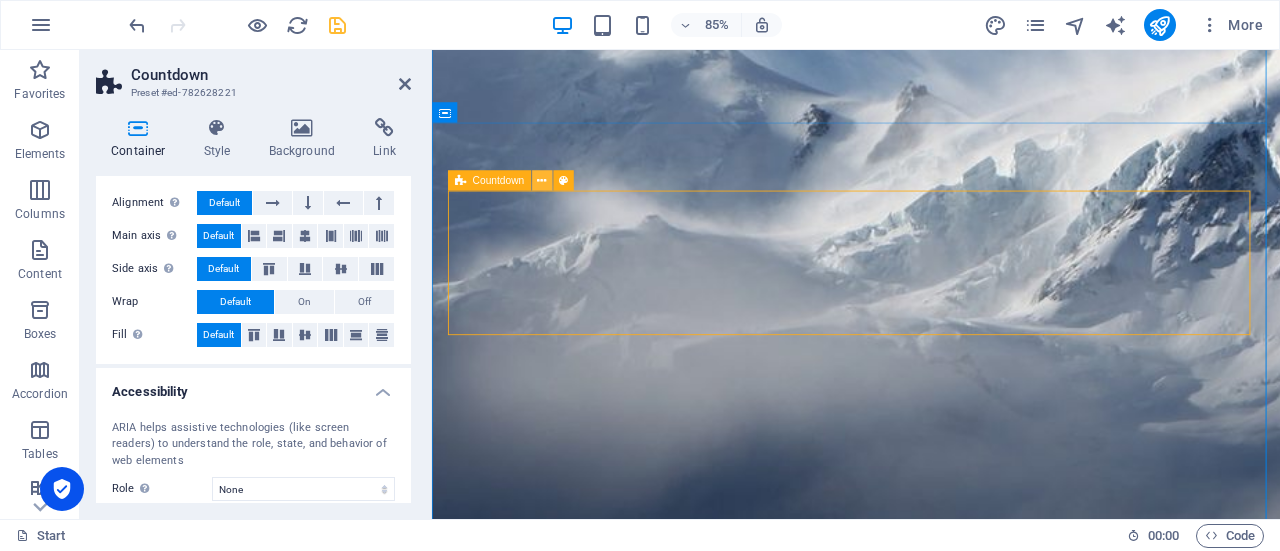 click at bounding box center (542, 181) 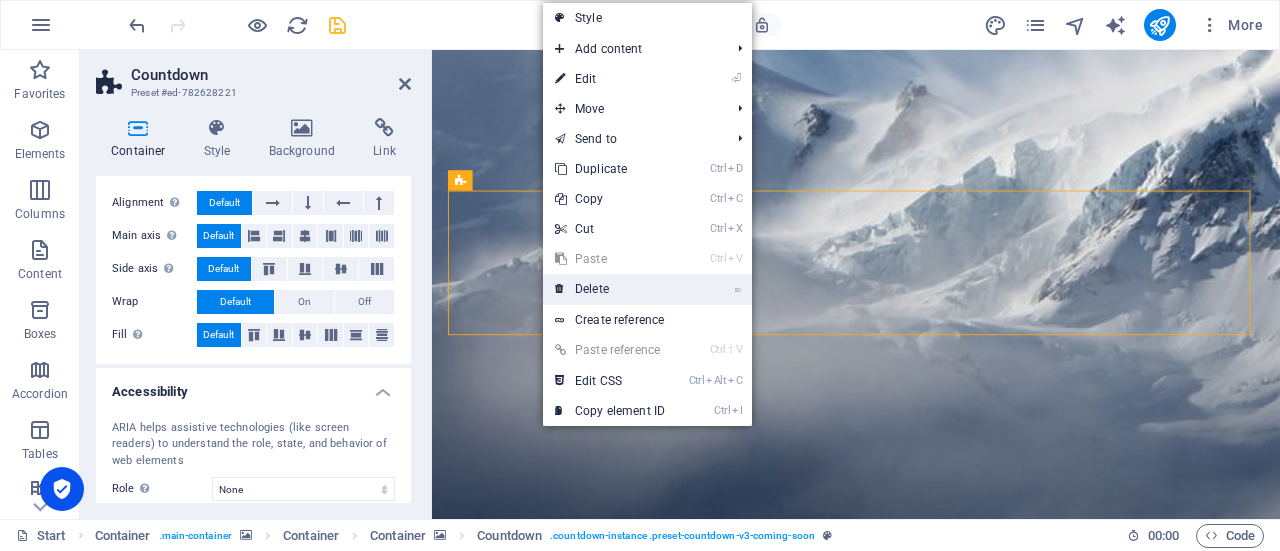 click on "⌦  Delete" at bounding box center [610, 289] 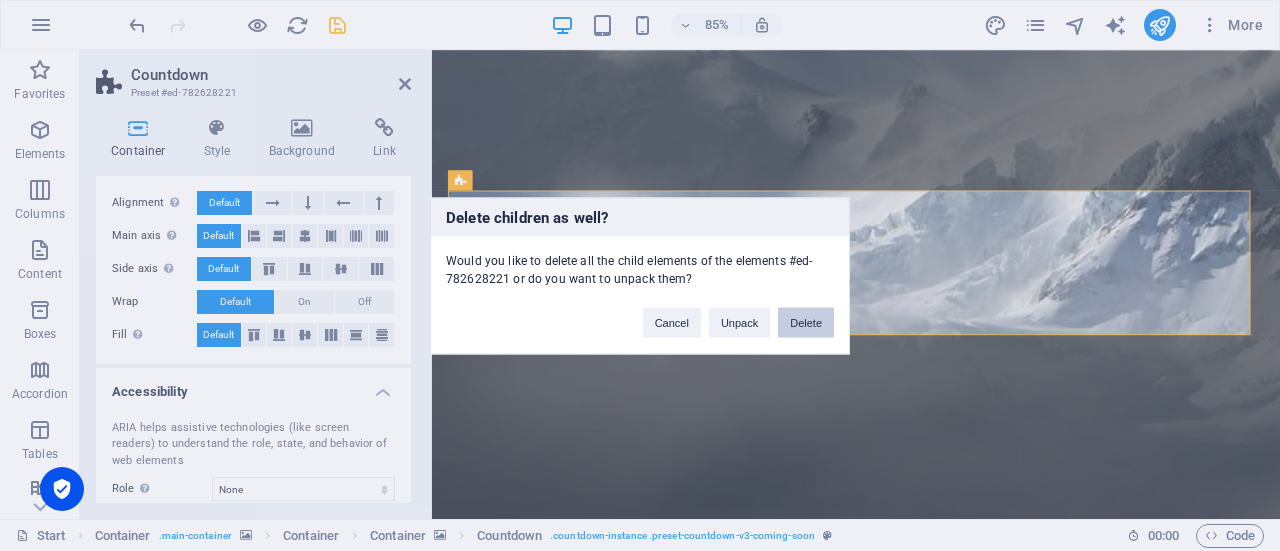 click on "Delete" at bounding box center [806, 322] 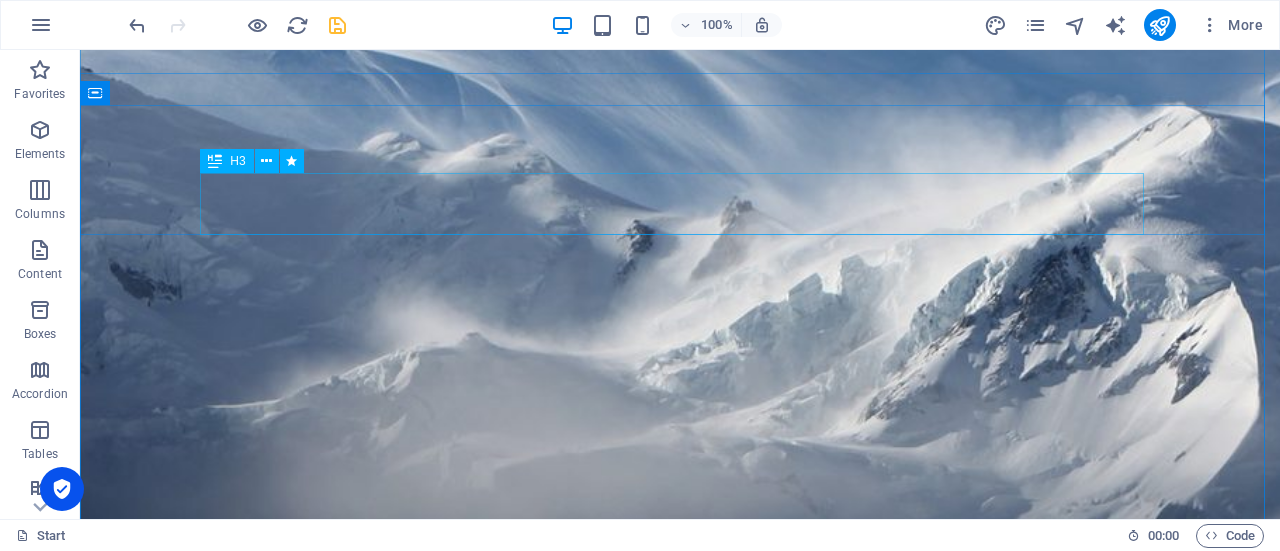 scroll, scrollTop: 177, scrollLeft: 0, axis: vertical 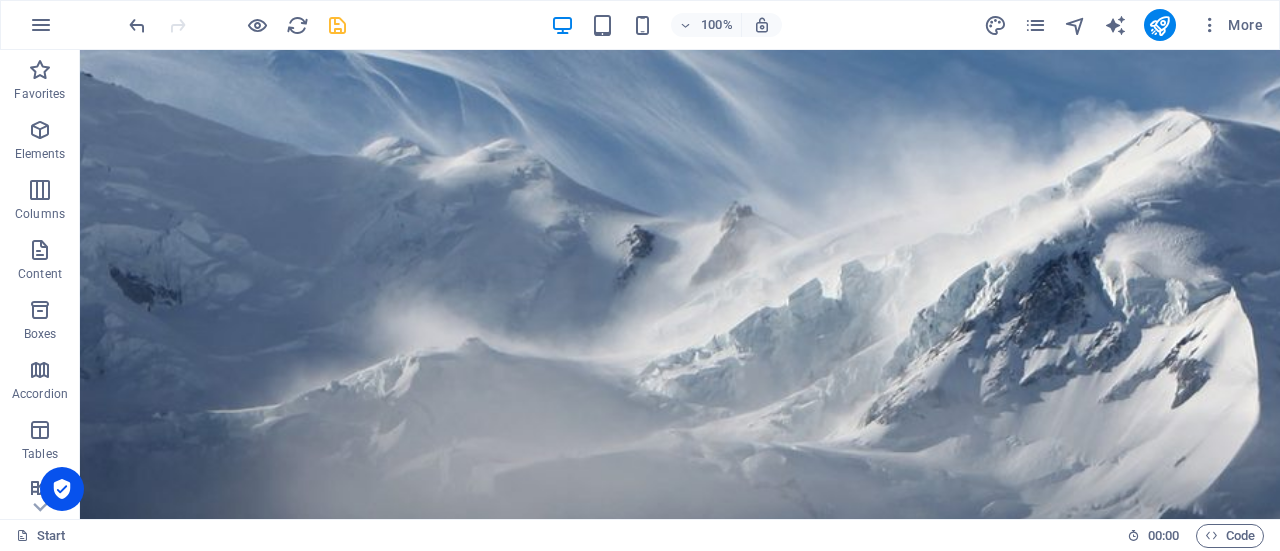 click at bounding box center (680, 1761) 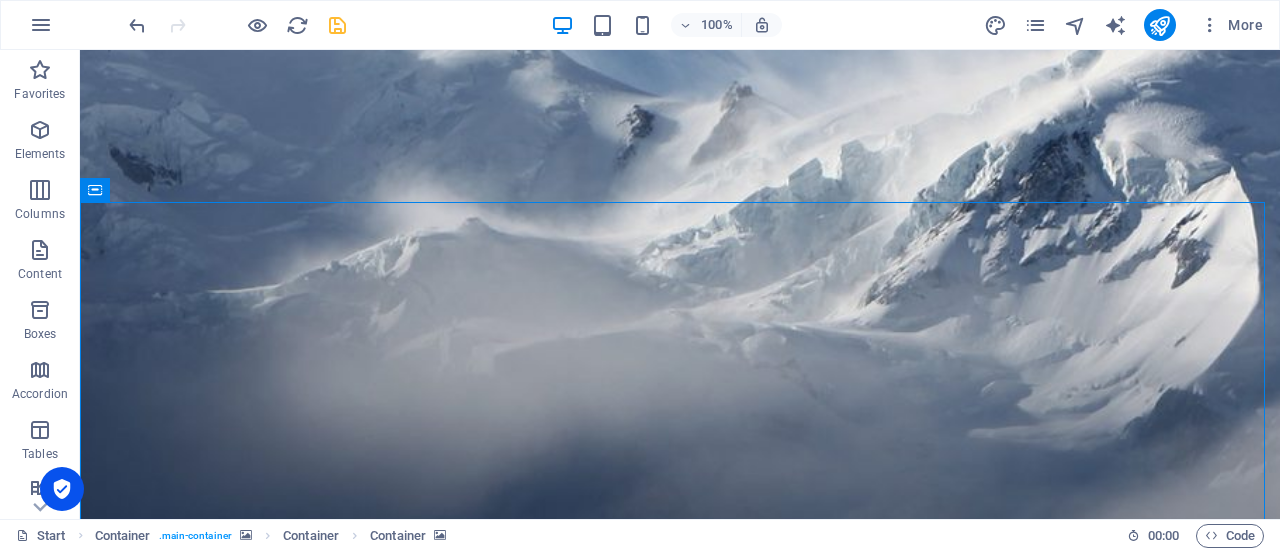 scroll, scrollTop: 291, scrollLeft: 0, axis: vertical 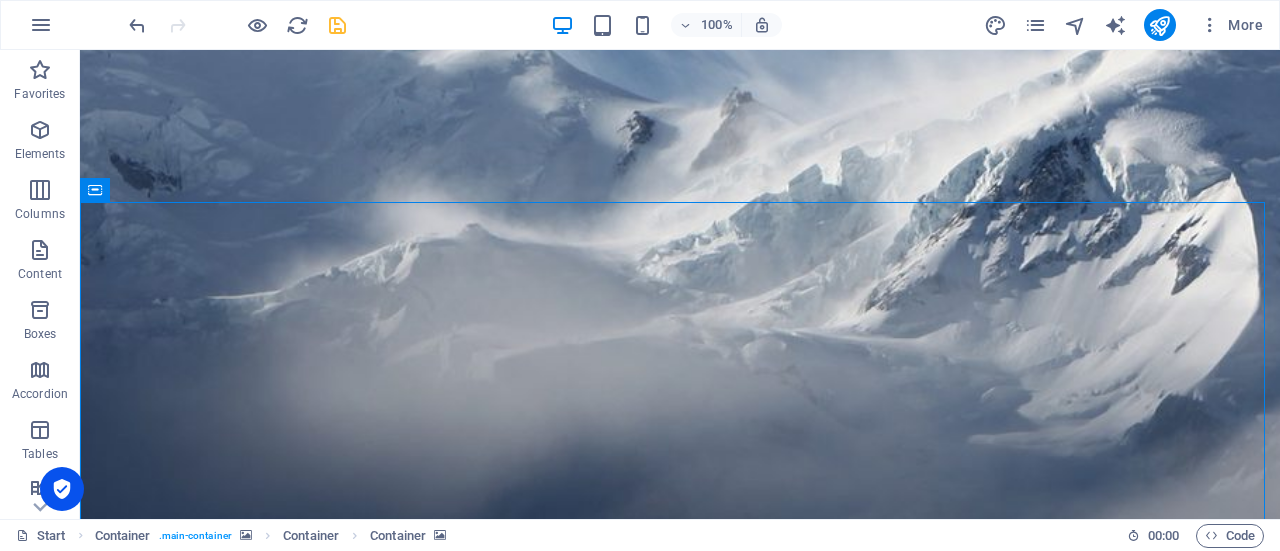 click at bounding box center (680, 1647) 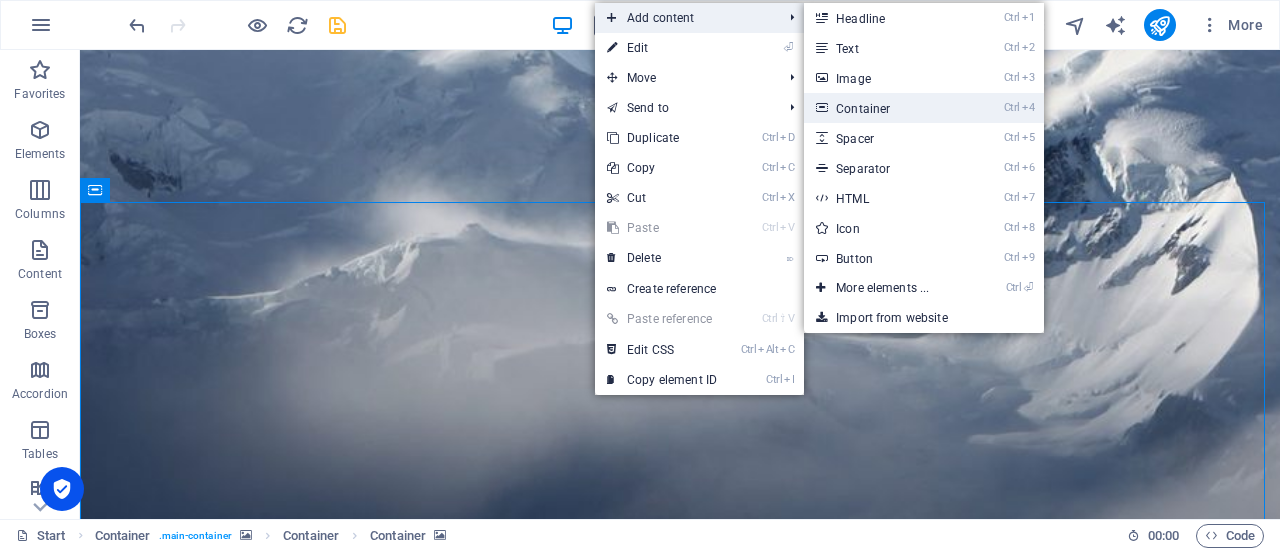 click on "Ctrl 4  Container" at bounding box center (886, 108) 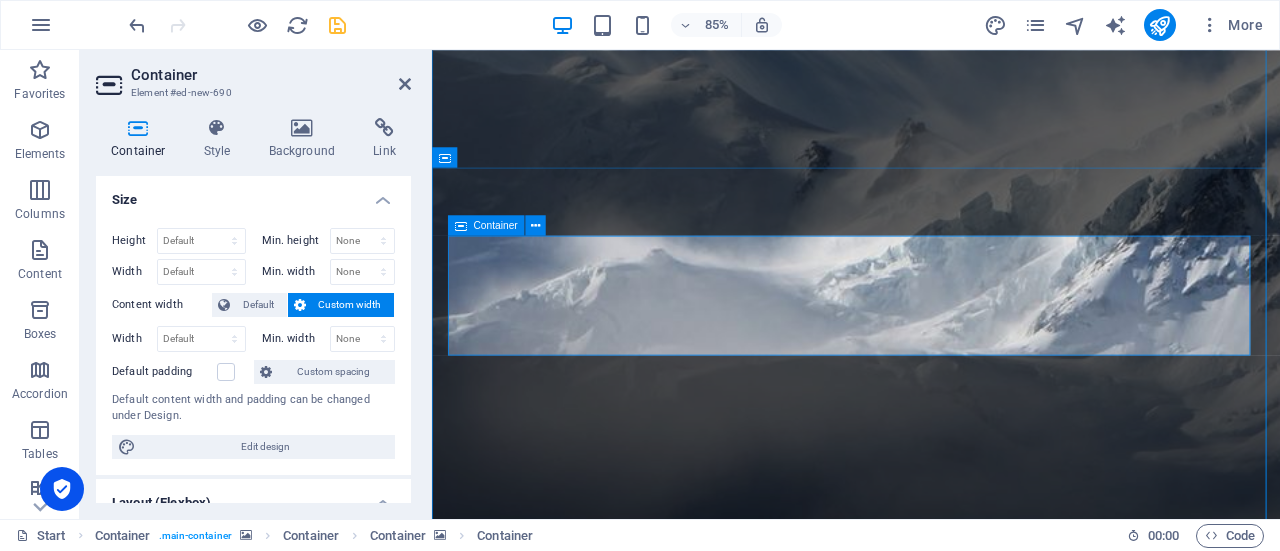 click on "Drop content here or  Add elements  Paste clipboard" at bounding box center (931, 2324) 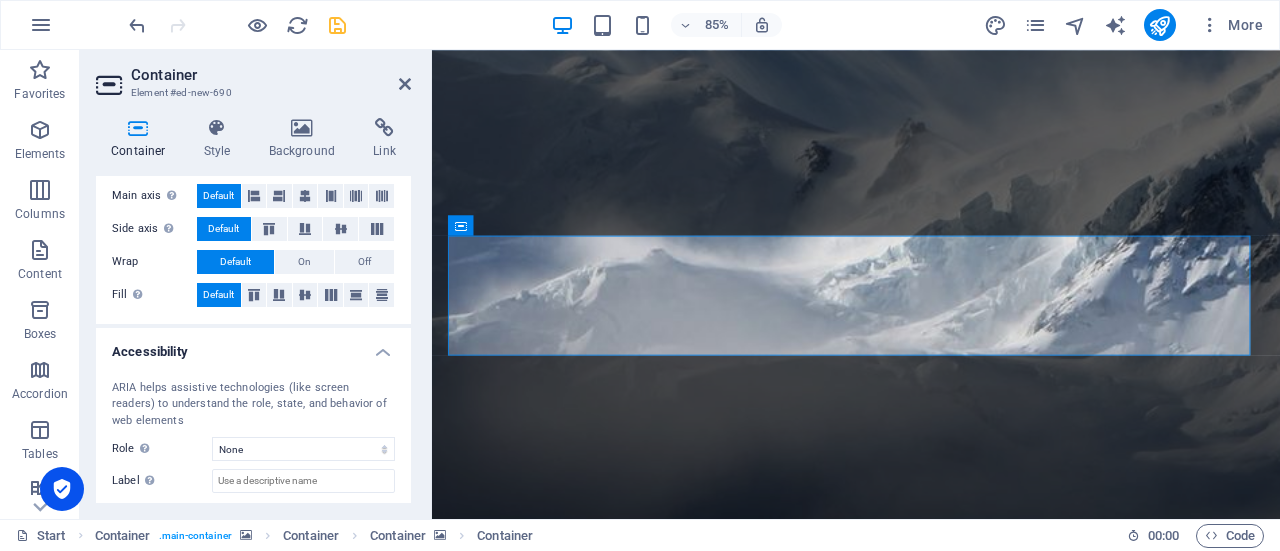 scroll, scrollTop: 479, scrollLeft: 0, axis: vertical 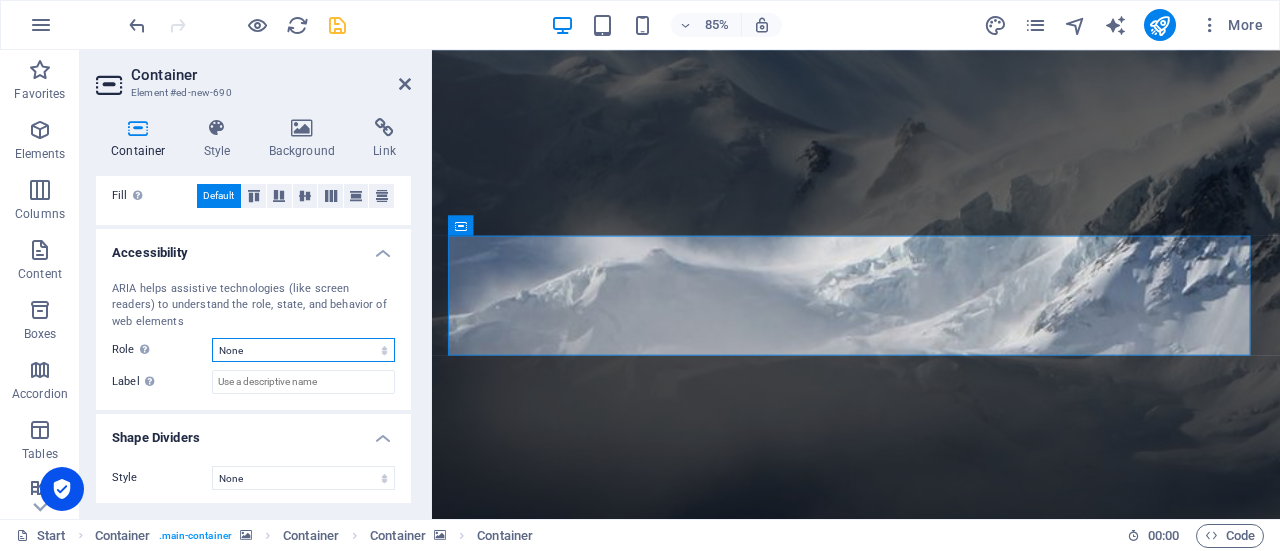 click on "None Header Footer Section Banner Presentation Separator Complementary Region Dialog Comment Marquee Timer" at bounding box center [303, 350] 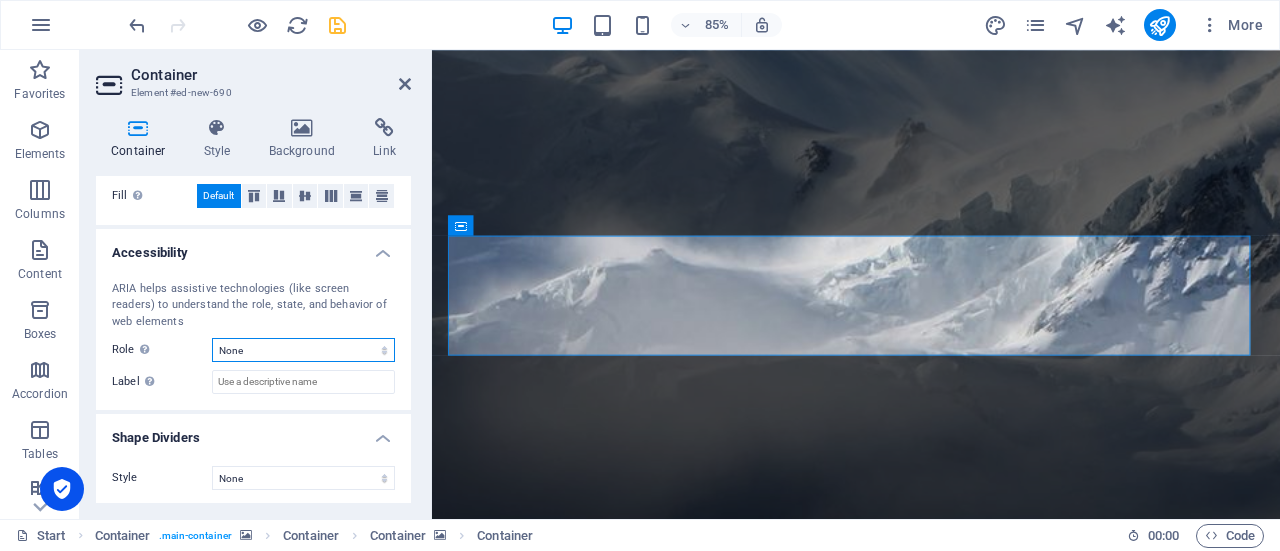 select on "header" 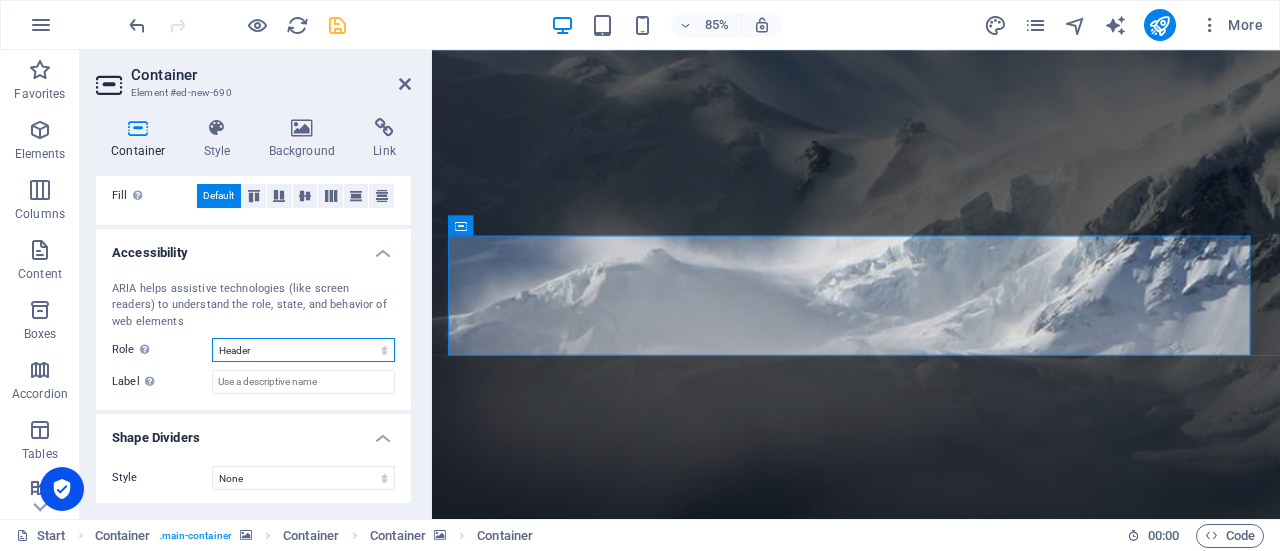 click on "None Header Footer Section Banner Presentation Separator Complementary Region Dialog Comment Marquee Timer" at bounding box center (303, 350) 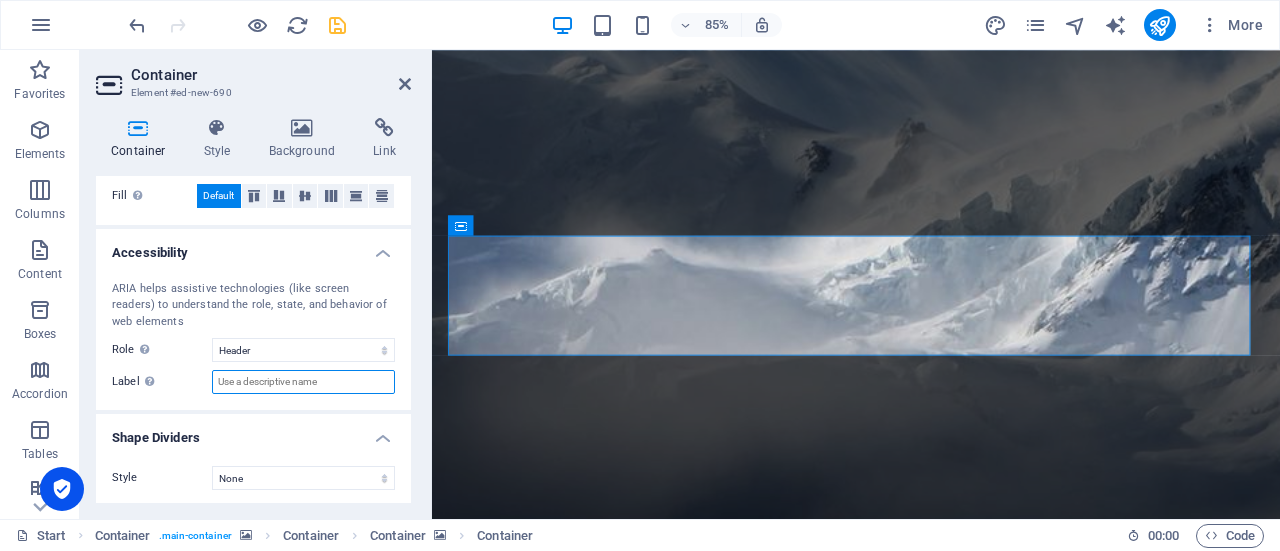 click on "Label Use the  ARIA label  to provide a clear and descriptive name for elements that aren not self-explanatory on their own." at bounding box center [303, 382] 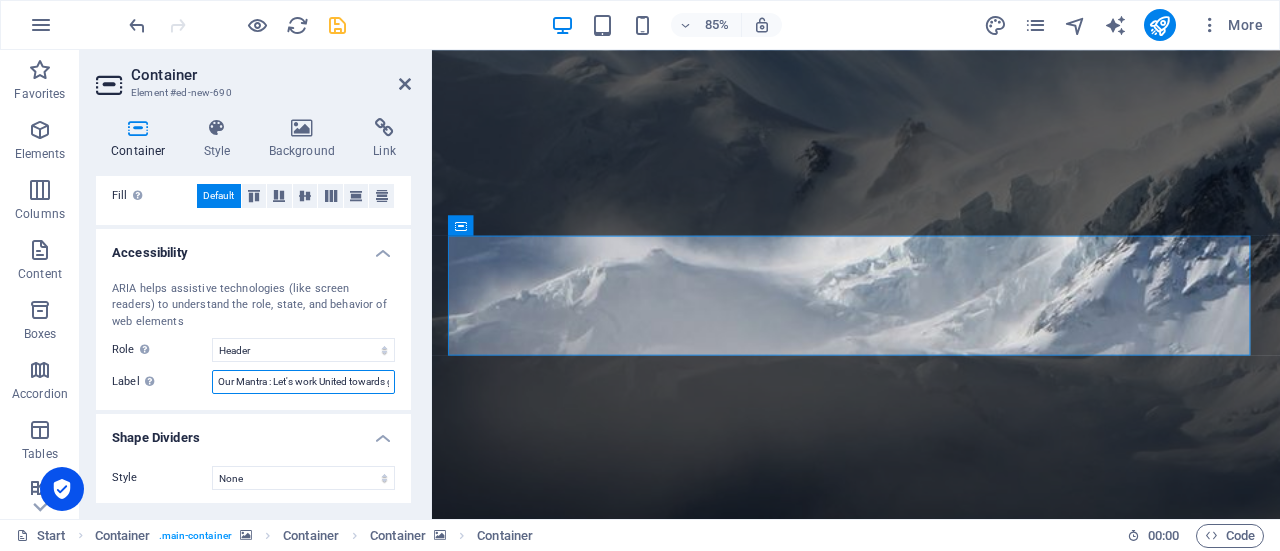 scroll, scrollTop: 0, scrollLeft: 36, axis: horizontal 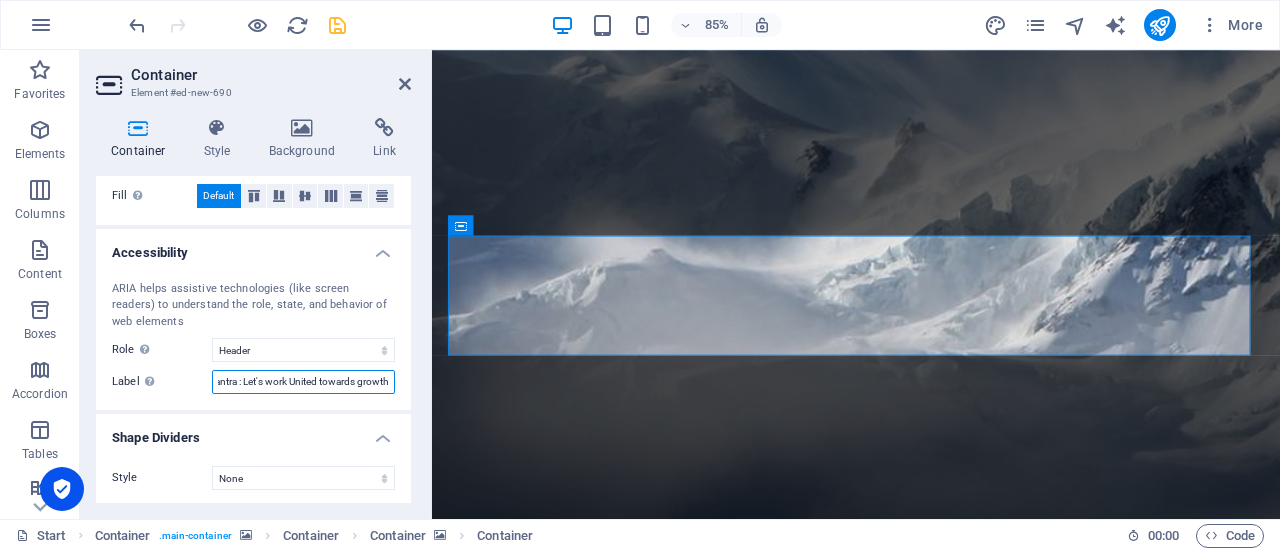 click on "Our Mantra : Let's work United towards growth" at bounding box center [303, 382] 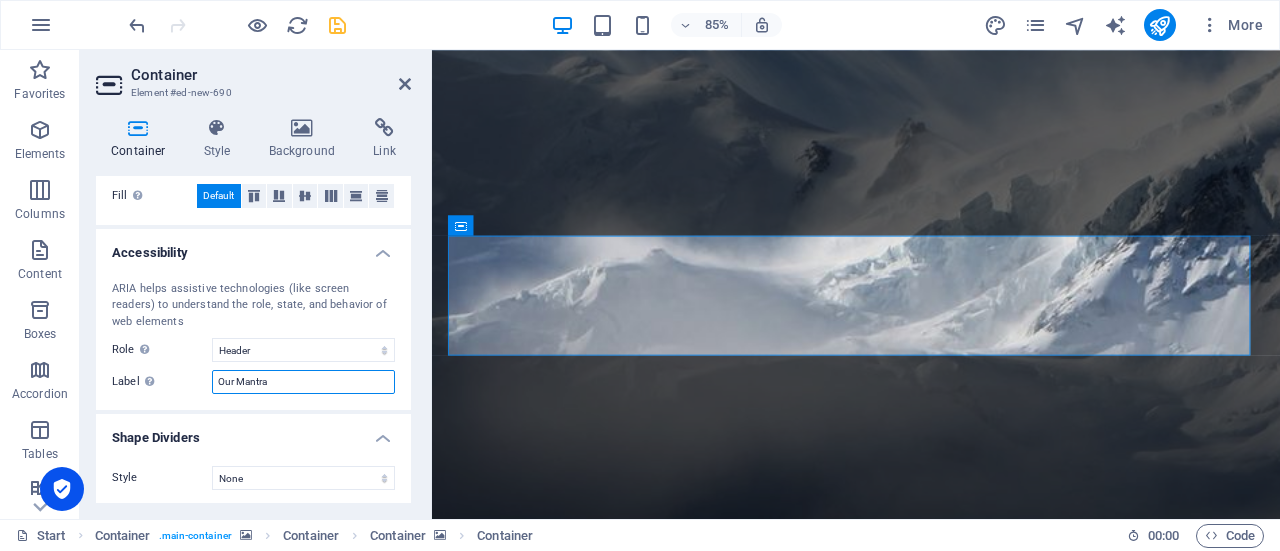 scroll, scrollTop: 0, scrollLeft: 0, axis: both 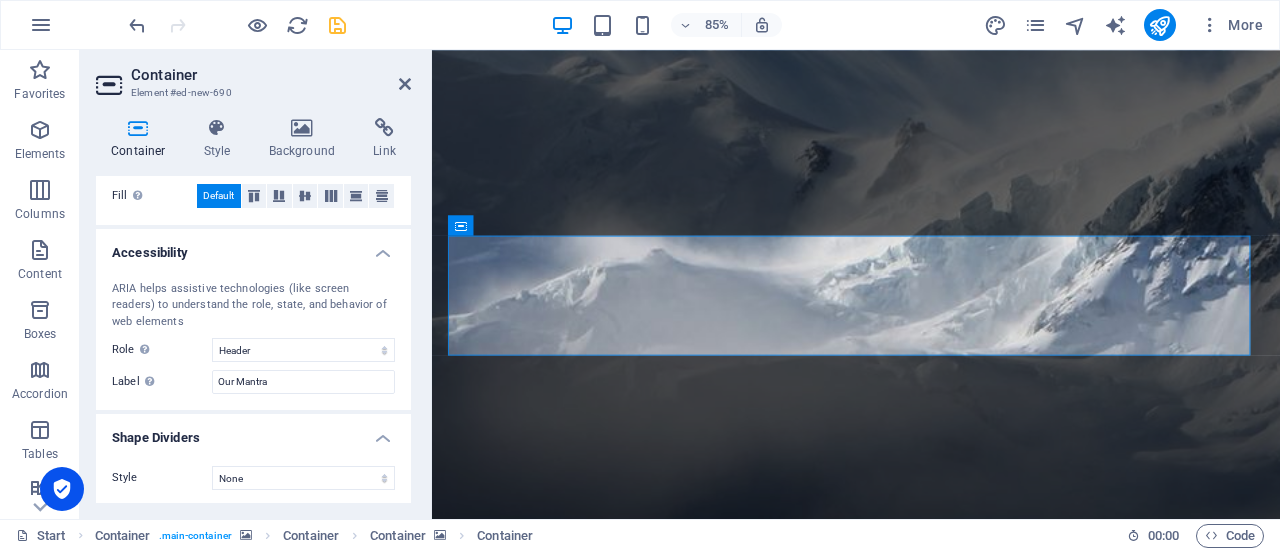 click on "Shape Dividers" at bounding box center [253, 432] 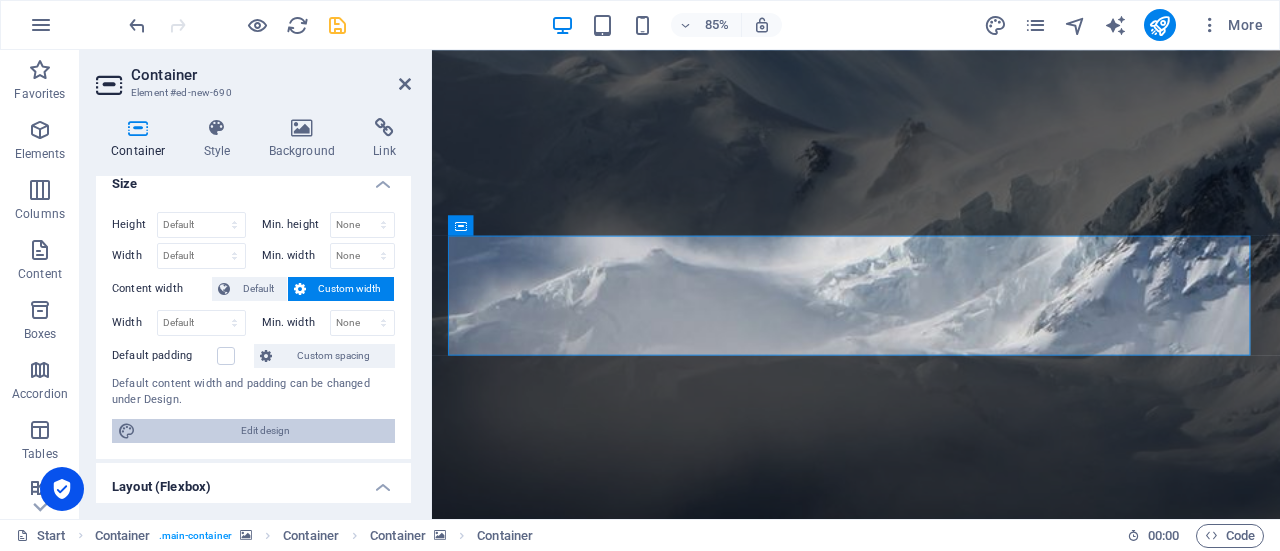 scroll, scrollTop: 14, scrollLeft: 0, axis: vertical 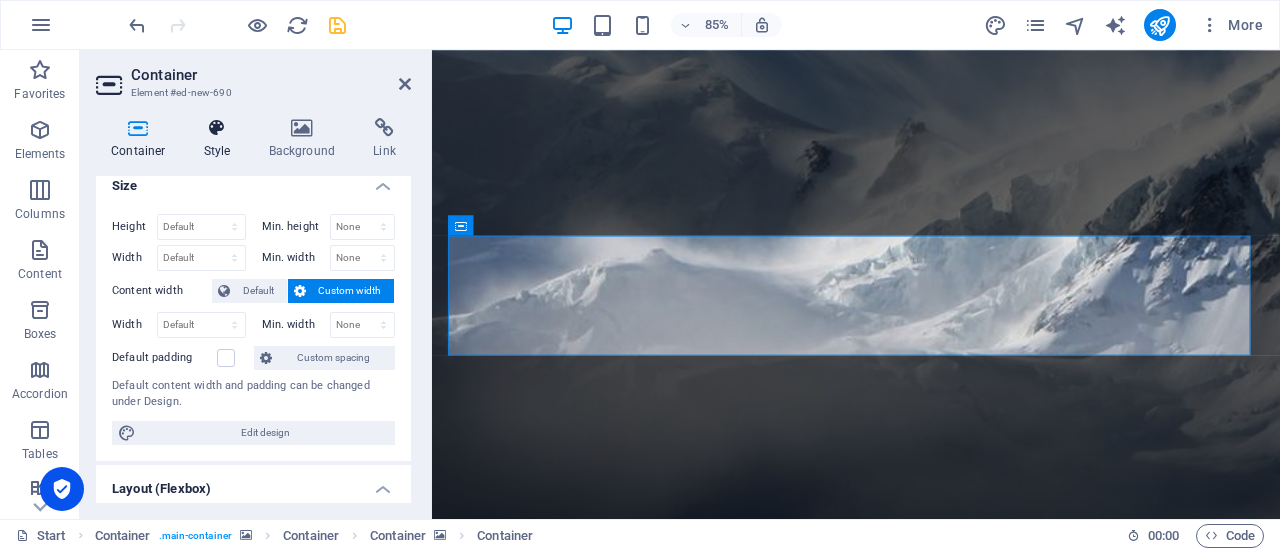 click at bounding box center [217, 128] 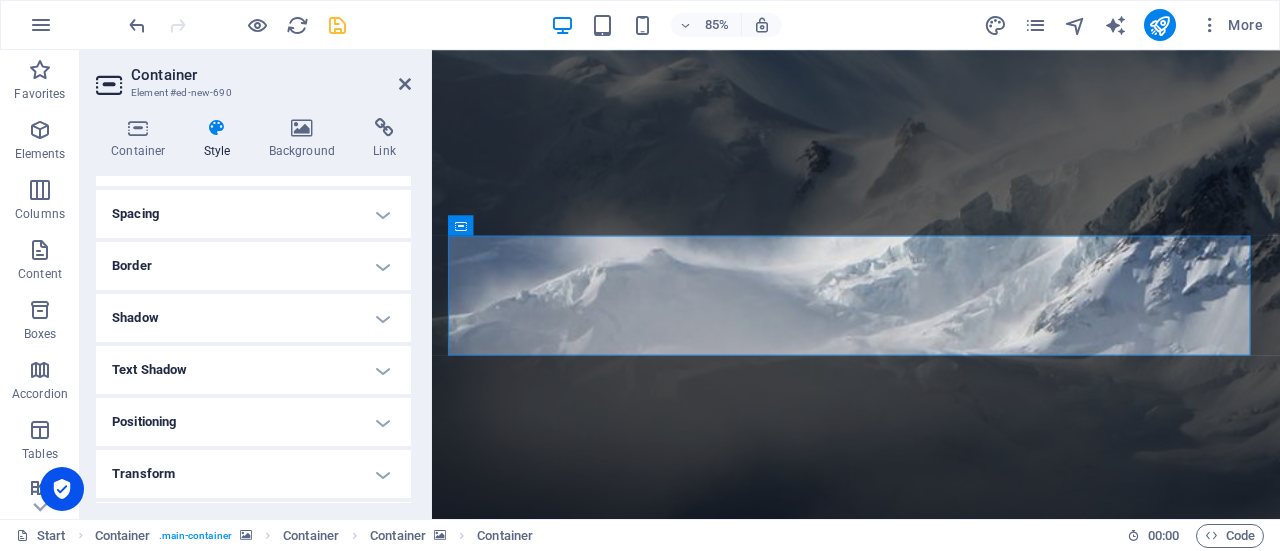 scroll, scrollTop: 366, scrollLeft: 0, axis: vertical 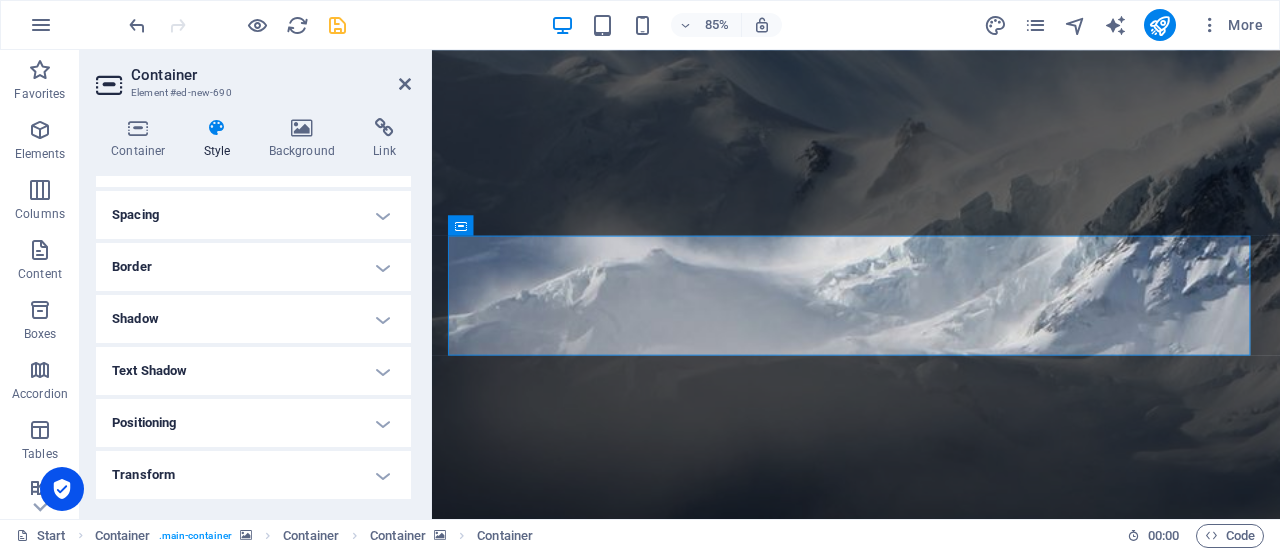 click on "Text Shadow" at bounding box center [253, 371] 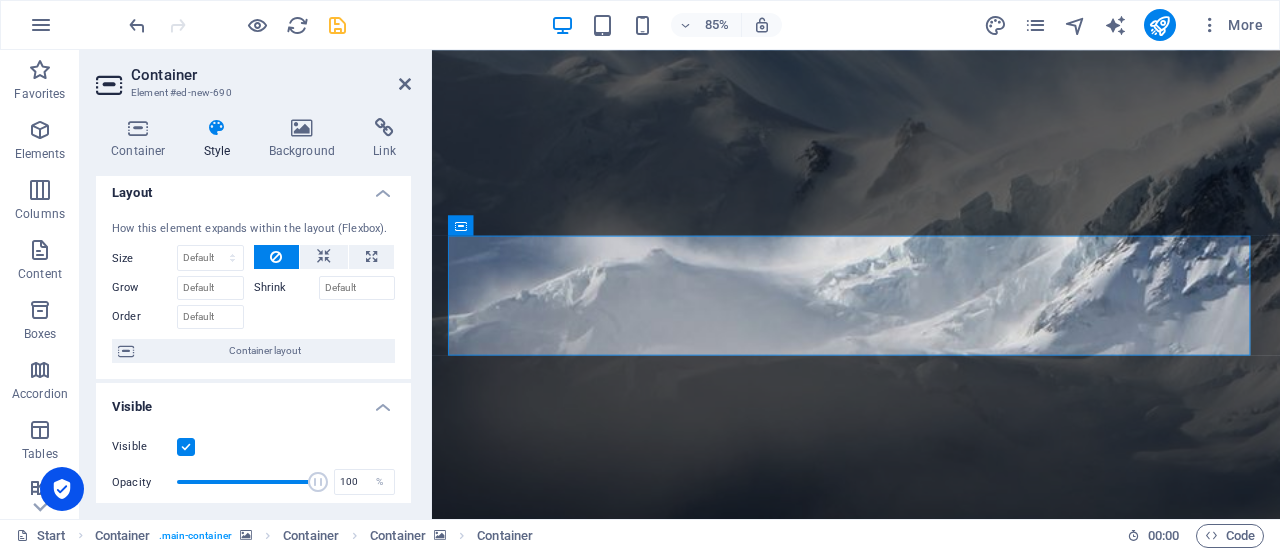 scroll, scrollTop: 0, scrollLeft: 0, axis: both 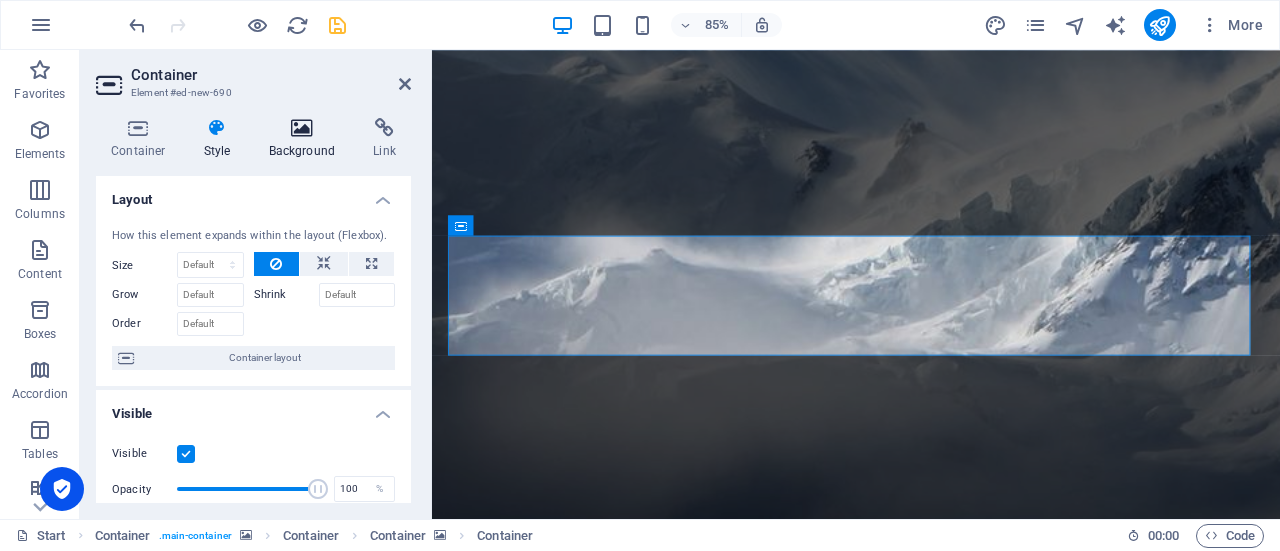 click on "Background" at bounding box center (306, 139) 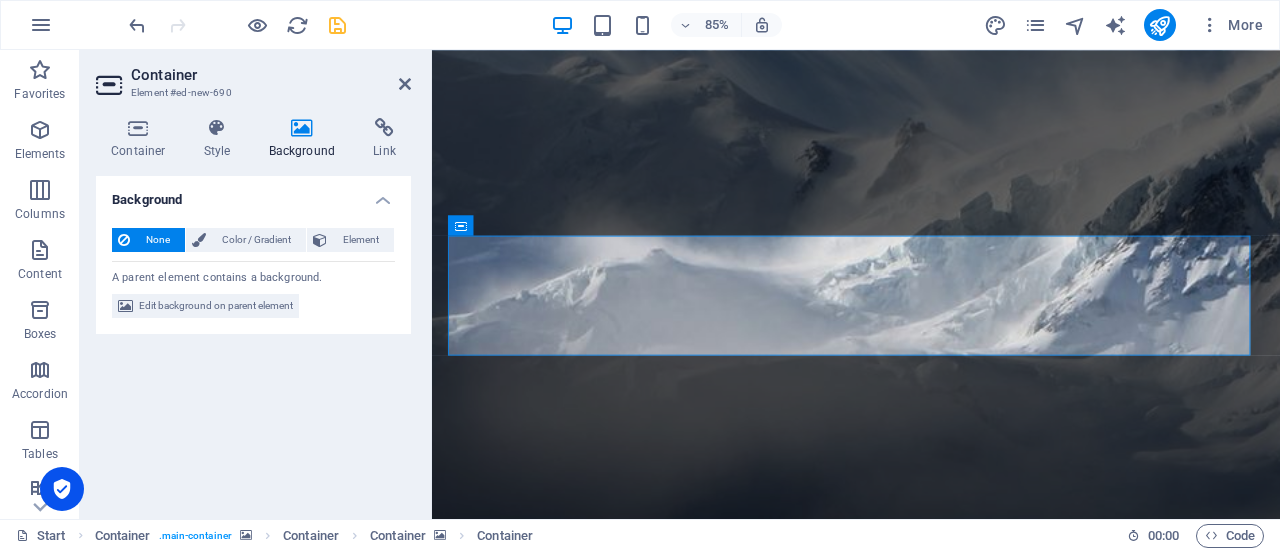 click on "Background None Color / Gradient Element Stretch background to full-width Color overlay Places an overlay over the background to colorize it Parallax 0 % Image Image slider Map Video YouTube Vimeo HTML Color Gradient Color A parent element contains a background. Edit background on parent element" at bounding box center (253, 339) 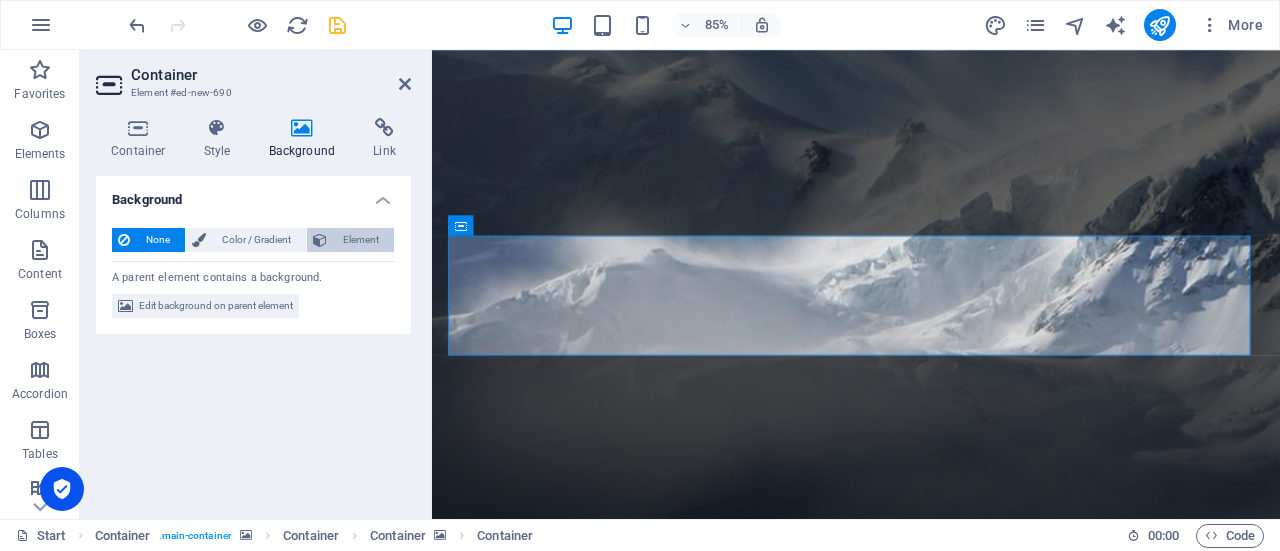click on "Element" at bounding box center [360, 240] 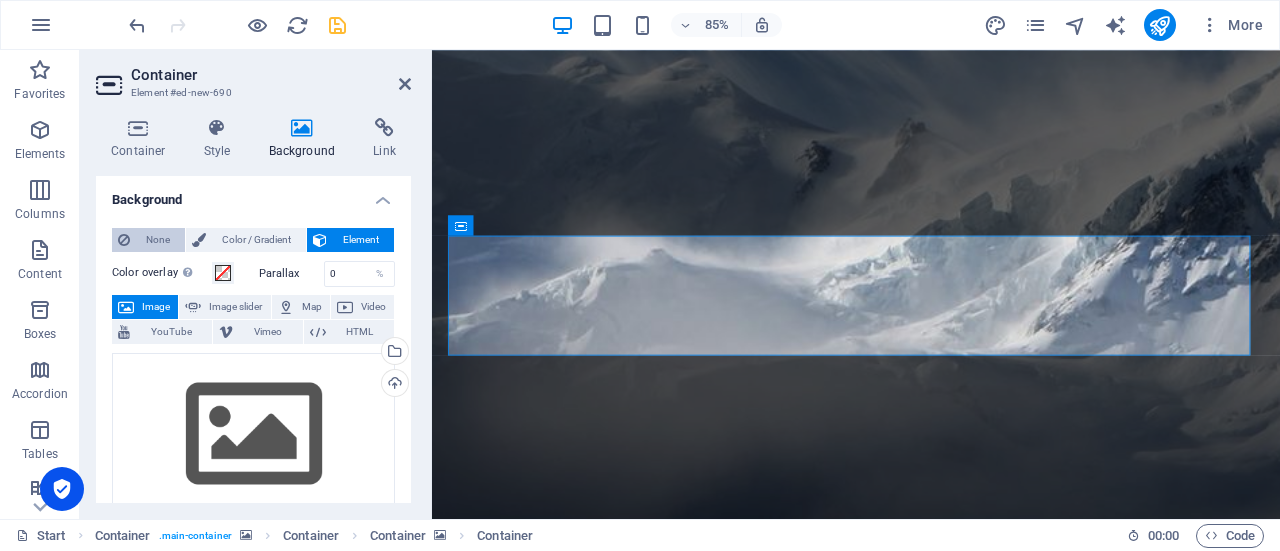 click on "None" at bounding box center (157, 240) 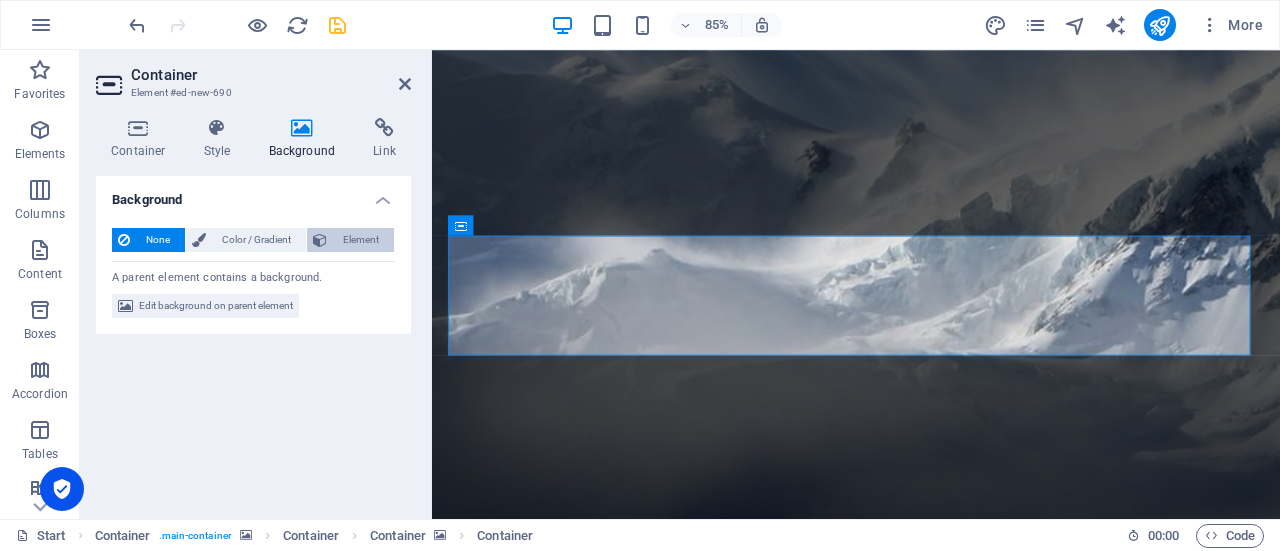 click on "Element" at bounding box center (360, 240) 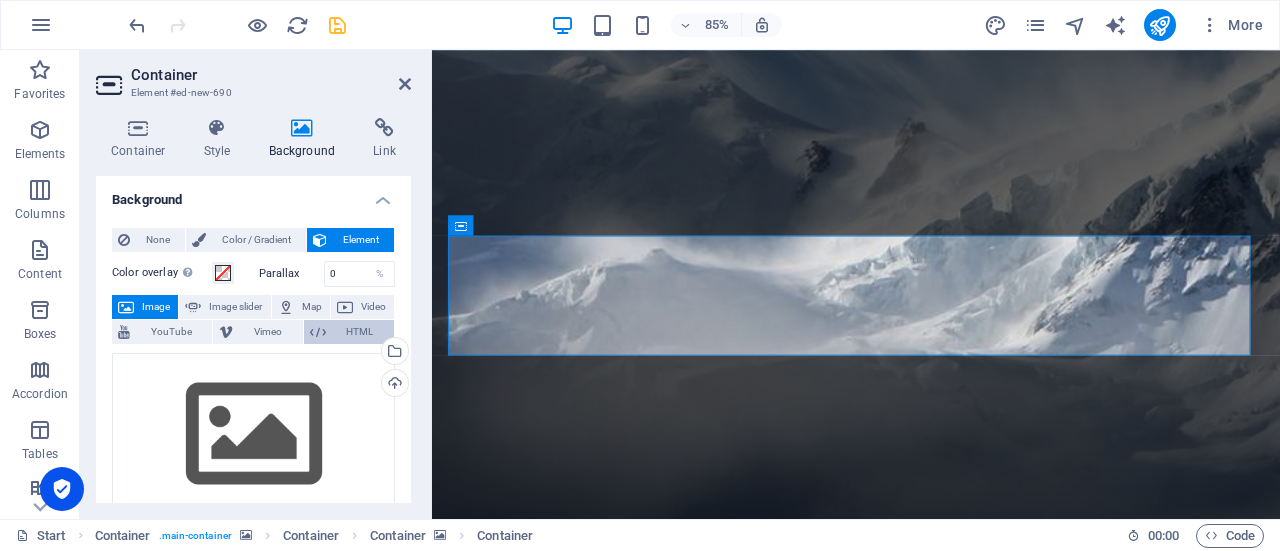 click on "HTML" at bounding box center (360, 332) 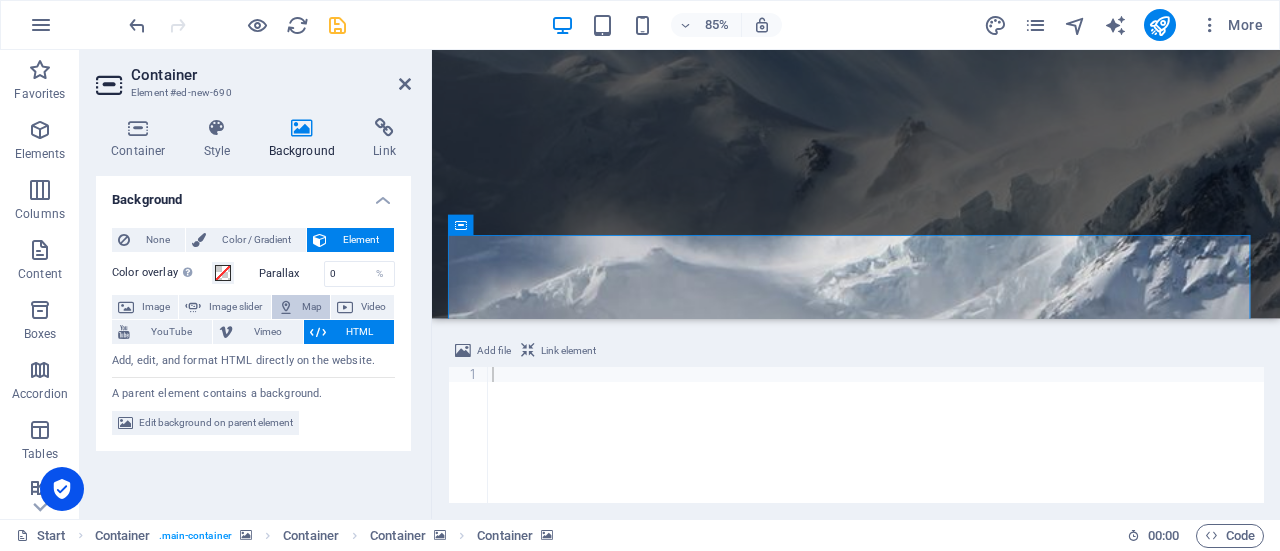 click on "Map" at bounding box center [312, 307] 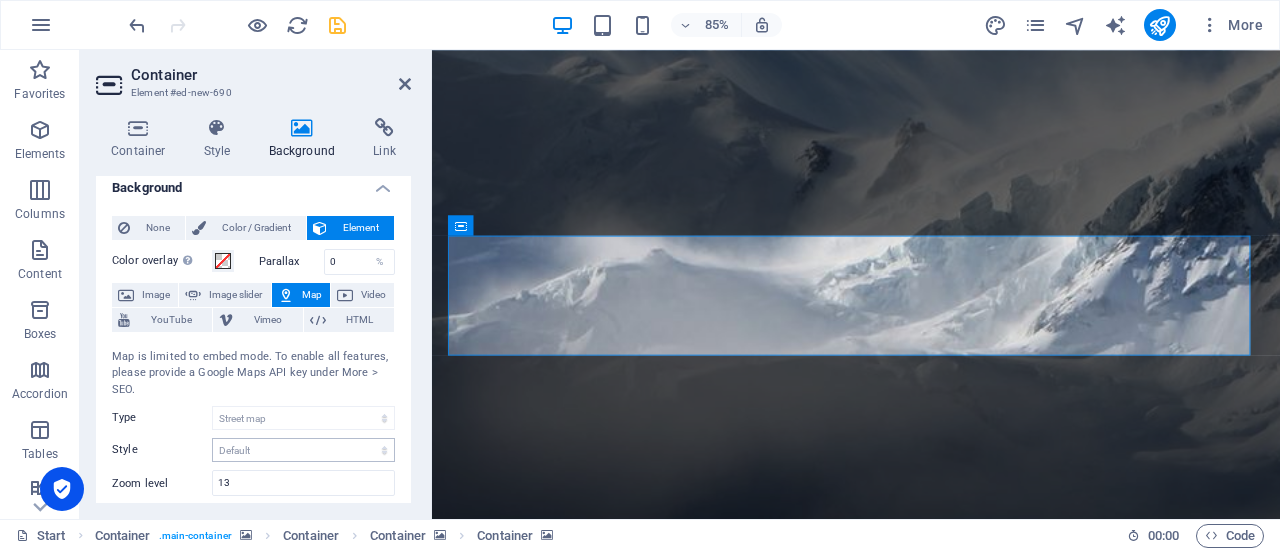 scroll, scrollTop: 0, scrollLeft: 0, axis: both 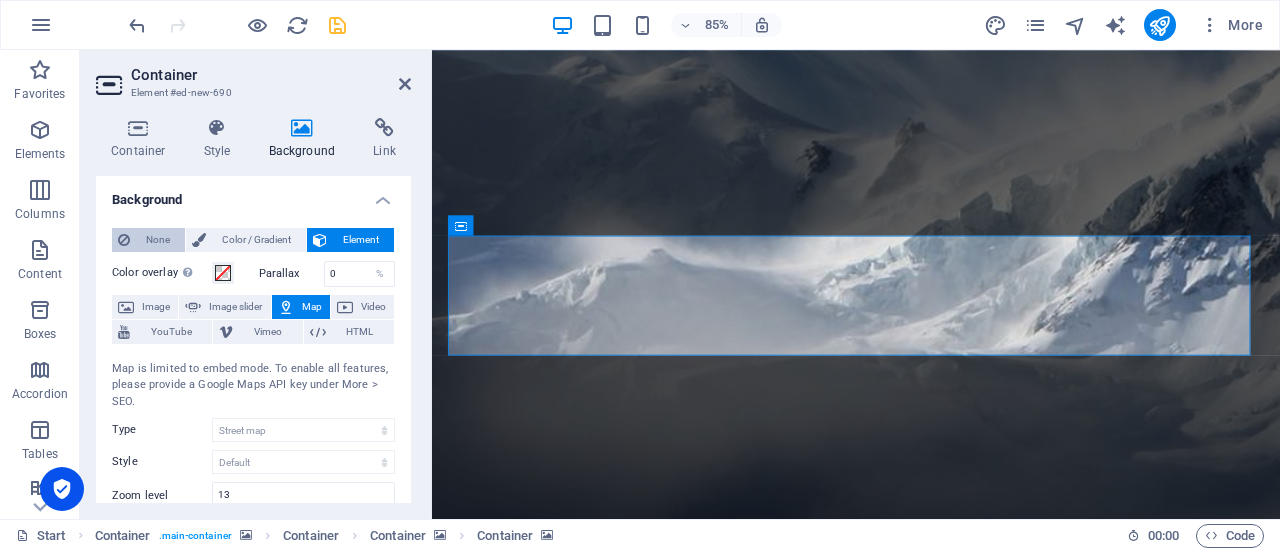 click on "None" at bounding box center [157, 240] 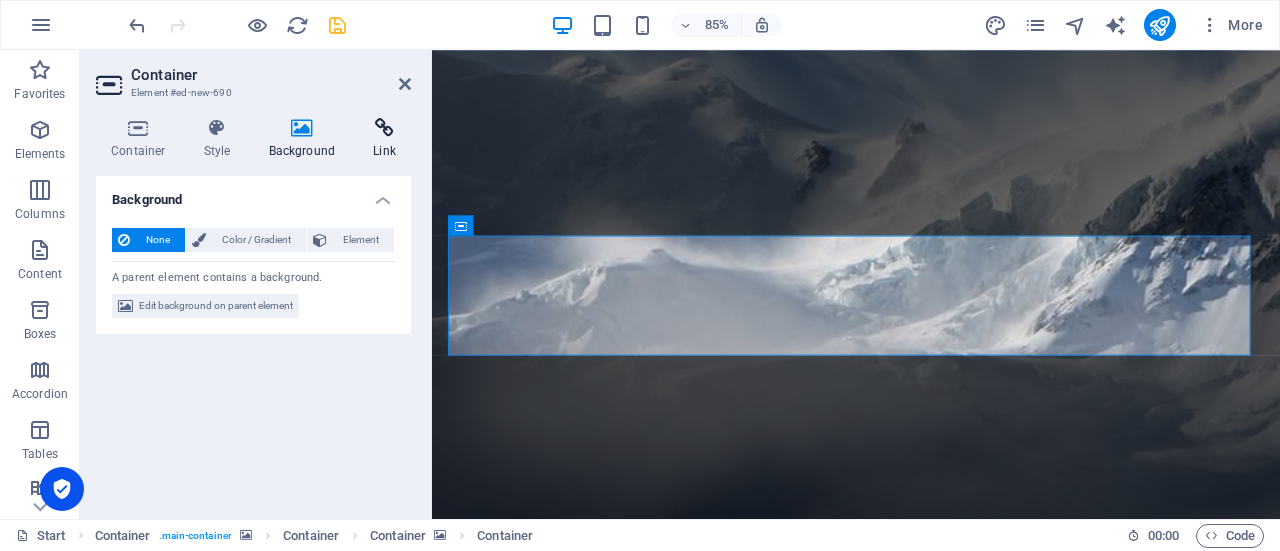 click at bounding box center [384, 128] 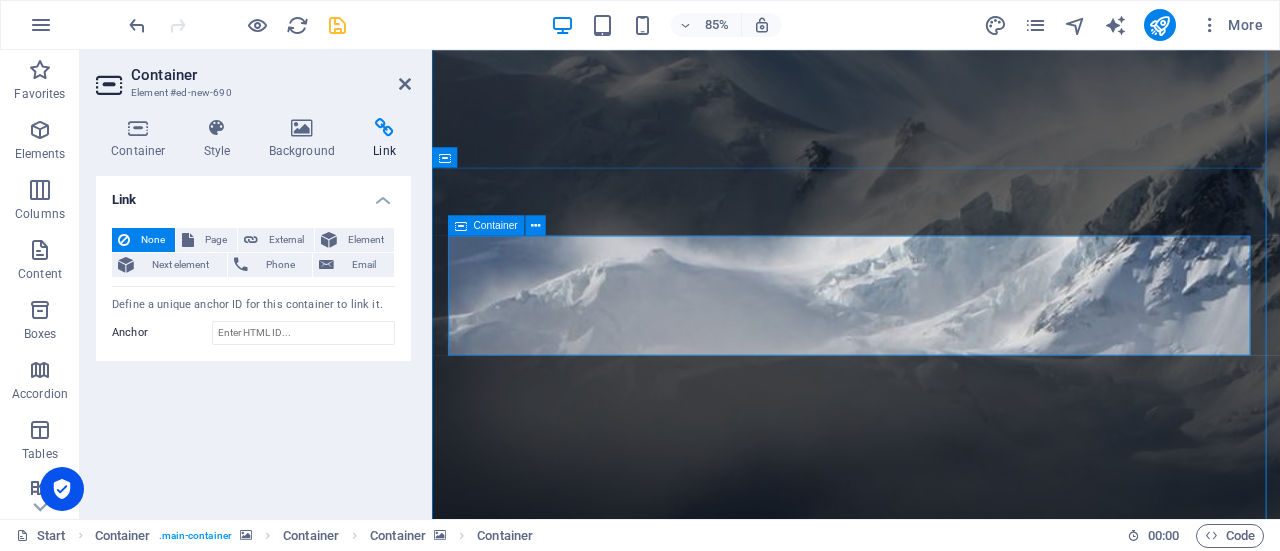 click on "Paste clipboard" at bounding box center [985, 2354] 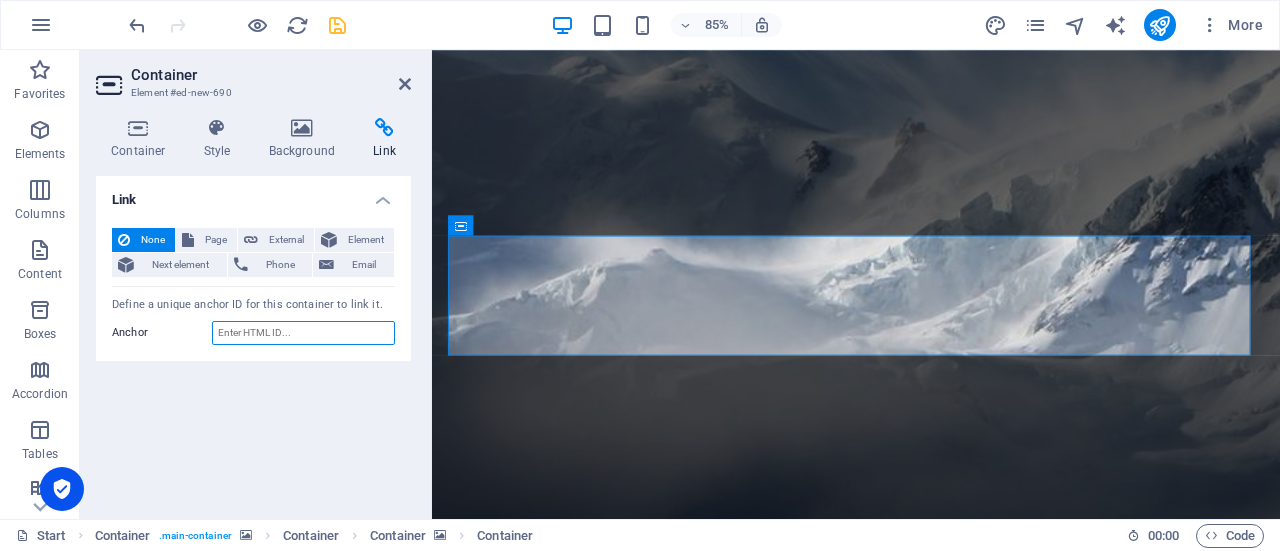 click on "Anchor" at bounding box center [303, 333] 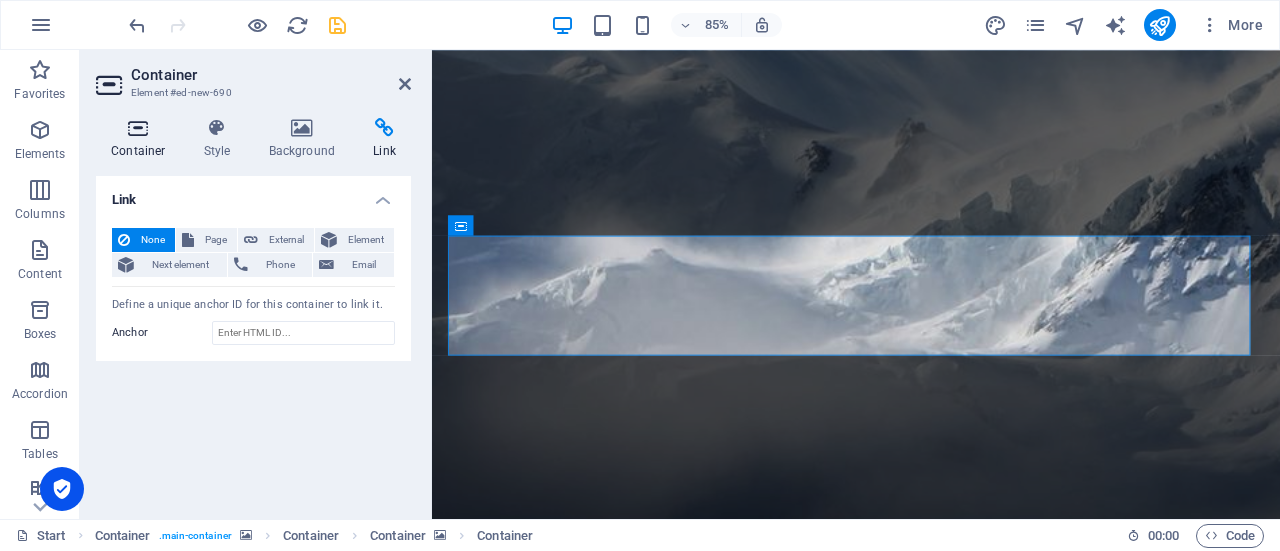 click at bounding box center (138, 128) 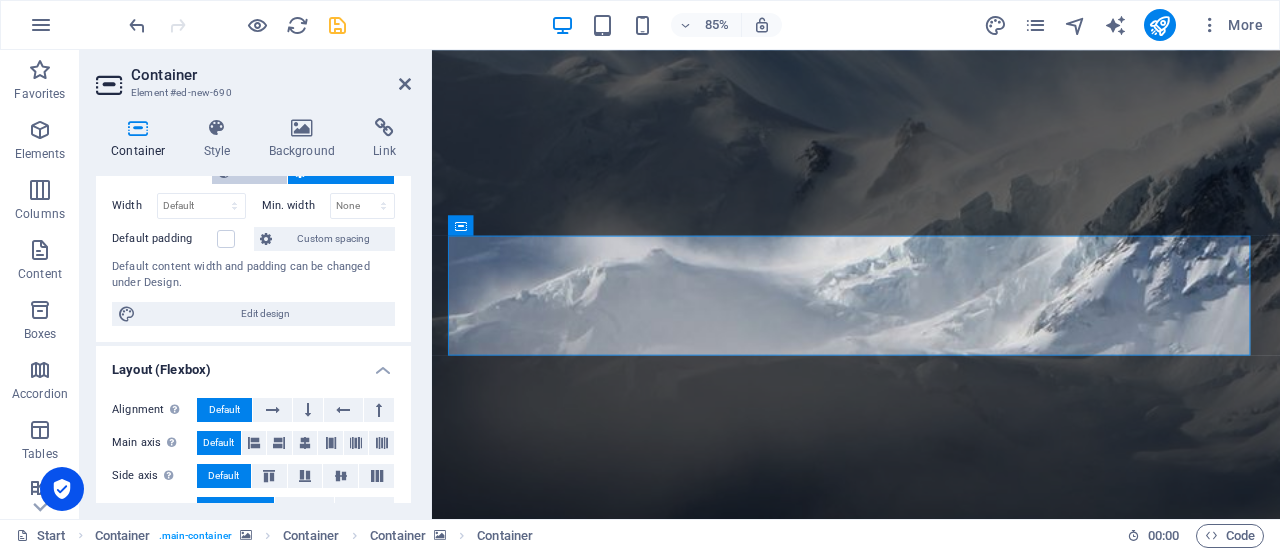 scroll, scrollTop: 134, scrollLeft: 0, axis: vertical 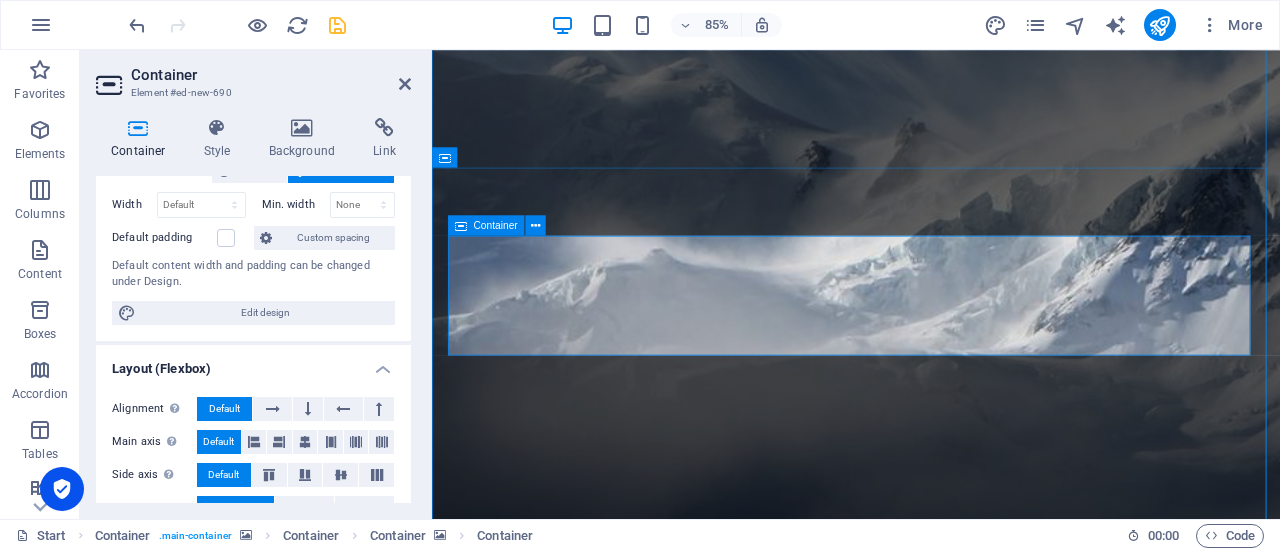 click on "Drop content here or  Add elements  Paste clipboard" at bounding box center (931, 2324) 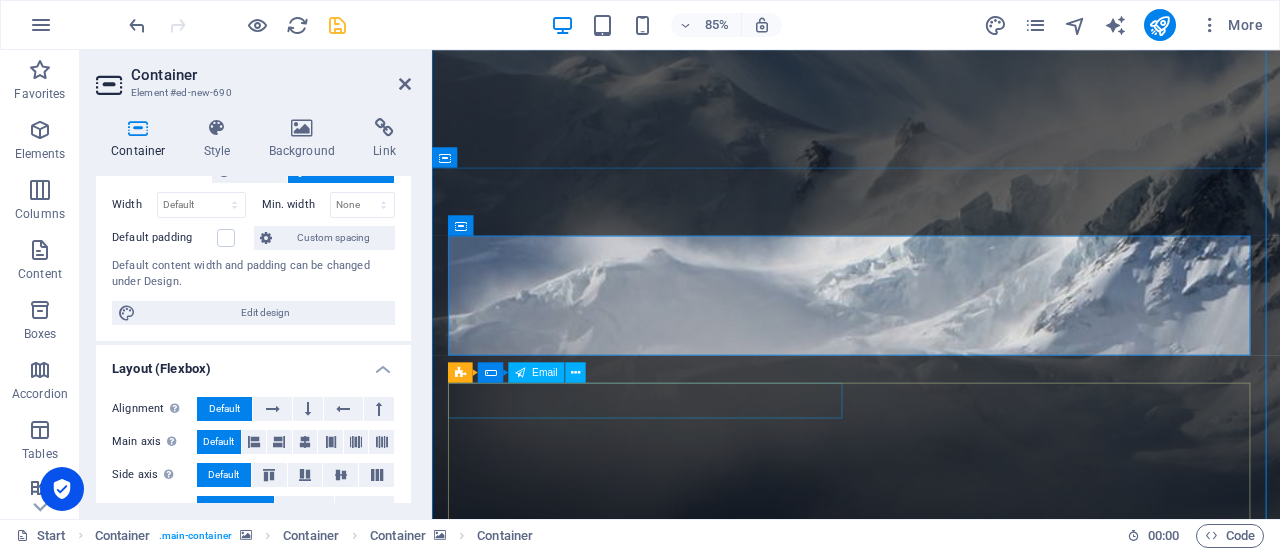 click at bounding box center (691, 2448) 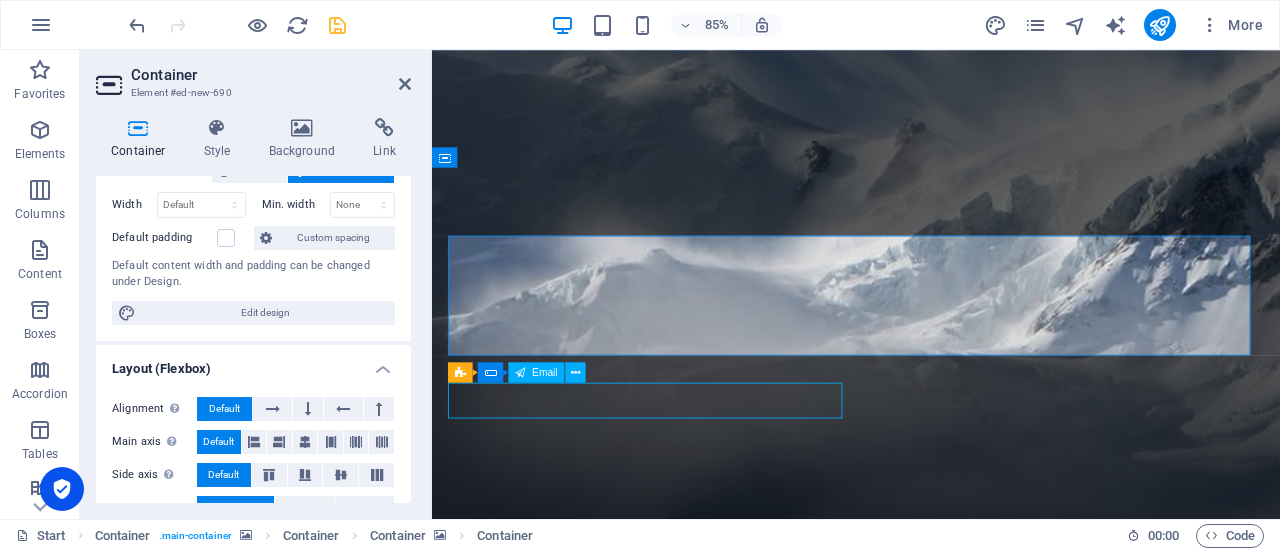 click at bounding box center (691, 2448) 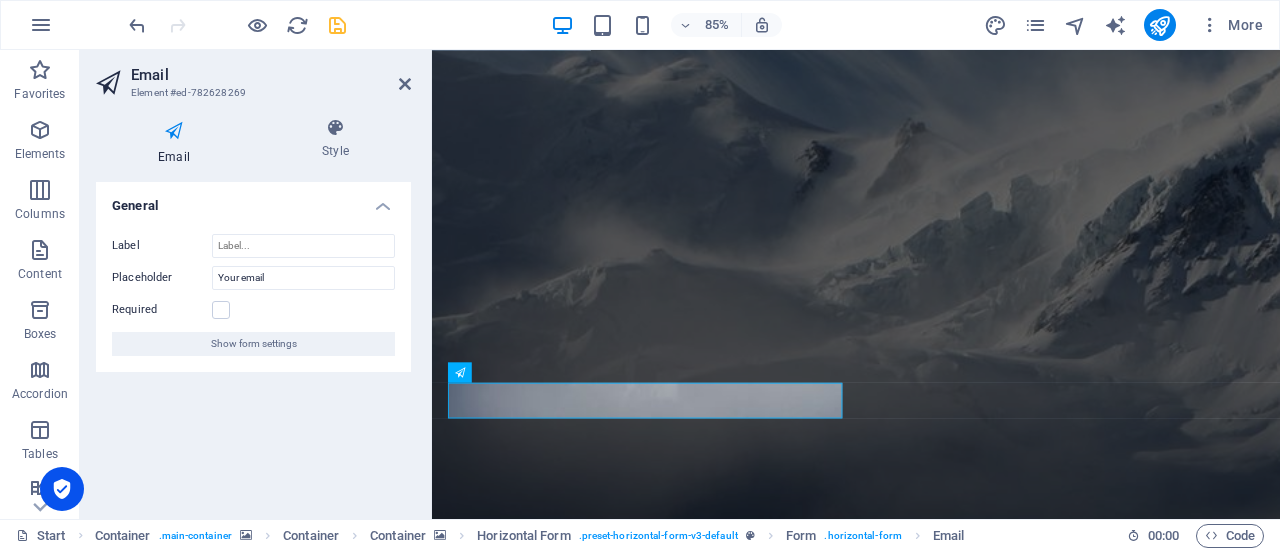 click at bounding box center (931, 1832) 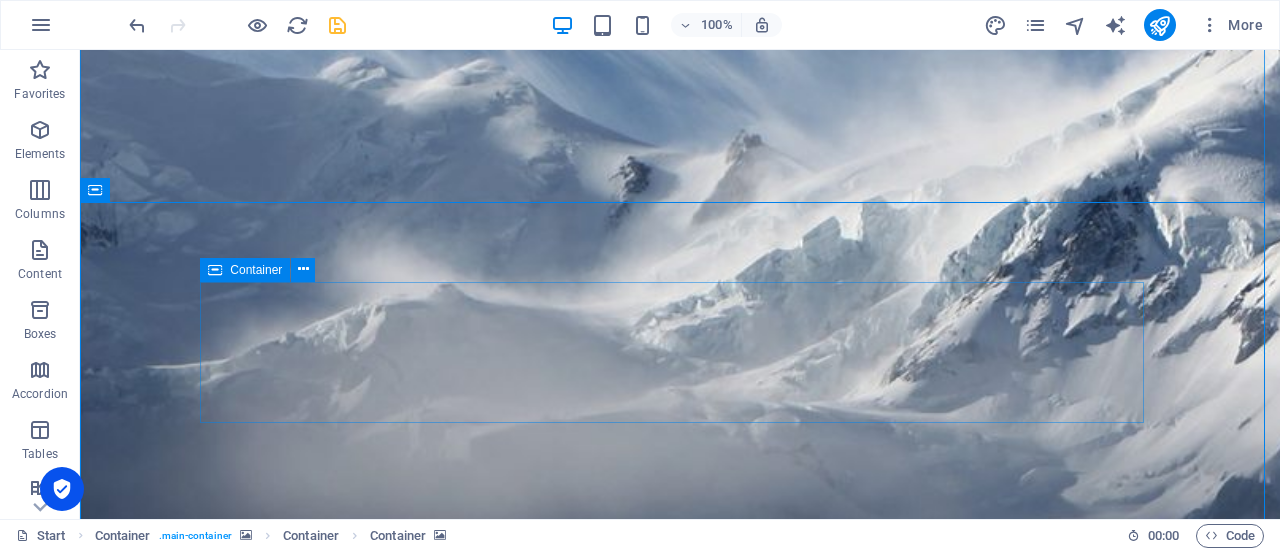 click on "Drop content here or  Add elements  Paste clipboard" at bounding box center (680, 2337) 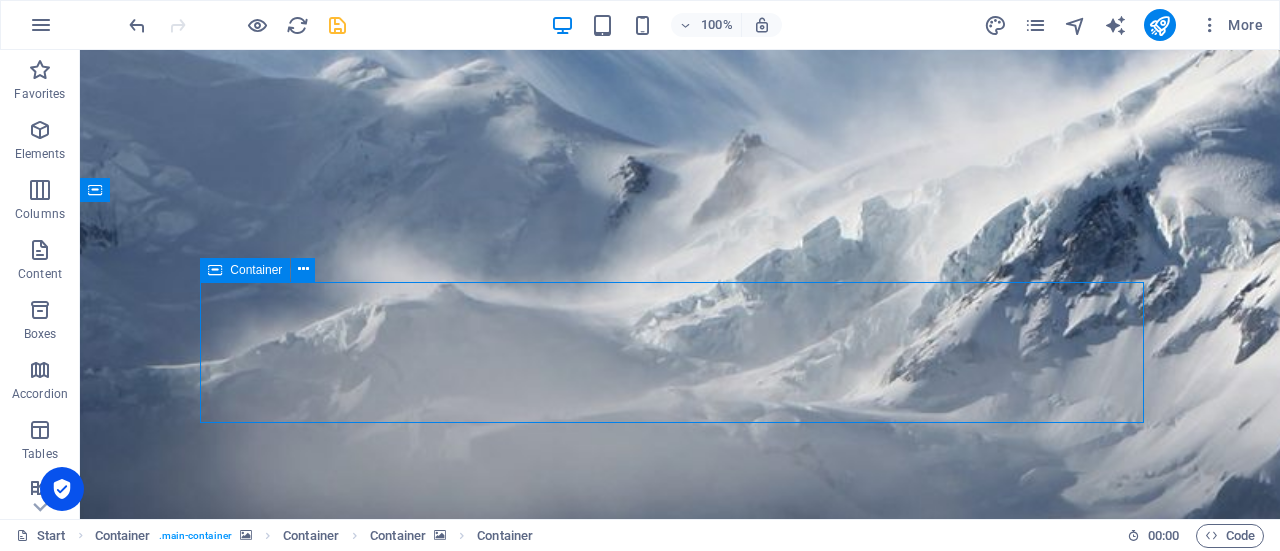 click on "Drop content here or  Add elements  Paste clipboard" at bounding box center (680, 2337) 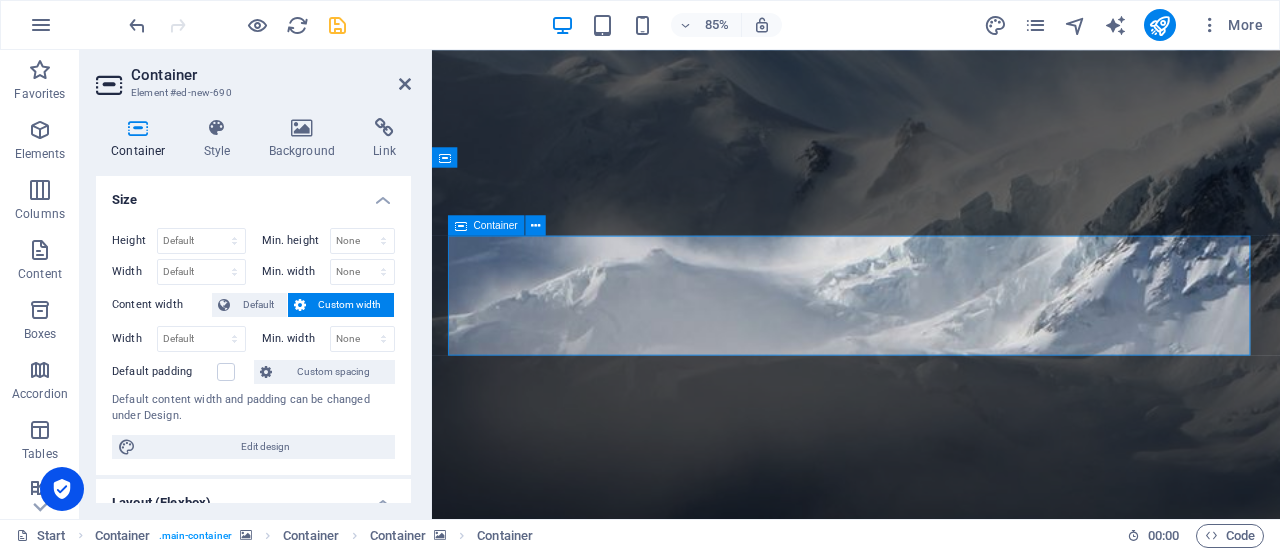 click on "Drop content here or  Add elements  Paste clipboard" at bounding box center [931, 2324] 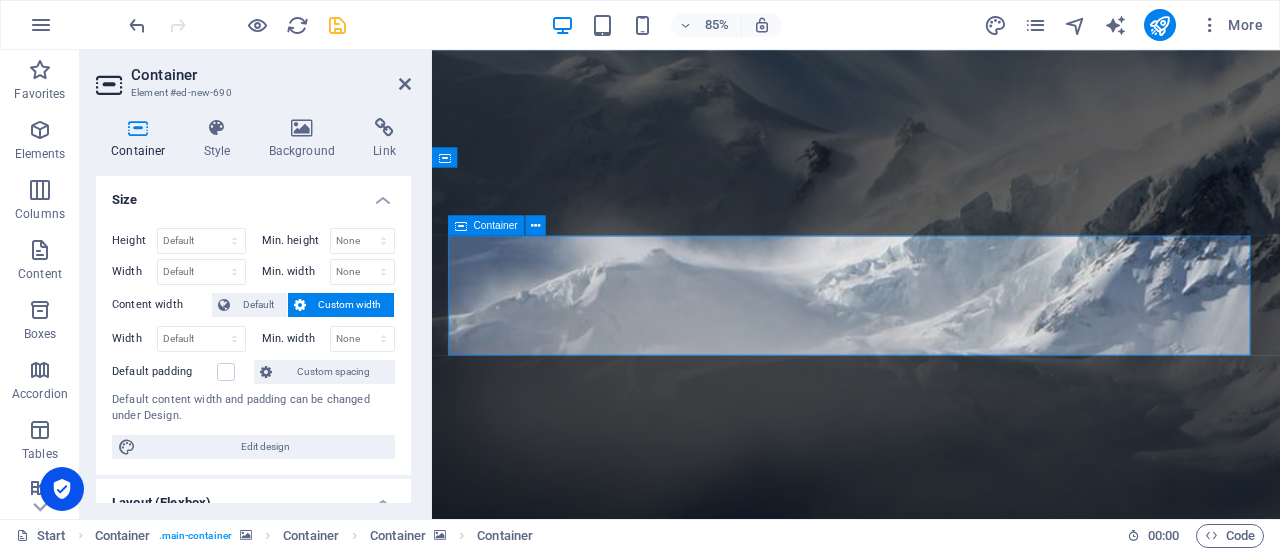 click on "Drop content here or  Add elements  Paste clipboard" at bounding box center (931, 2324) 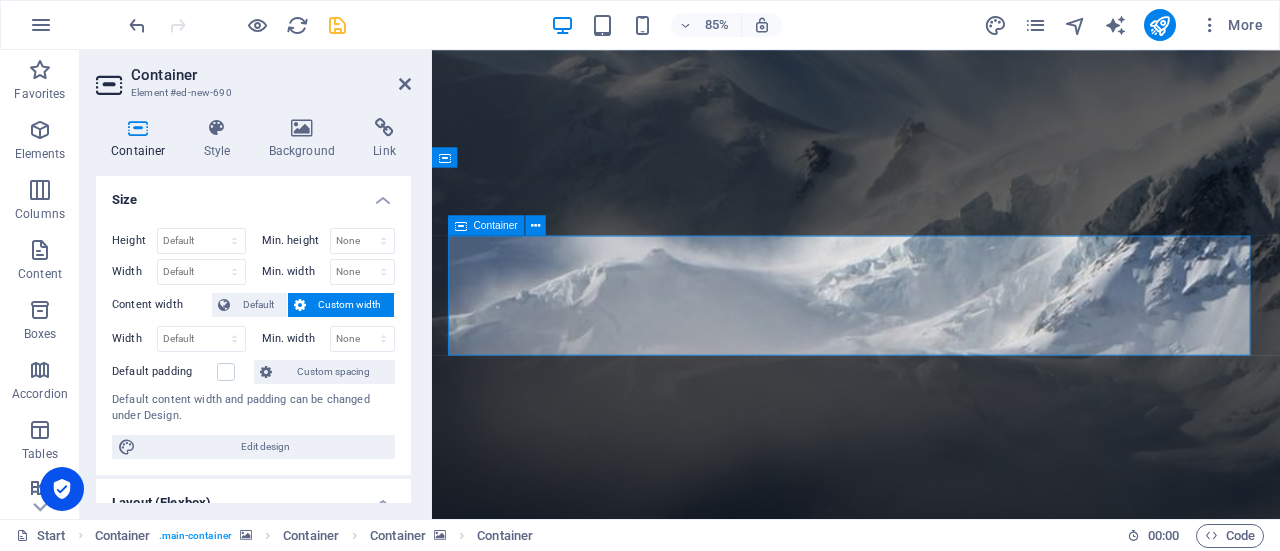 click on "Drop content here or  Add elements  Paste clipboard" at bounding box center (931, 2324) 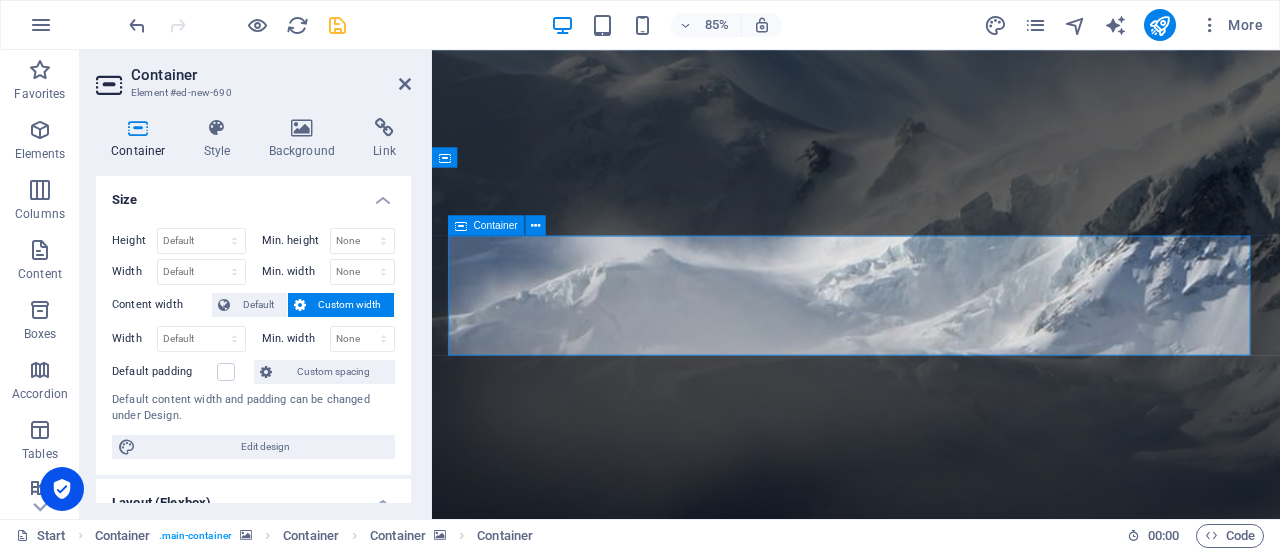 click on "Drop content here or  Add elements  Paste clipboard" at bounding box center (931, 2324) 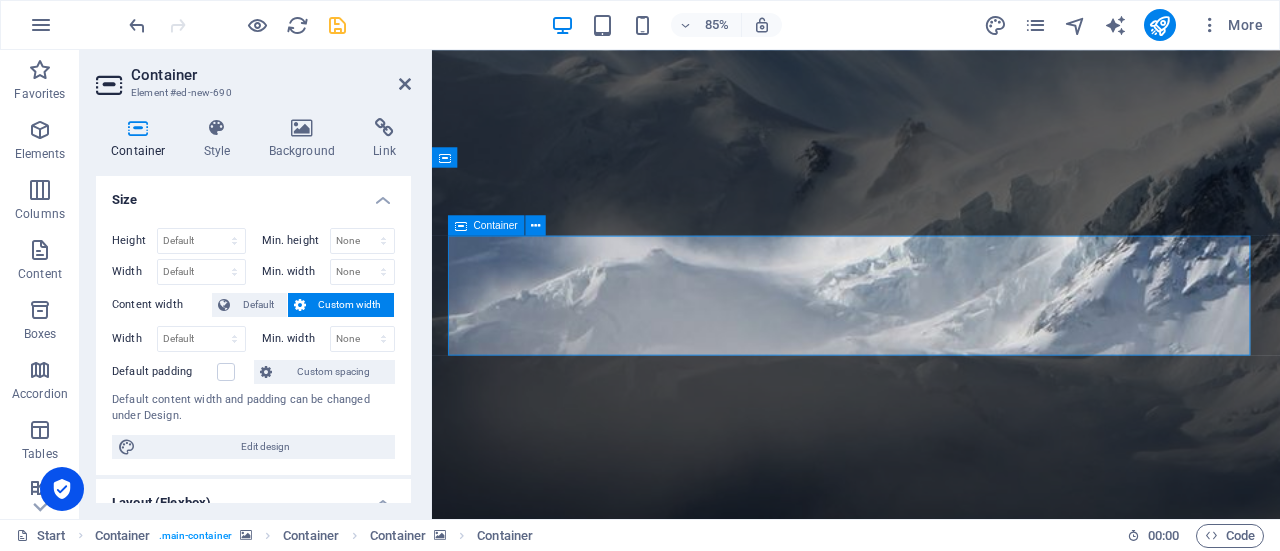 click on "Drop content here or  Add elements  Paste clipboard" at bounding box center (931, 2324) 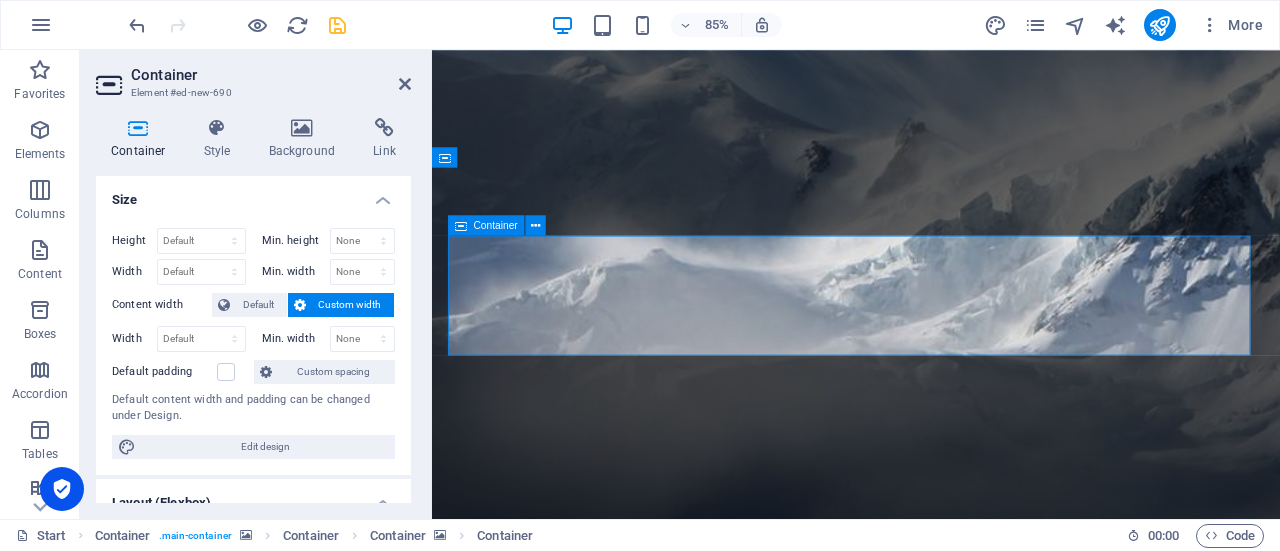 click on "Drop content here or  Add elements  Paste clipboard" at bounding box center (931, 2324) 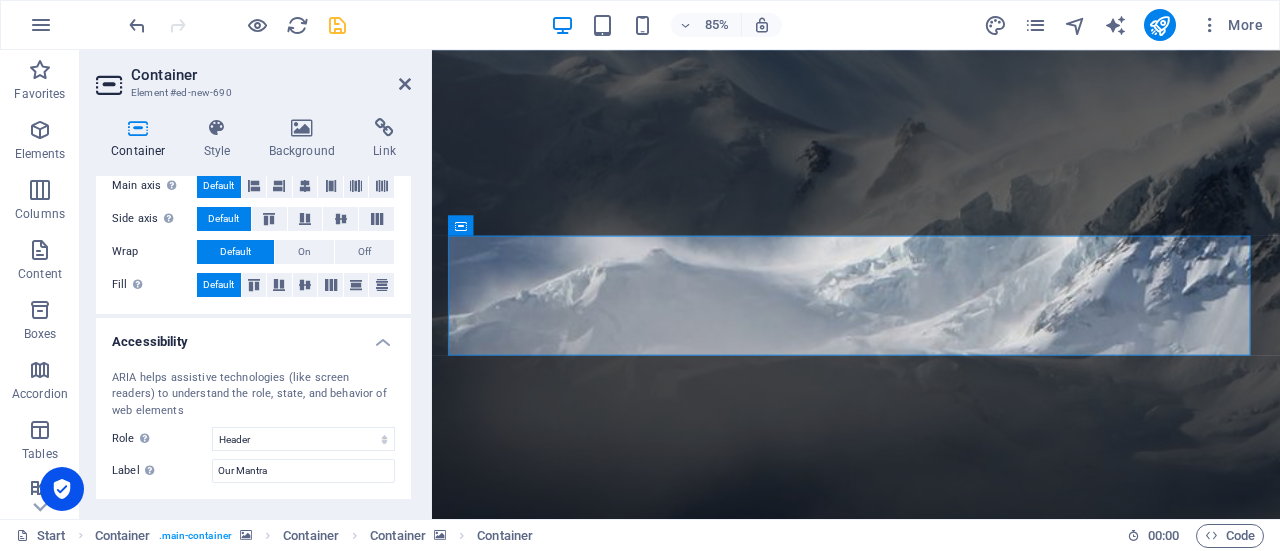 scroll, scrollTop: 435, scrollLeft: 0, axis: vertical 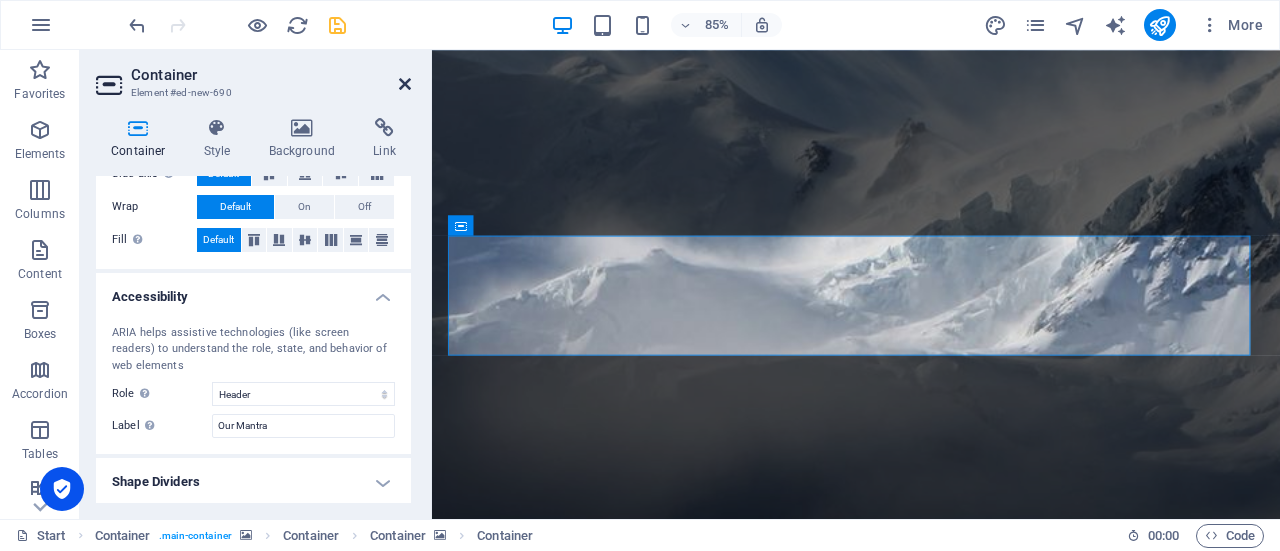 click at bounding box center [405, 84] 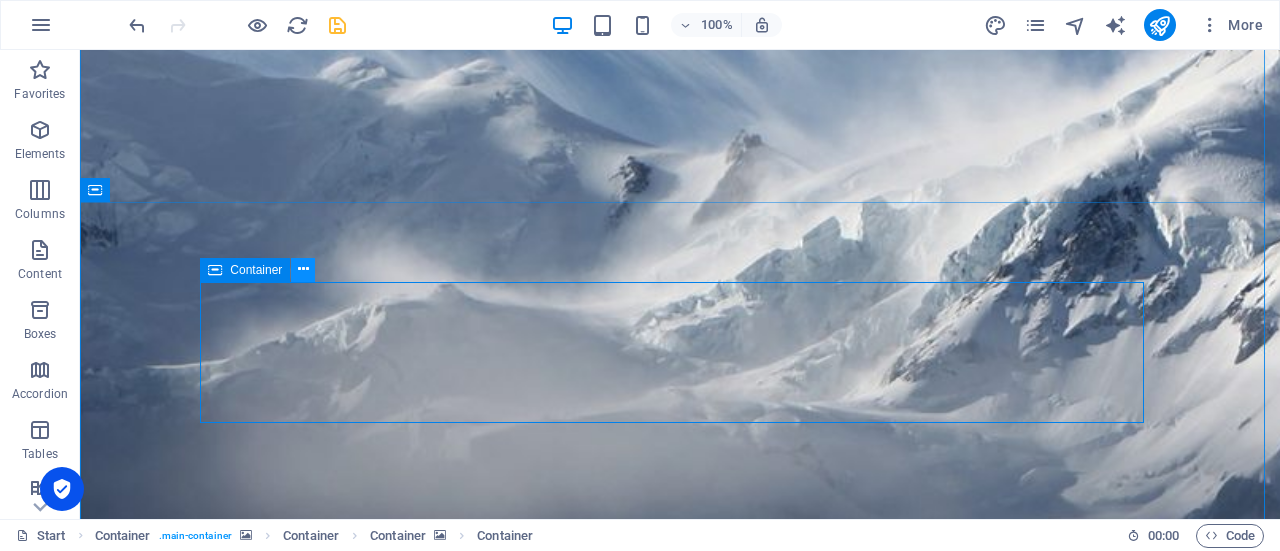 click at bounding box center (303, 269) 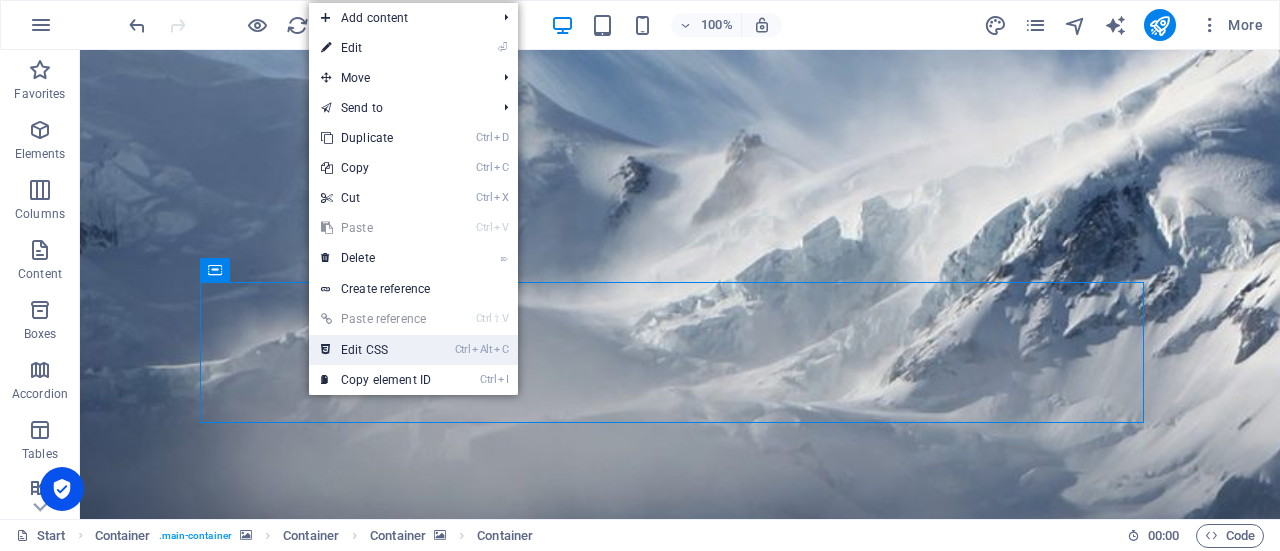 click on "Ctrl Alt C  Edit CSS" at bounding box center (376, 350) 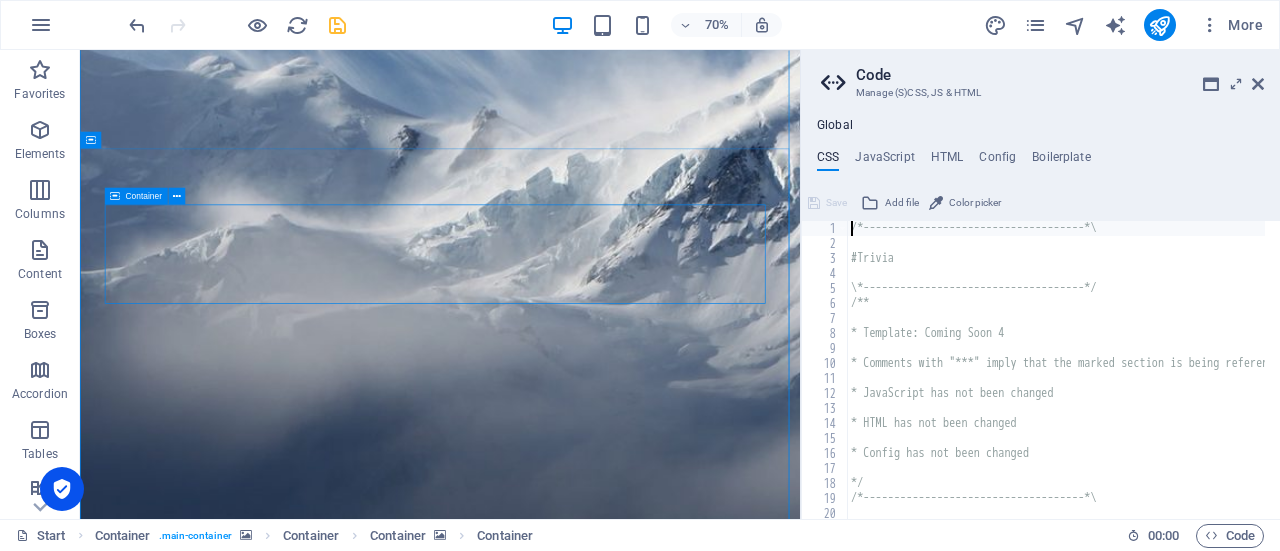 click on "Add elements" at bounding box center (535, 2356) 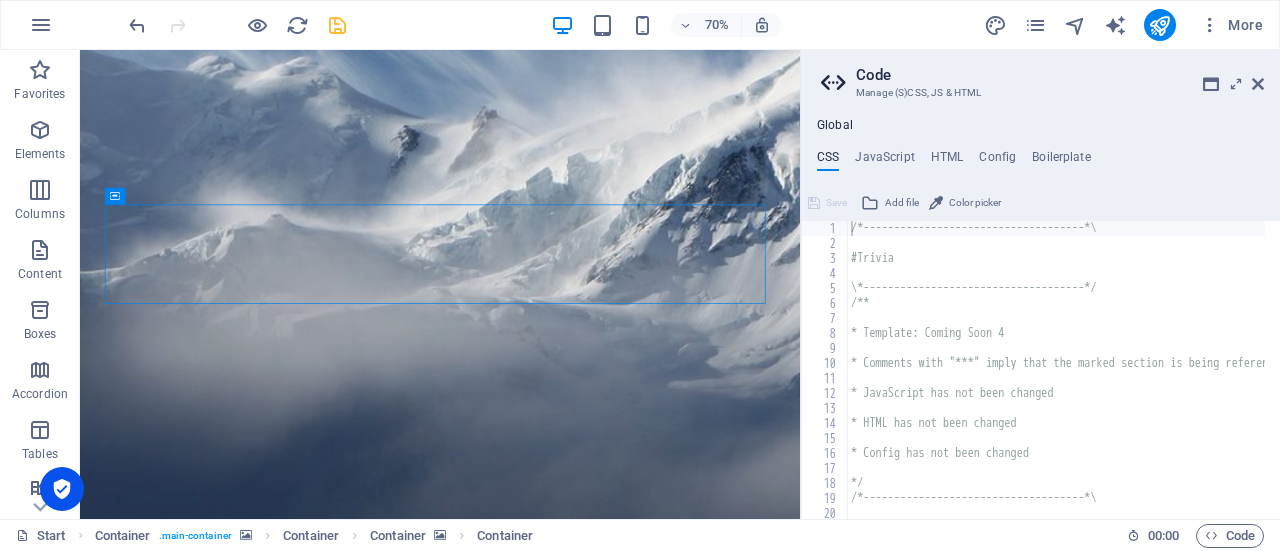scroll, scrollTop: 3, scrollLeft: 0, axis: vertical 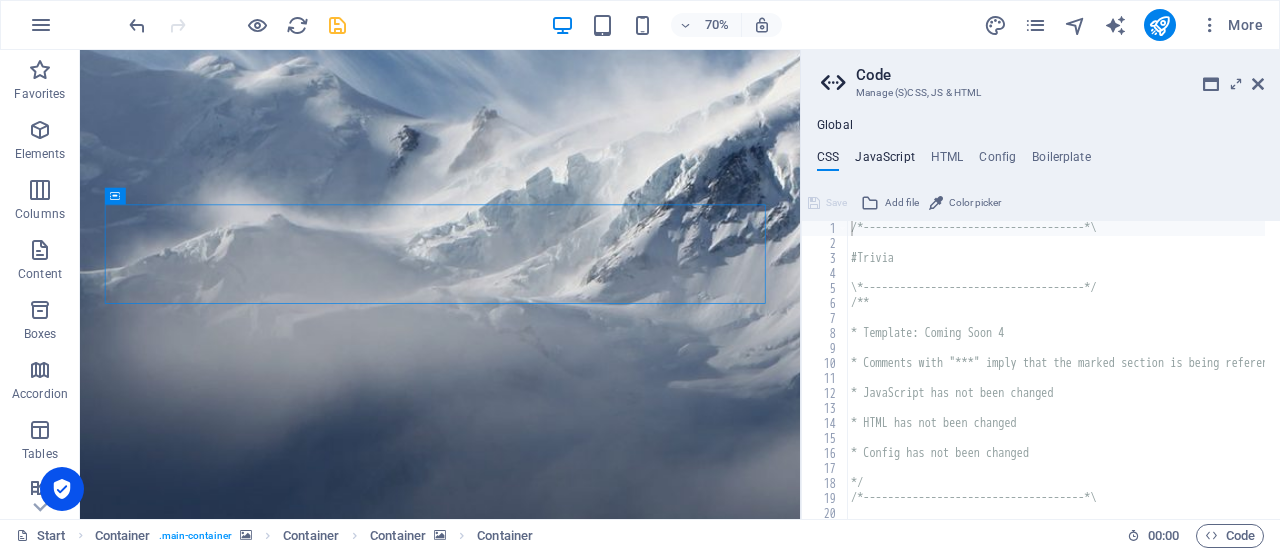 click on "JavaScript" at bounding box center (884, 161) 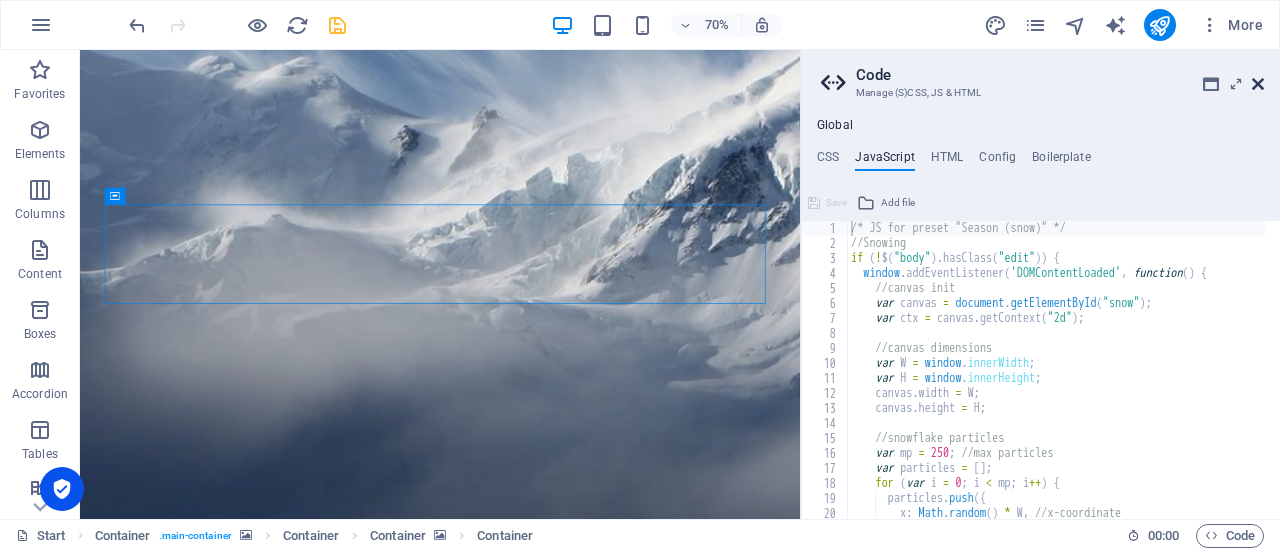 click at bounding box center (1258, 84) 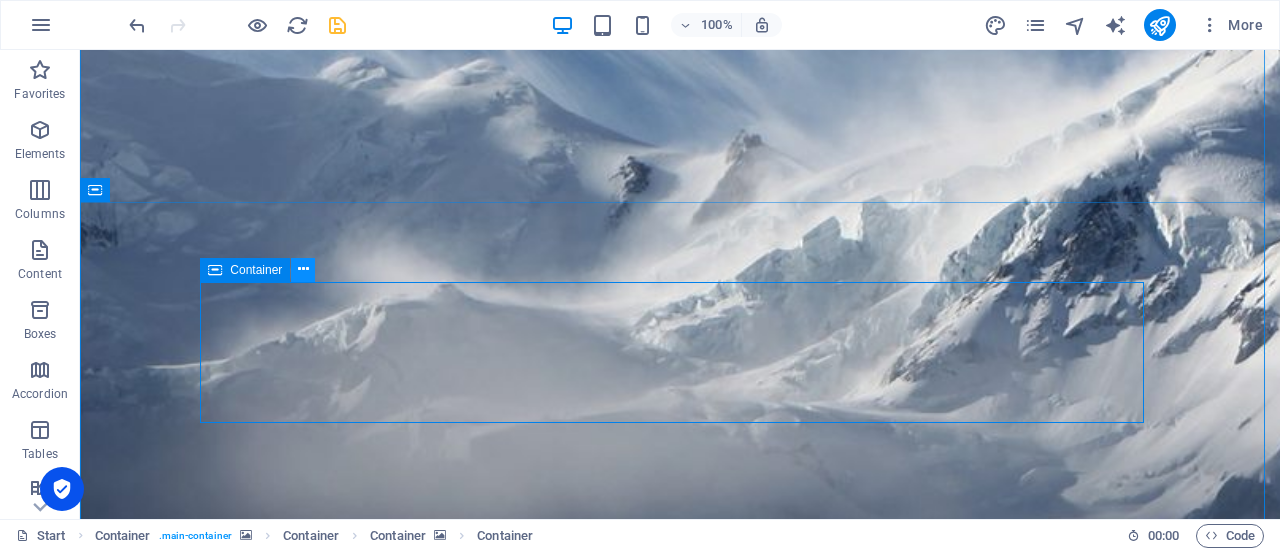 click at bounding box center (303, 269) 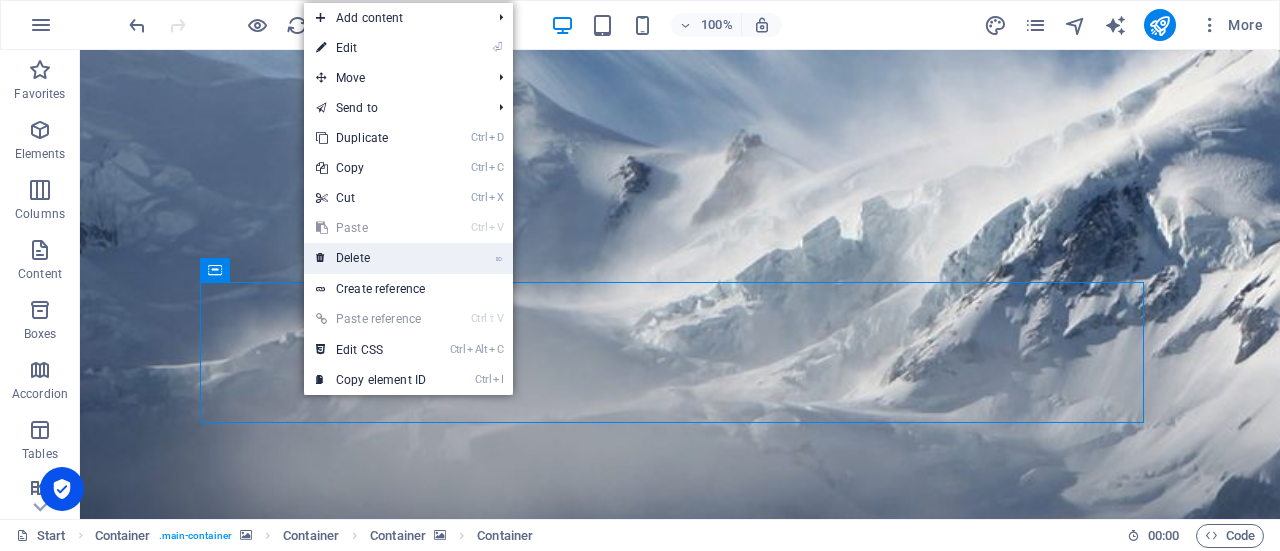 click on "⌦  Delete" at bounding box center (371, 258) 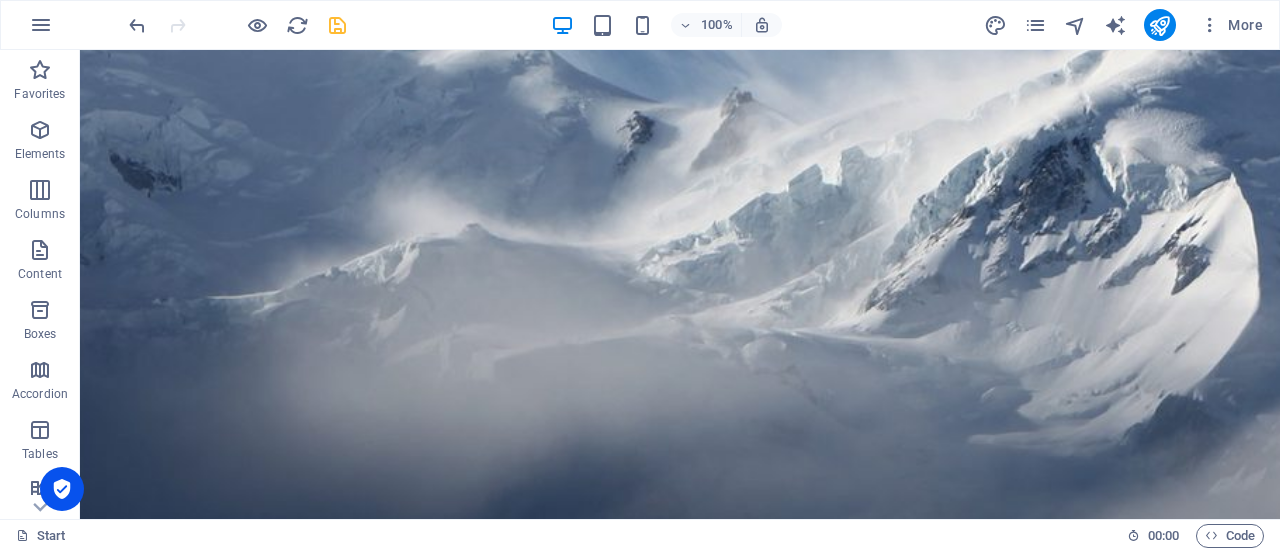 click at bounding box center [680, 1647] 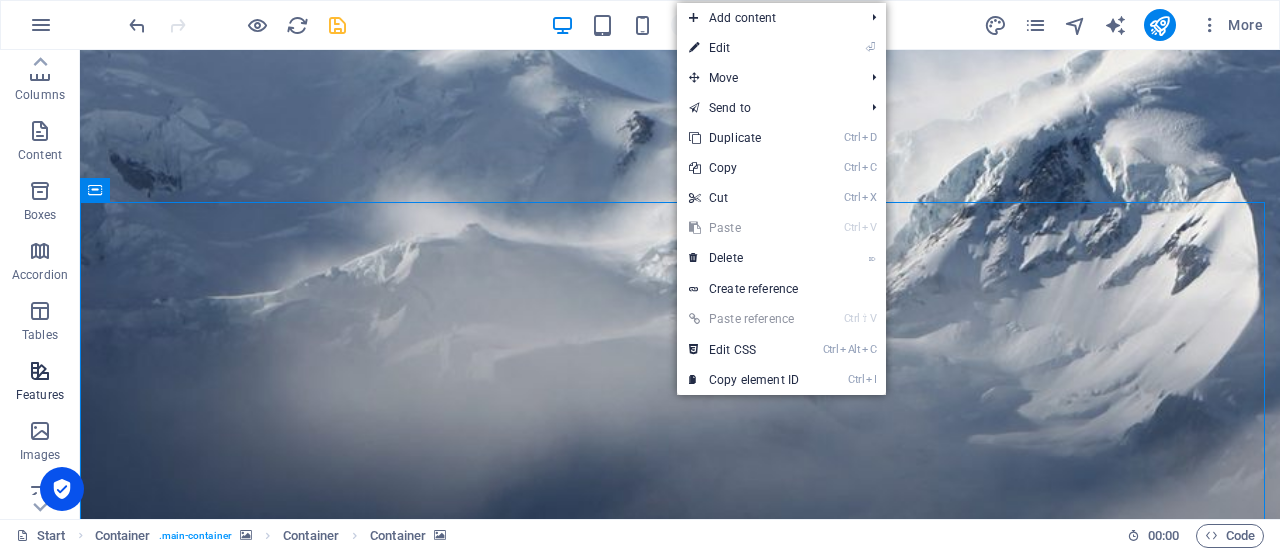 scroll, scrollTop: 118, scrollLeft: 0, axis: vertical 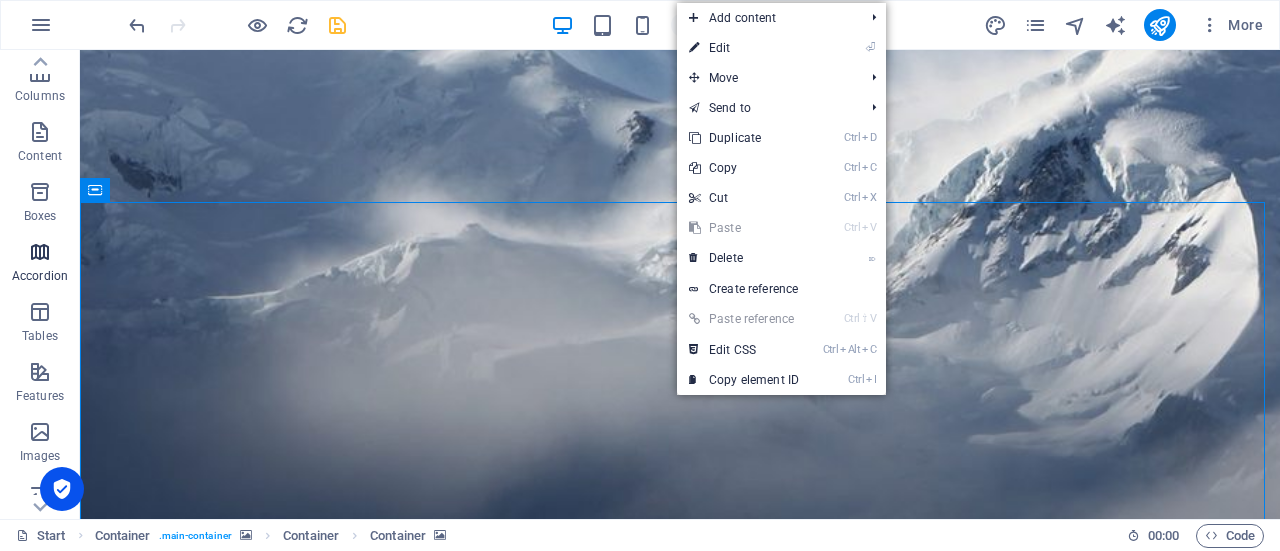 click at bounding box center [40, 252] 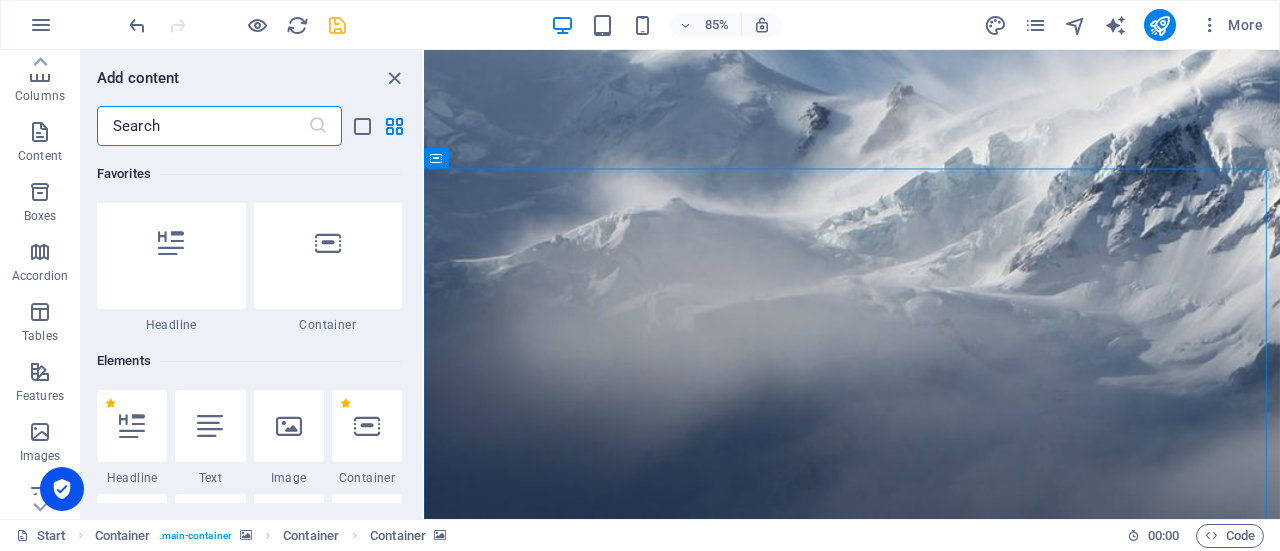 scroll, scrollTop: 0, scrollLeft: 0, axis: both 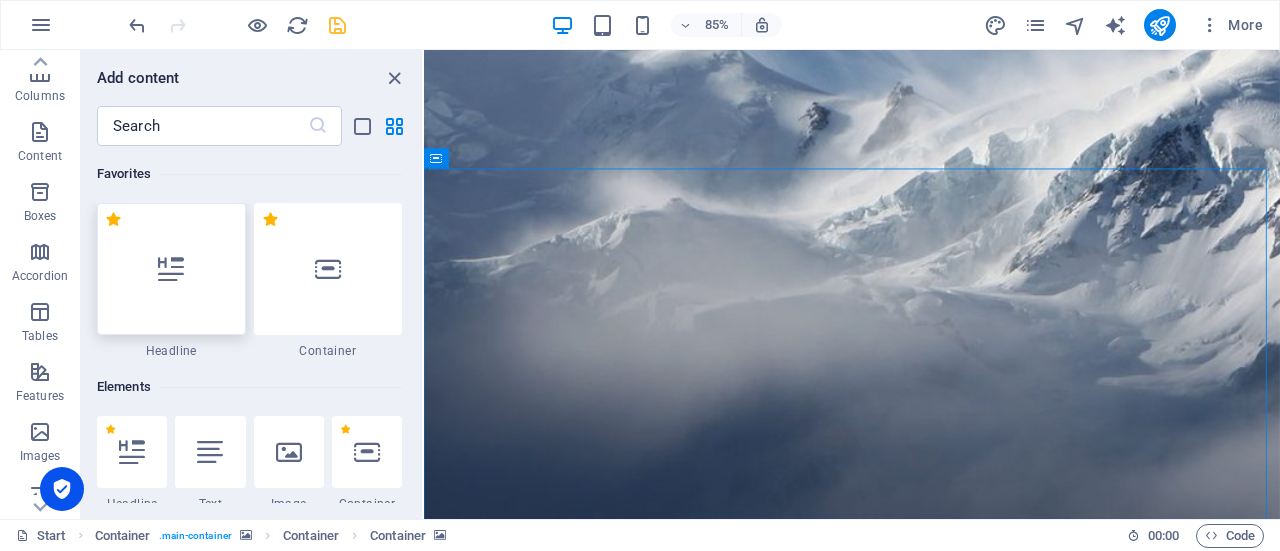 click at bounding box center (171, 269) 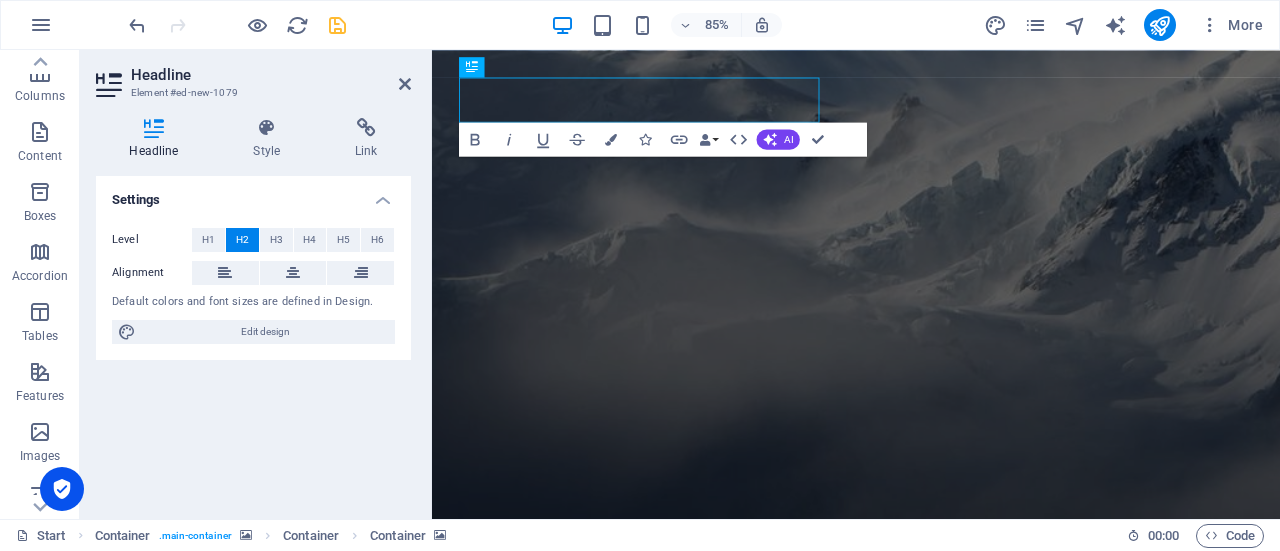 scroll, scrollTop: 0, scrollLeft: 0, axis: both 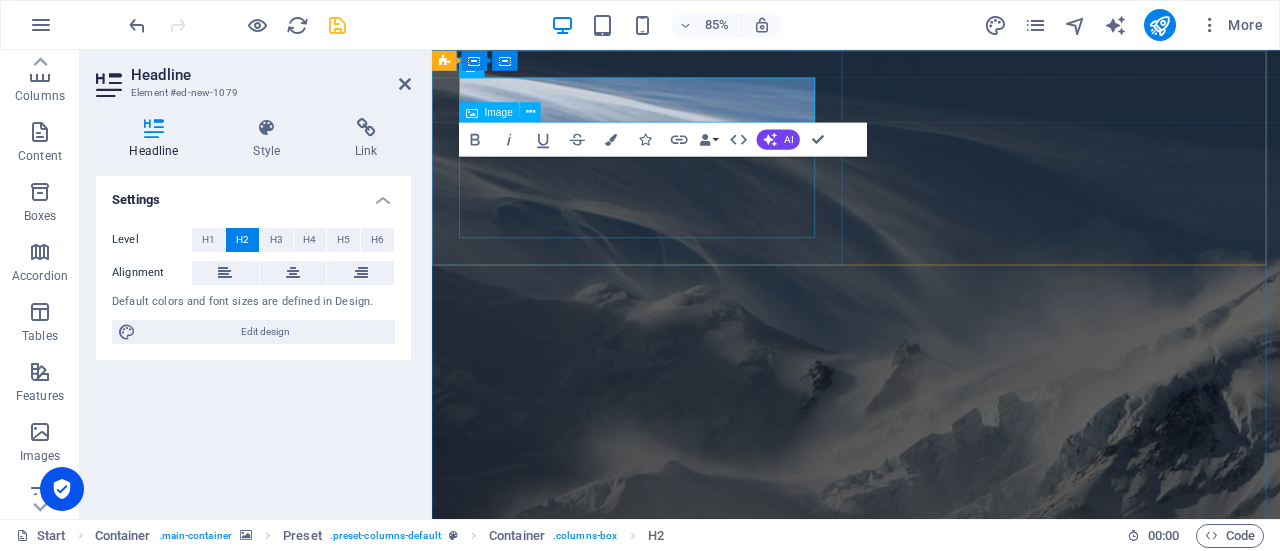 click at bounding box center [931, 1226] 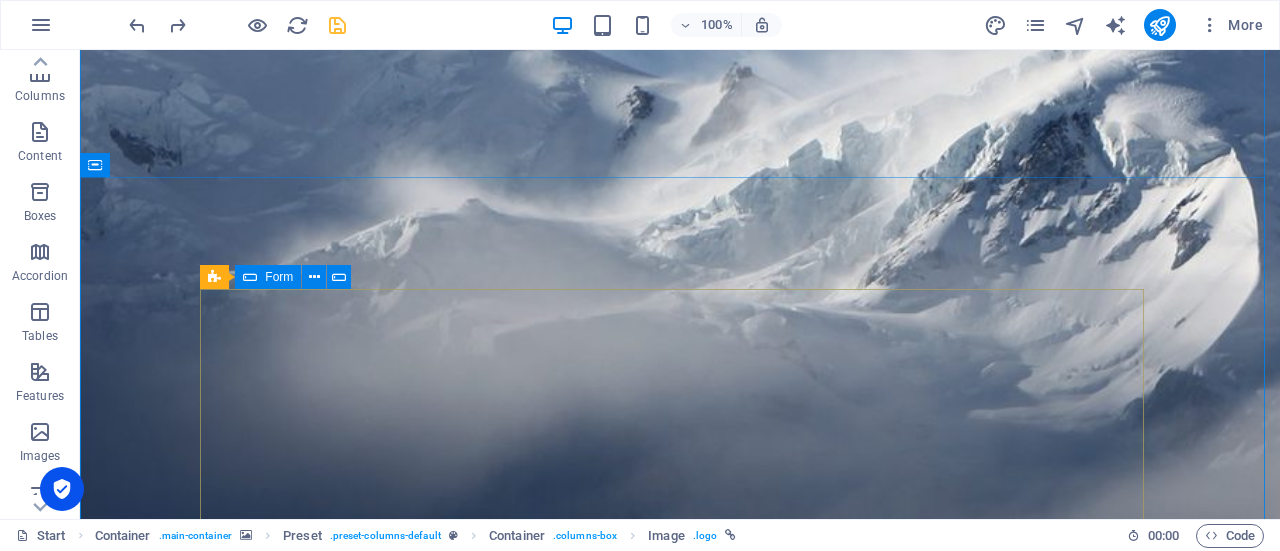 scroll, scrollTop: 317, scrollLeft: 0, axis: vertical 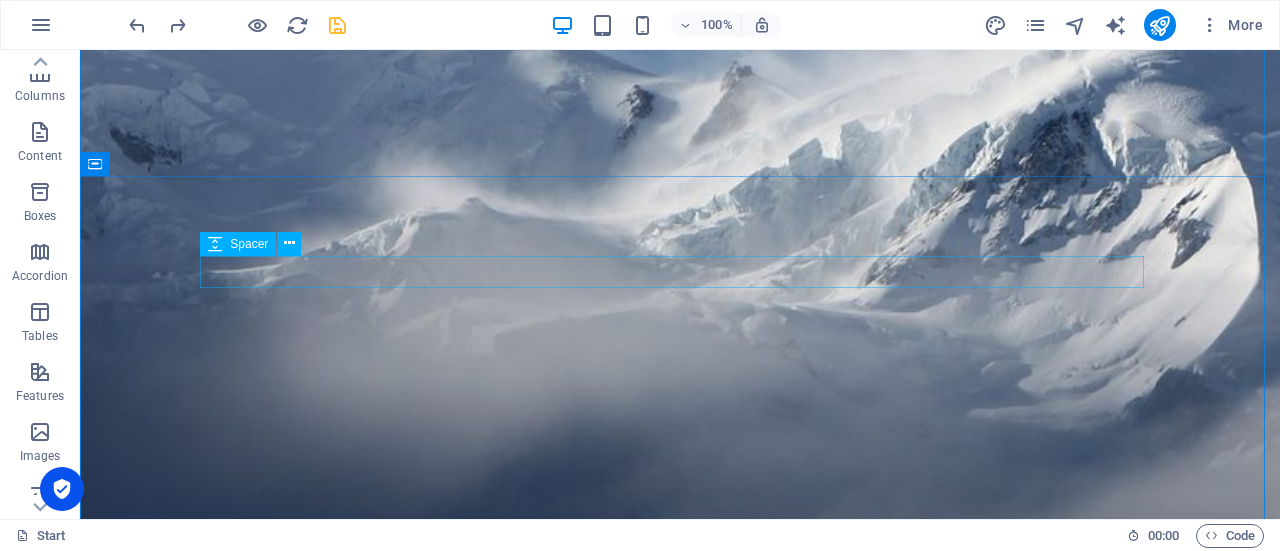 click at bounding box center (680, 1987) 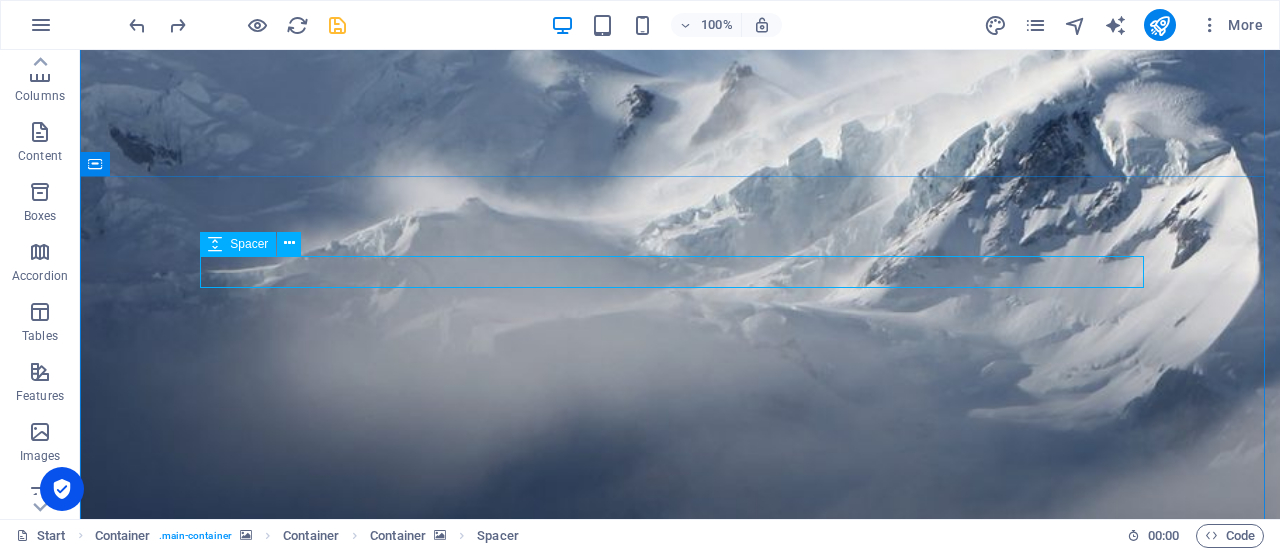 click at bounding box center [680, 1987] 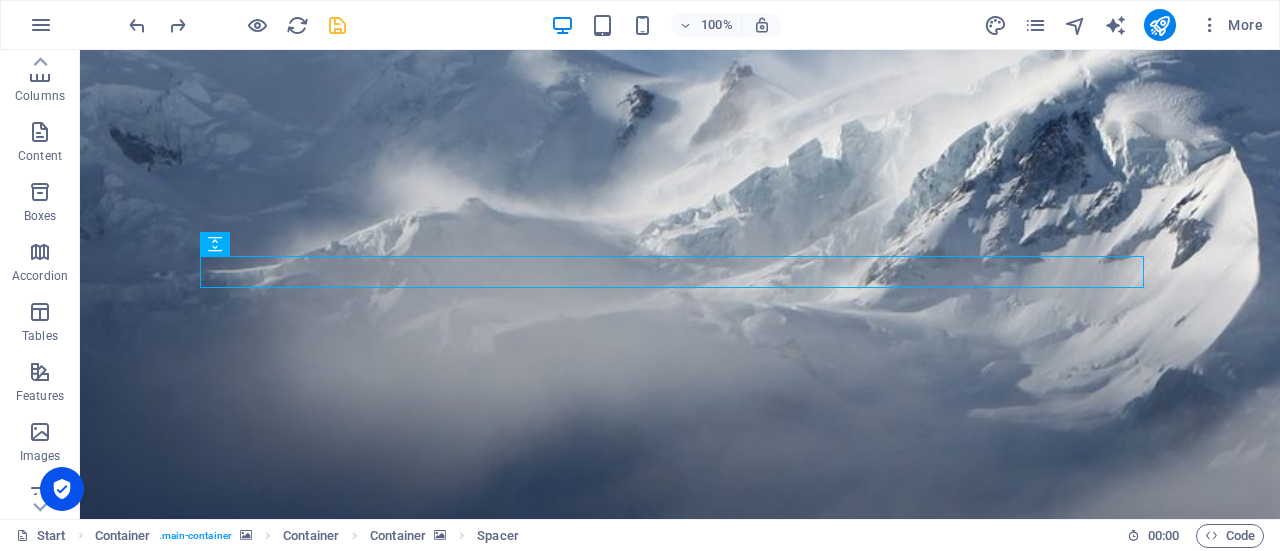 click at bounding box center (680, 1621) 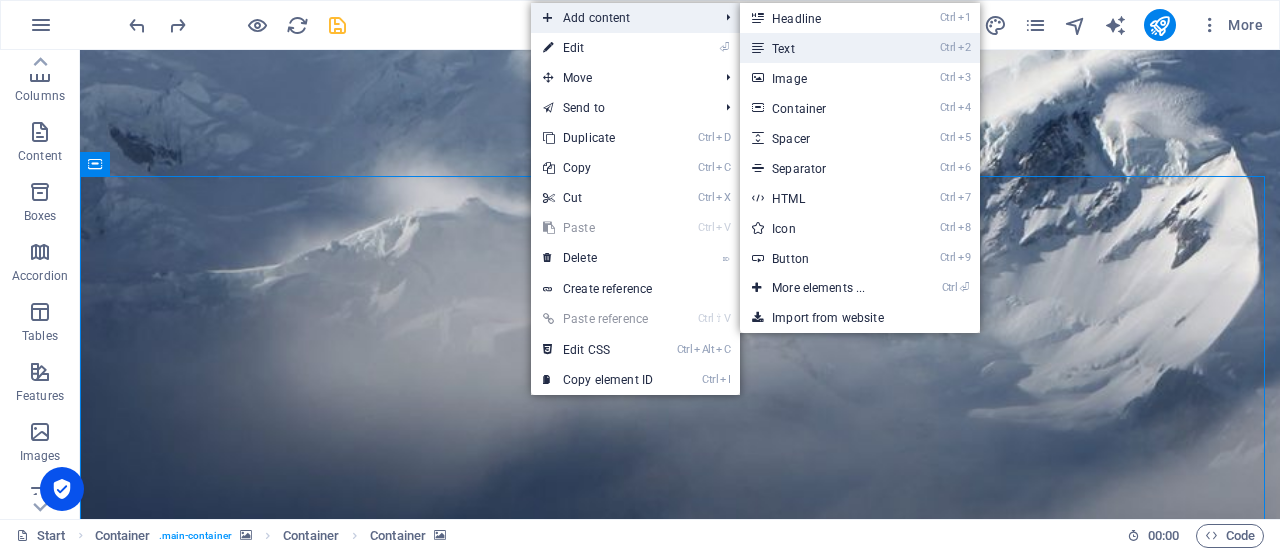 click on "Ctrl 2  Text" at bounding box center [822, 48] 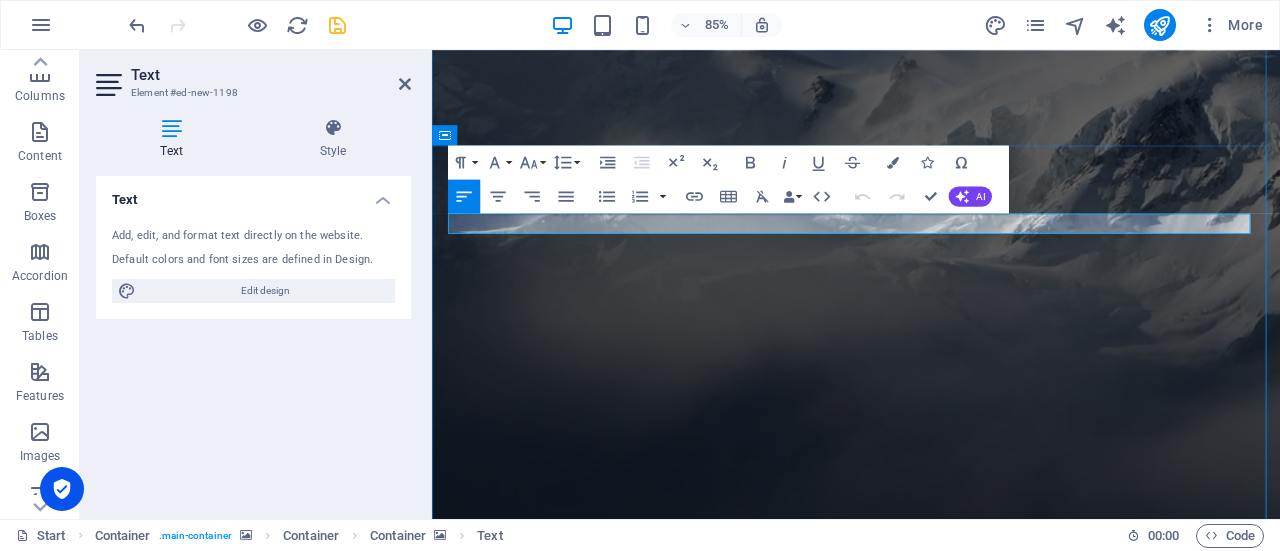 click on "New text element" at bounding box center [931, 1956] 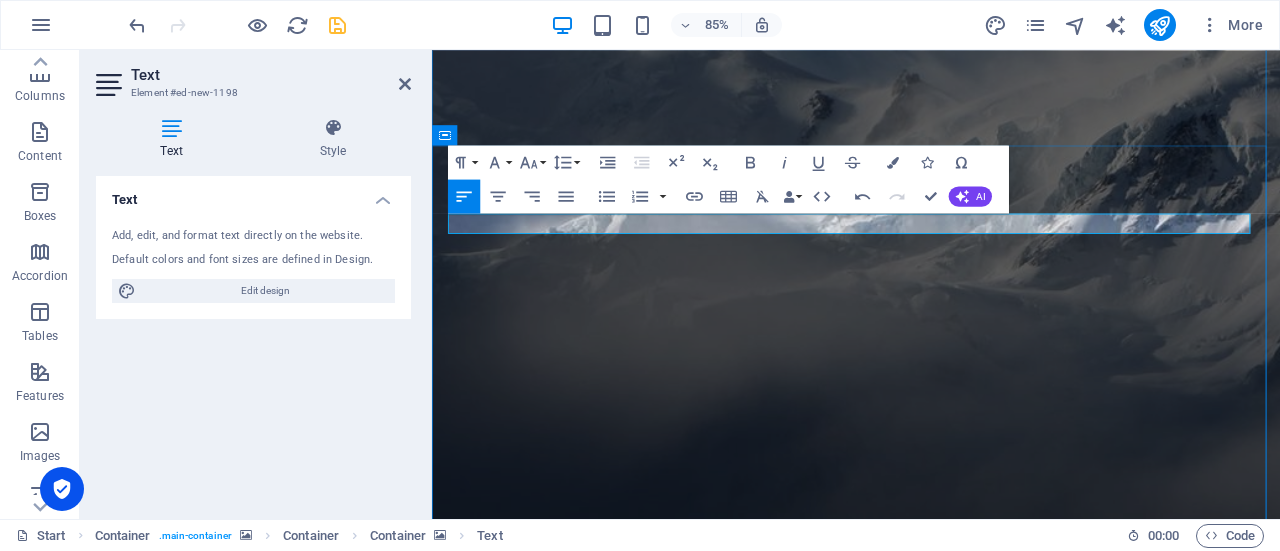 scroll, scrollTop: 120, scrollLeft: 8, axis: both 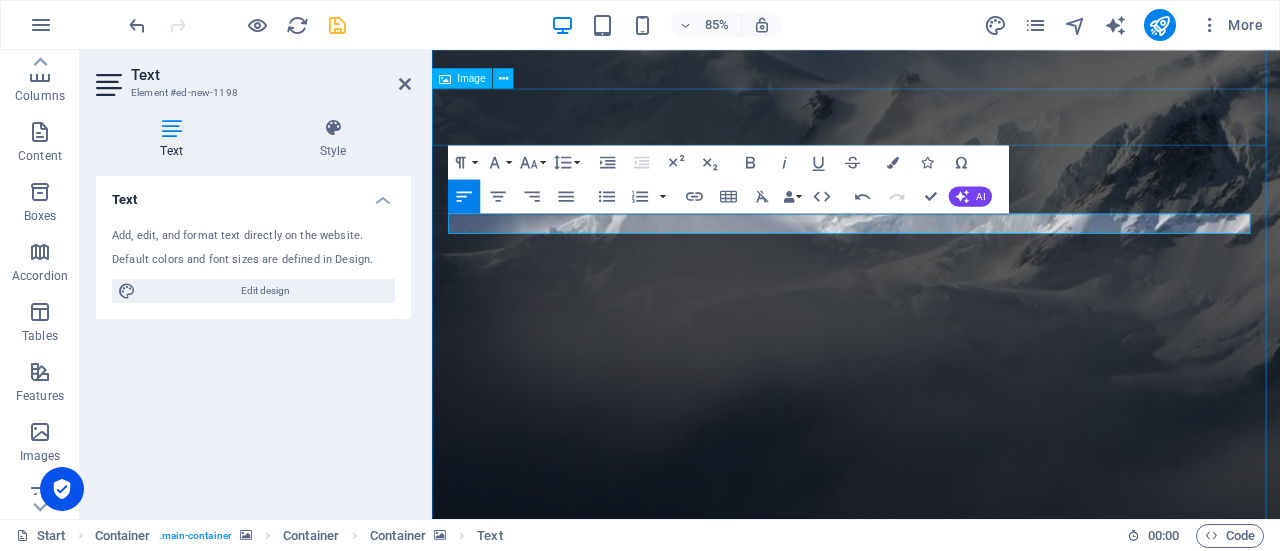 click at bounding box center [931, 1337] 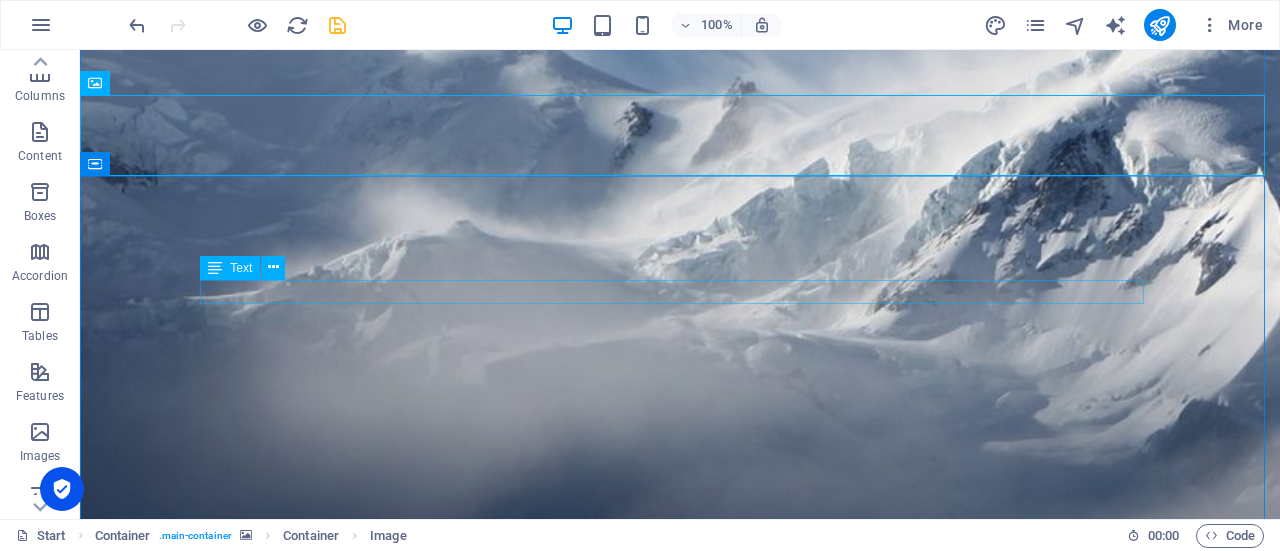 click on ": Let's work United towards growth" at bounding box center [680, 2104] 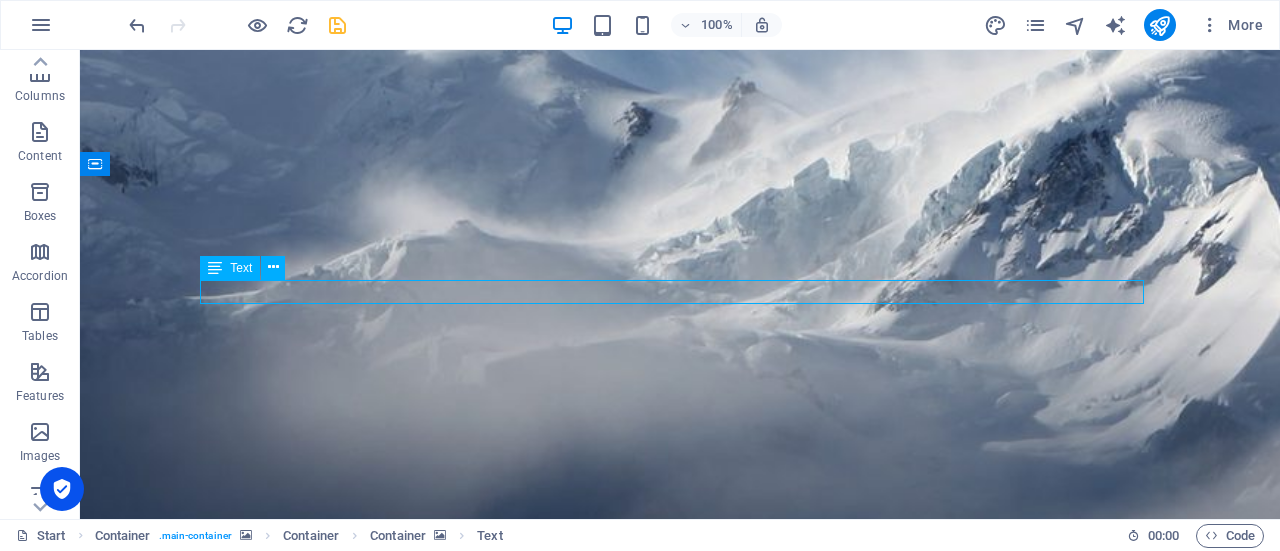 click on ": Let's work United towards growth" at bounding box center (680, 2104) 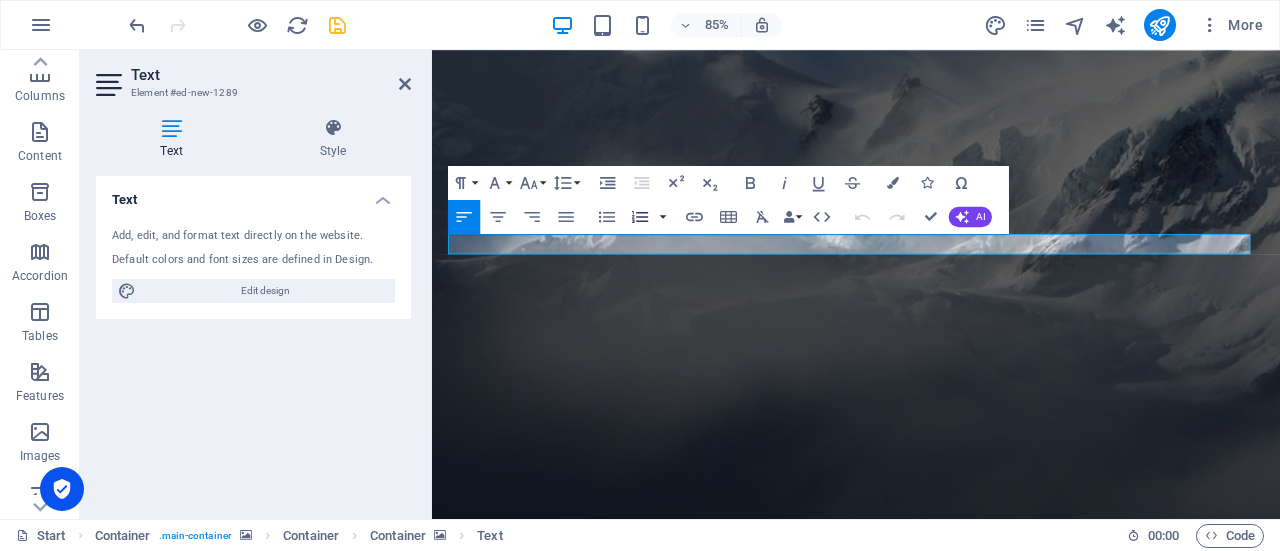 drag, startPoint x: 351, startPoint y: 235, endPoint x: 647, endPoint y: 224, distance: 296.2043 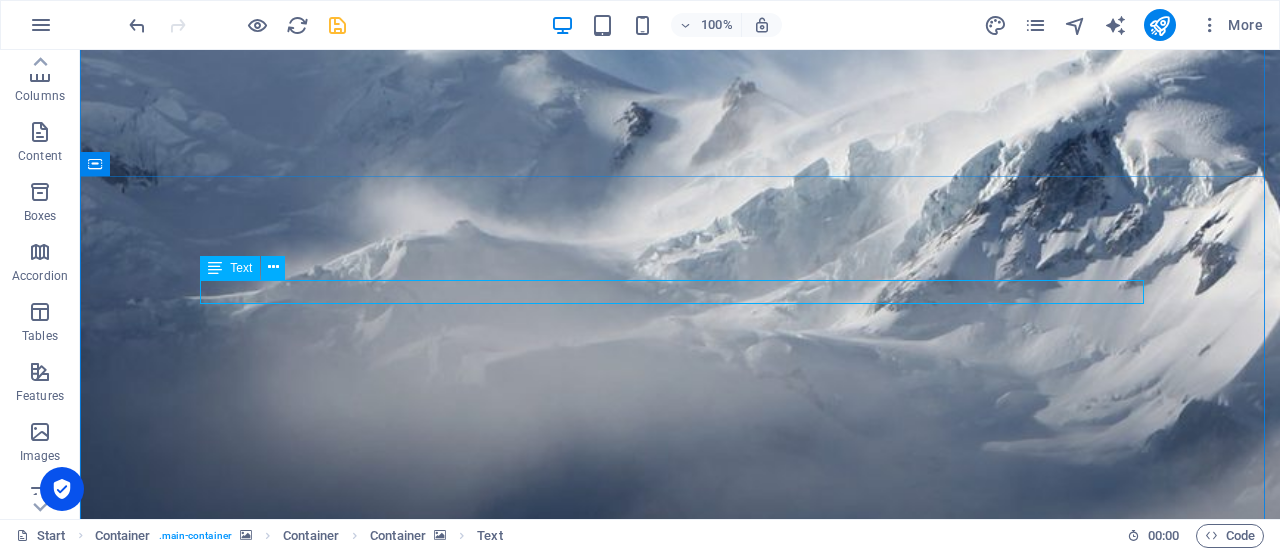 click on ": Let's work United towards growth" at bounding box center (680, 2104) 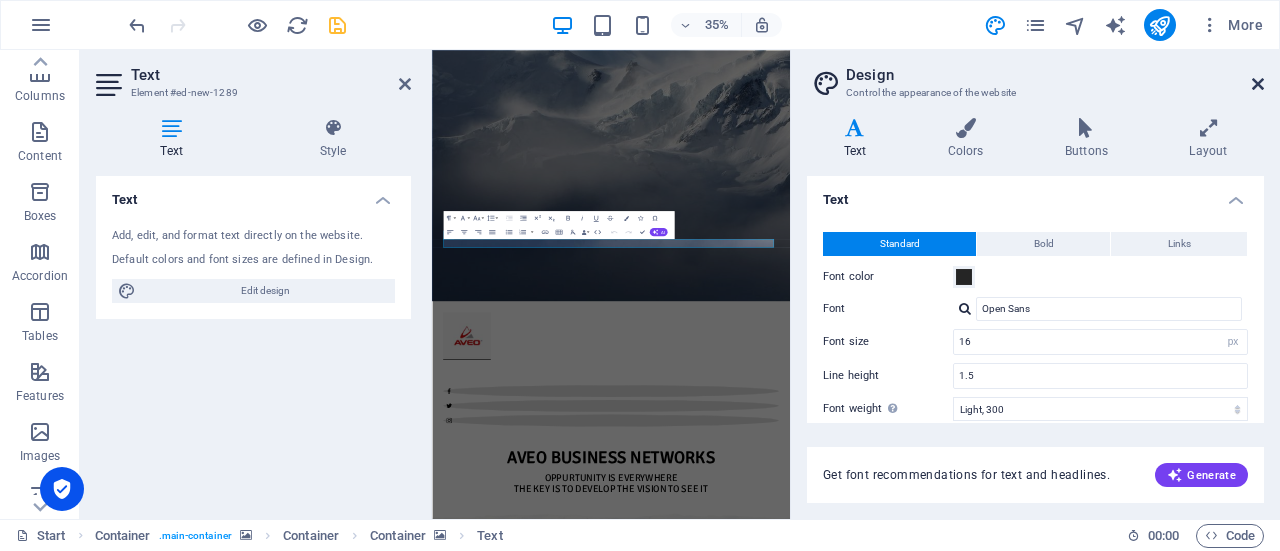 click at bounding box center [1258, 84] 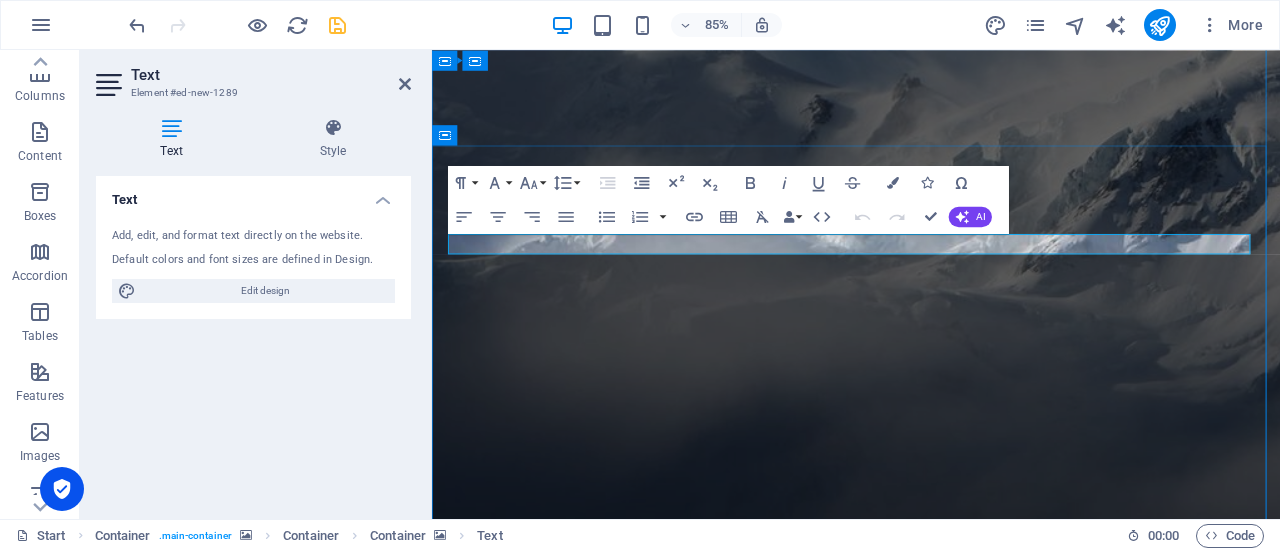 click on ": Let's work United towards growth" at bounding box center [931, 2090] 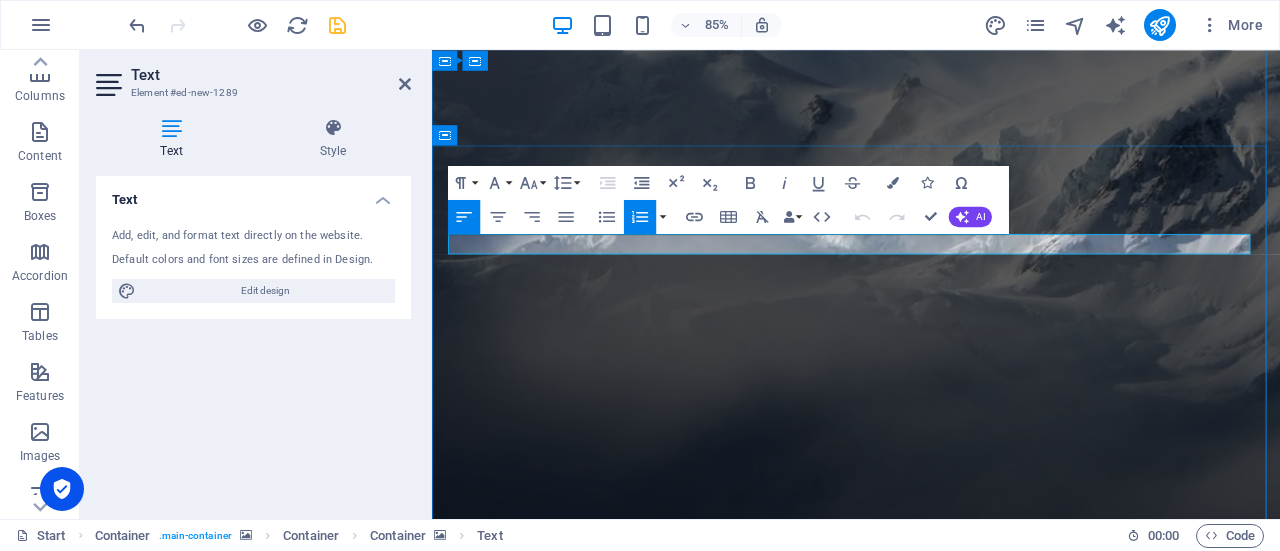 click on ": Let's work United towards growth" at bounding box center (931, 2090) 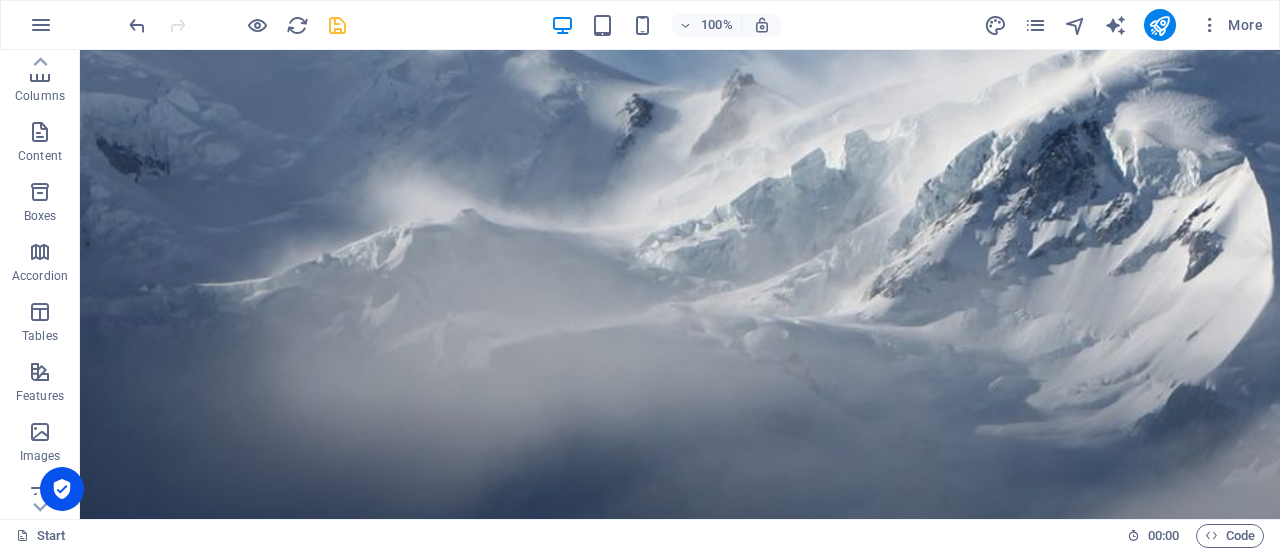 click at bounding box center [680, 1657] 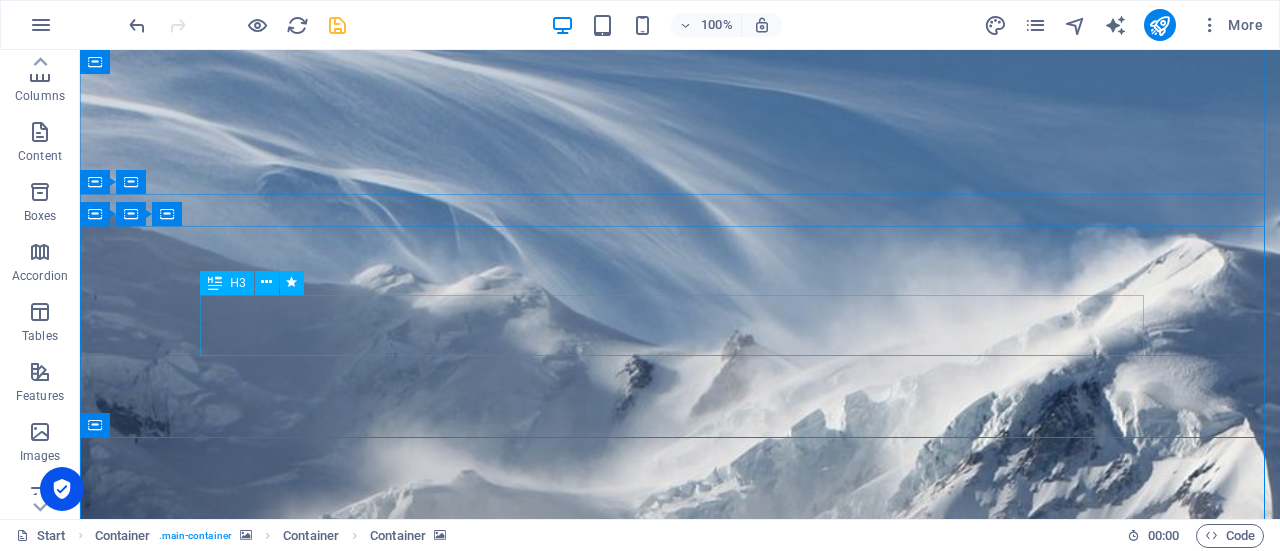 scroll, scrollTop: 0, scrollLeft: 0, axis: both 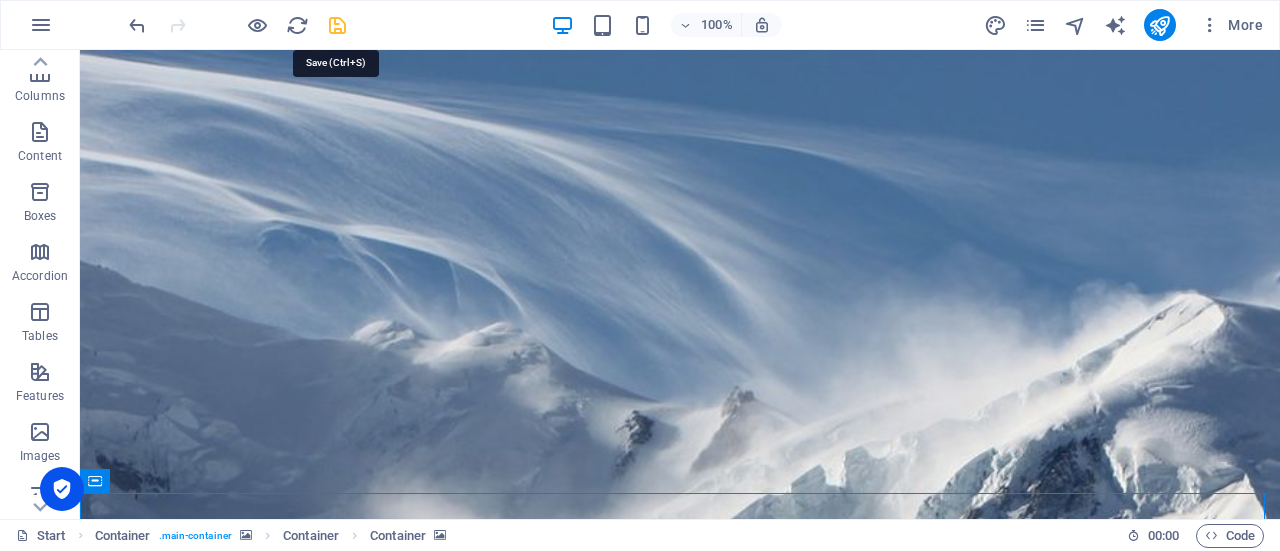 click at bounding box center [337, 25] 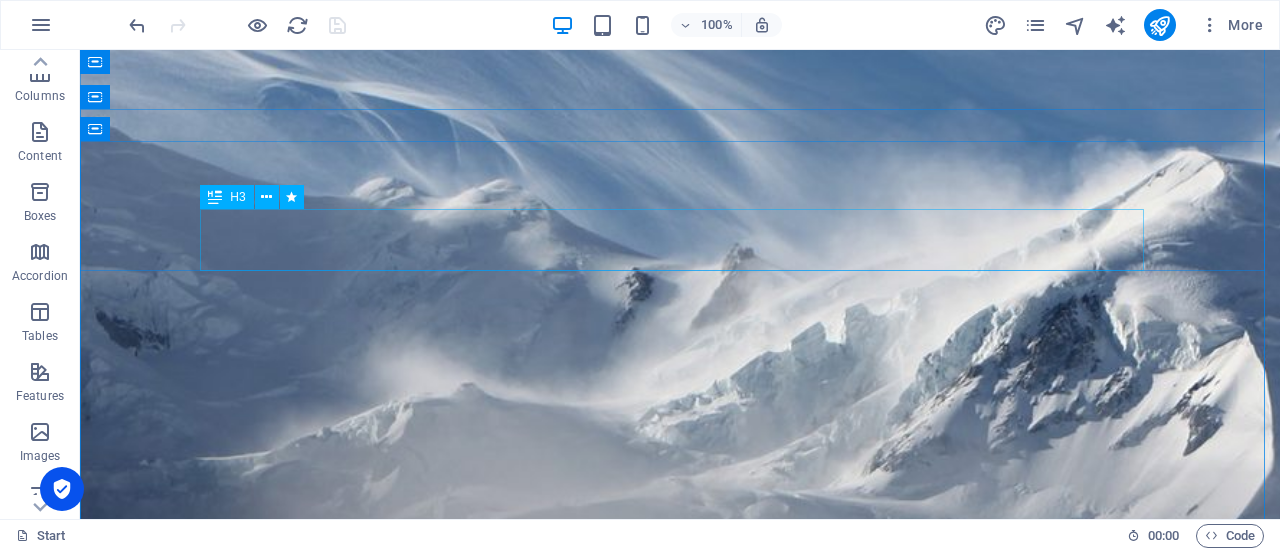 scroll, scrollTop: 141, scrollLeft: 0, axis: vertical 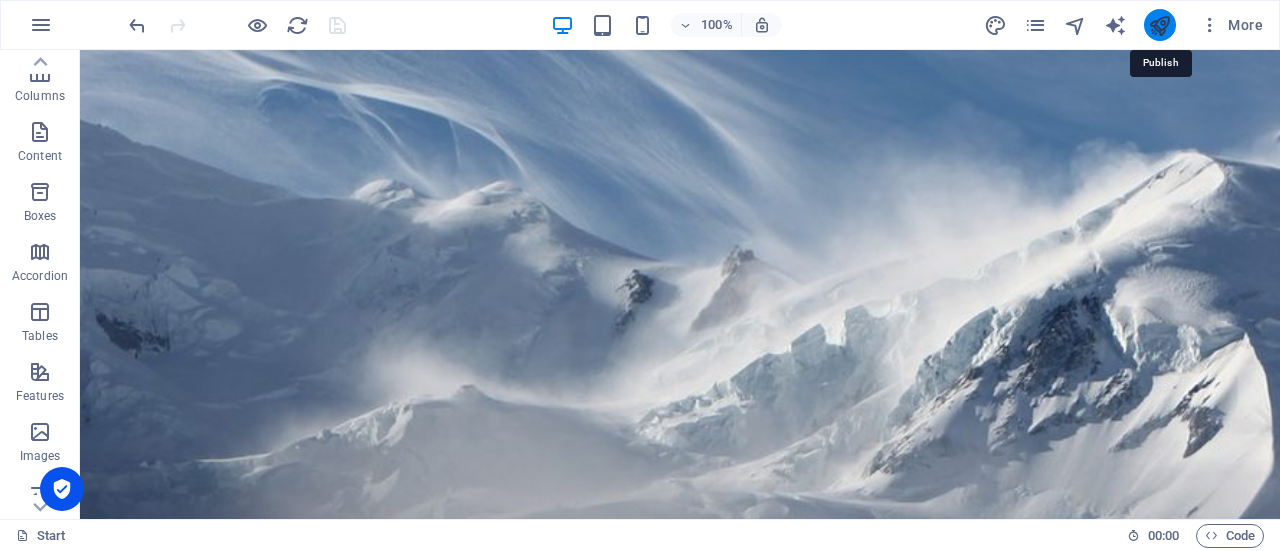click at bounding box center (1159, 25) 